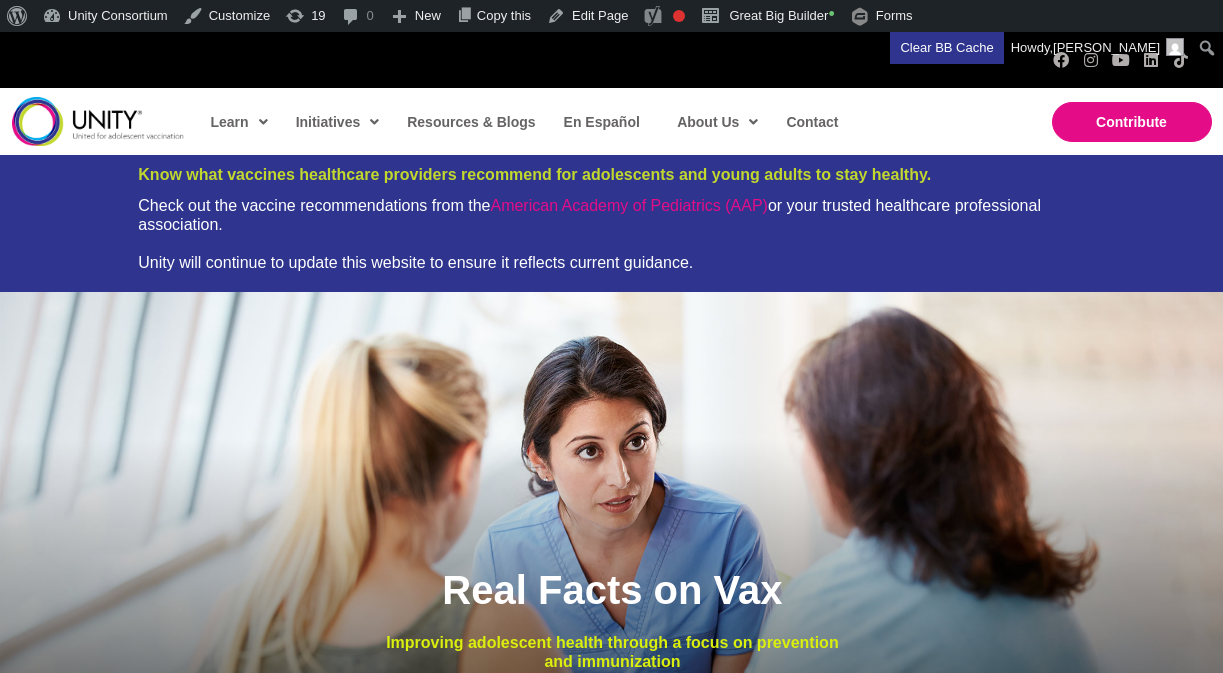scroll, scrollTop: 0, scrollLeft: 0, axis: both 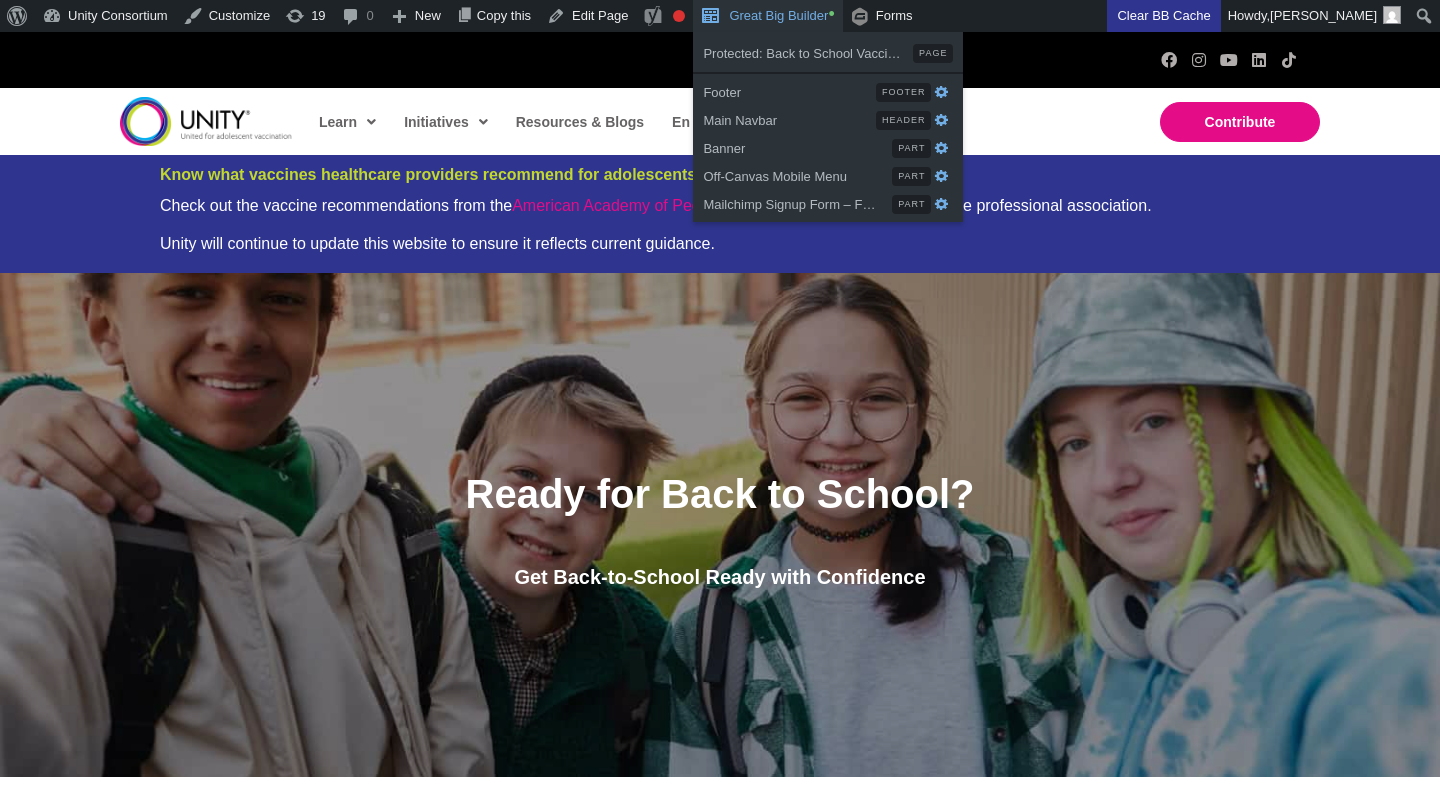 click at bounding box center [711, 14] 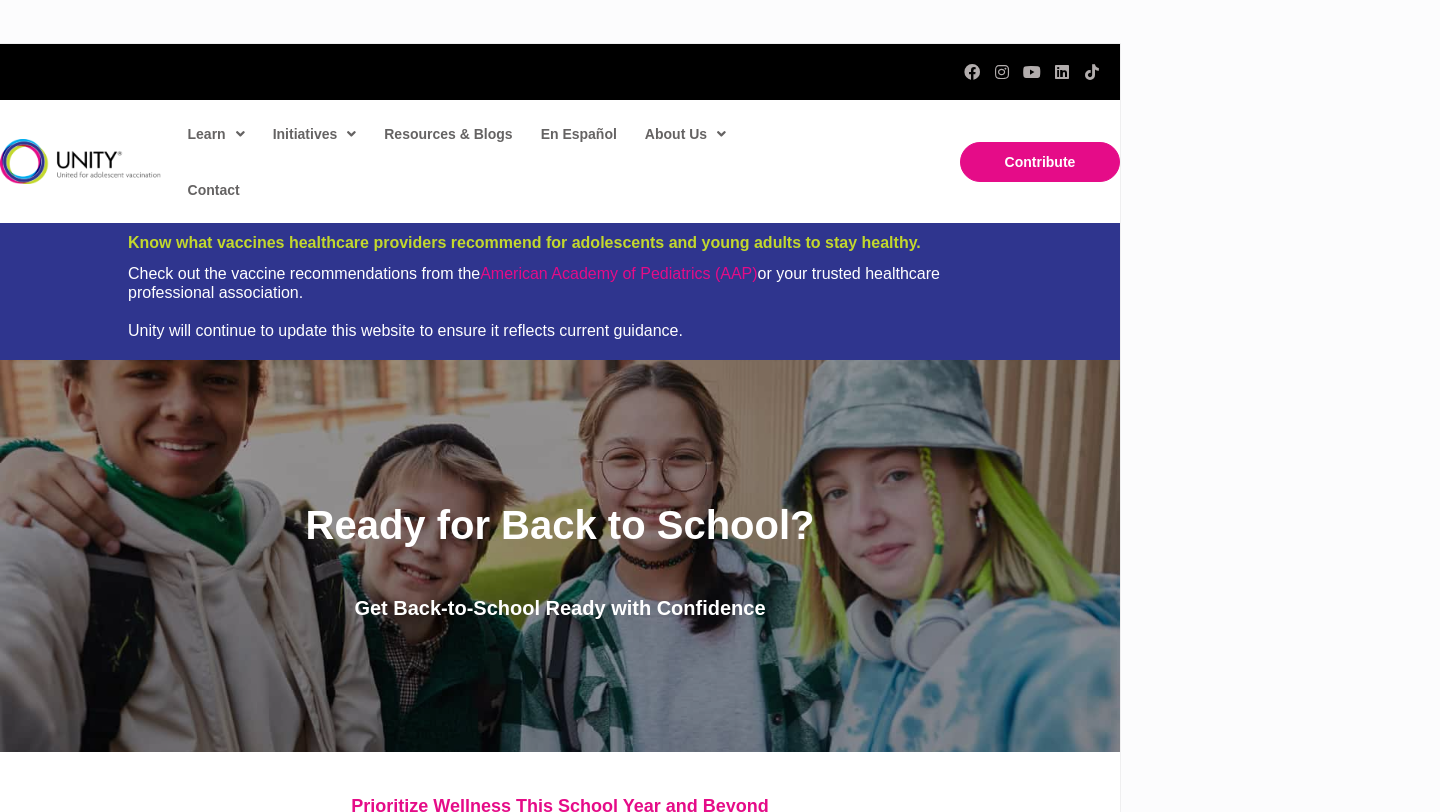 scroll, scrollTop: 0, scrollLeft: 0, axis: both 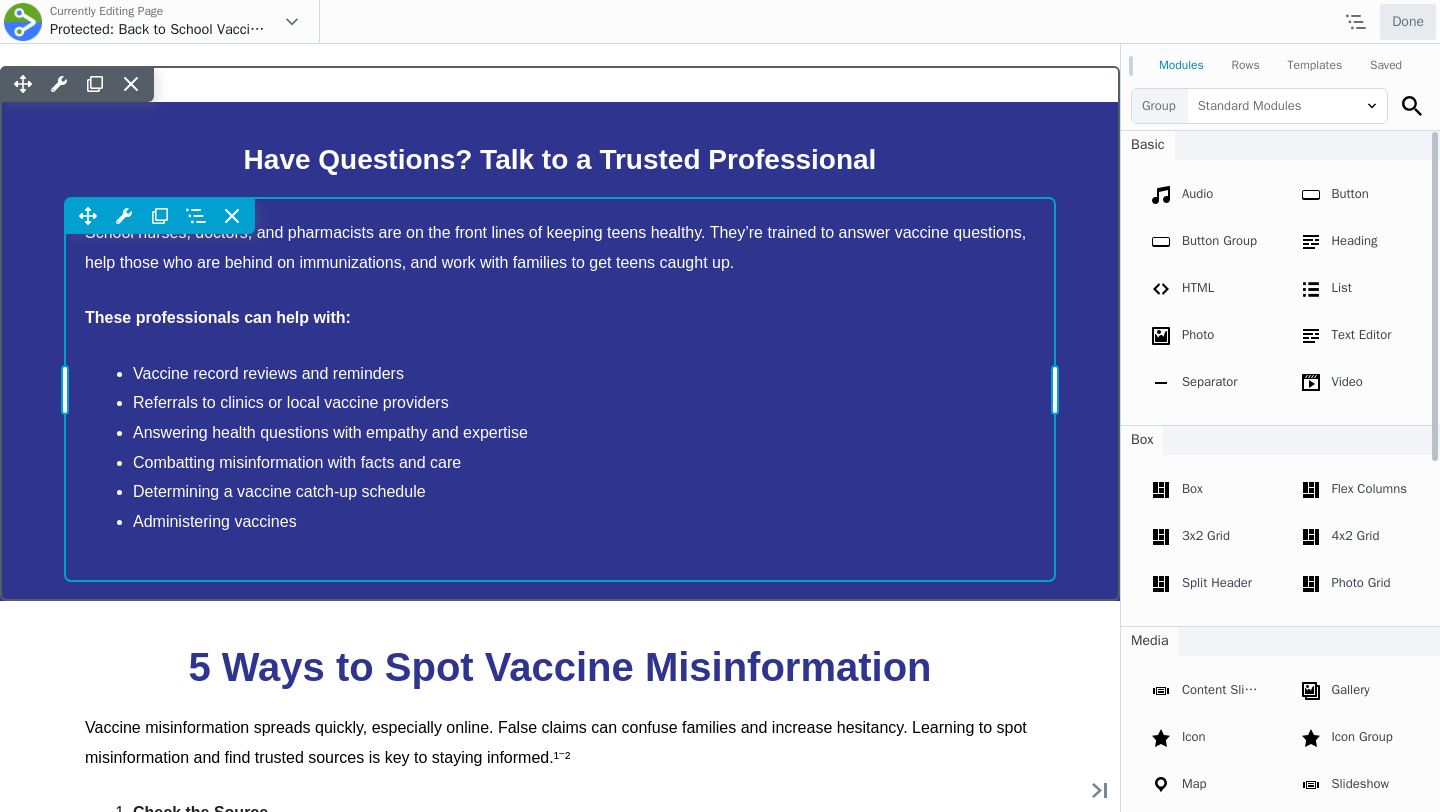 click on "Move Up
Move Down
Text Editor Settings
Copy Text Editor Settings
Paste Text Editor Settings
Row
Row Settings
Move Row
Duplicate Row
Remove Row" at bounding box center (560, 389) 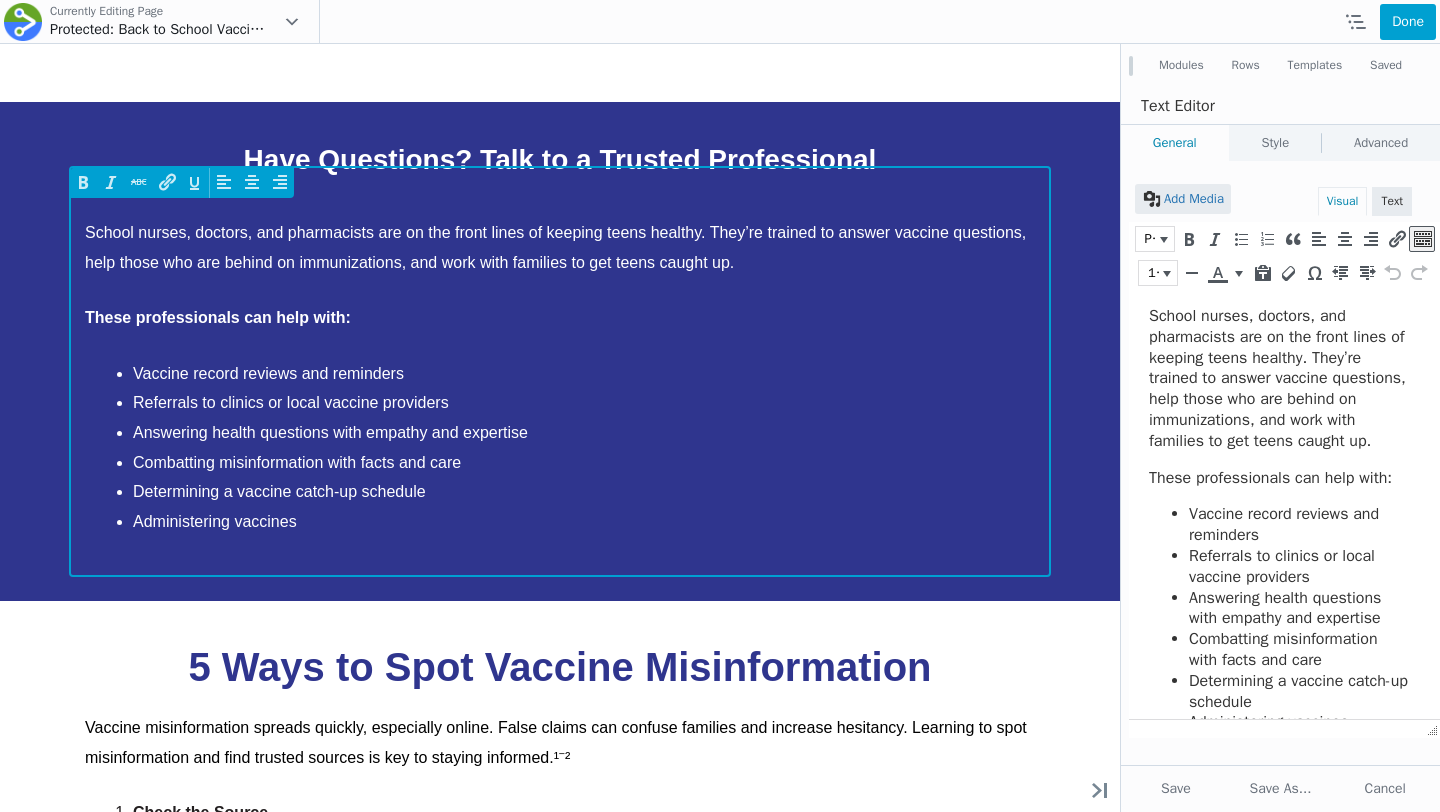 scroll, scrollTop: 0, scrollLeft: 0, axis: both 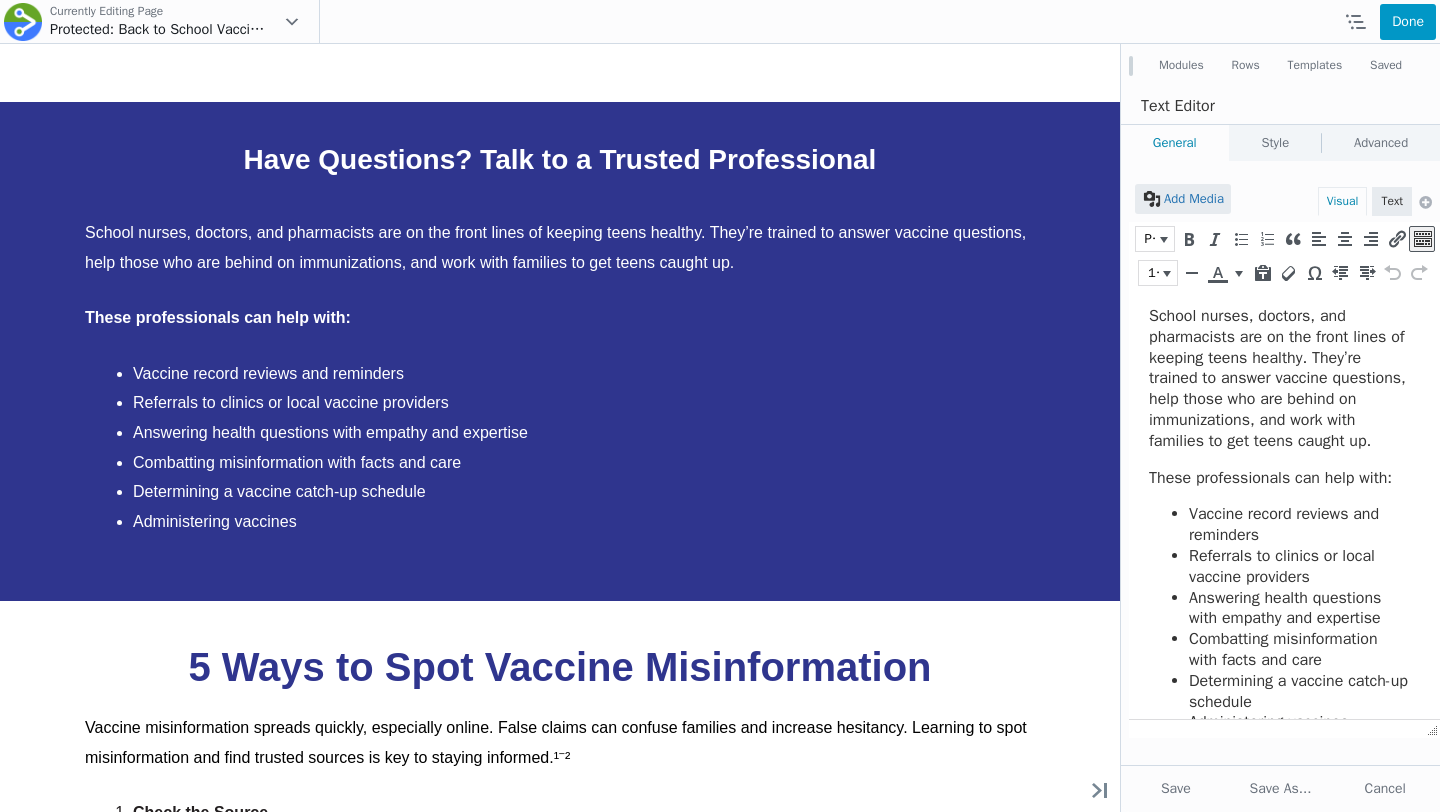 click on "Done" at bounding box center (1408, 22) 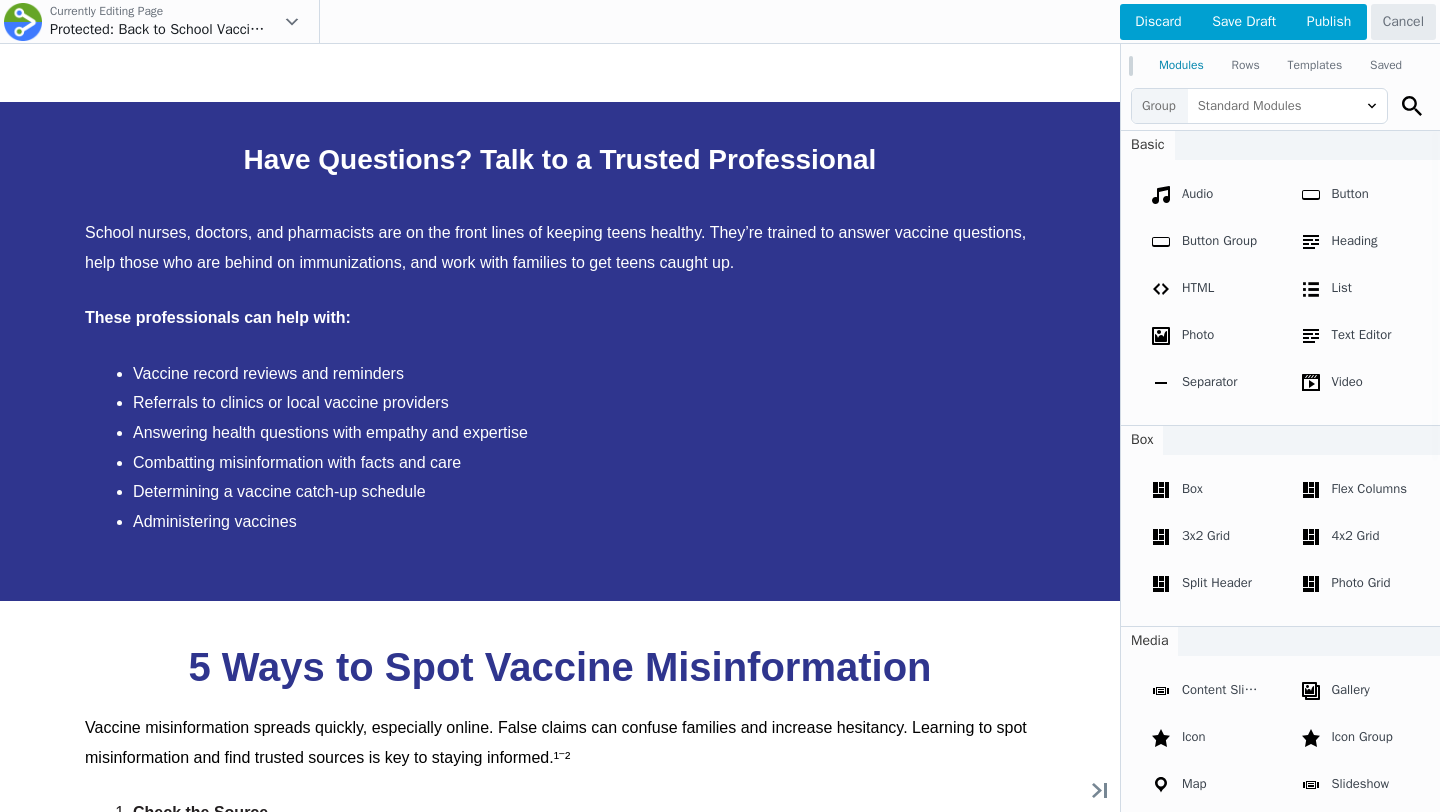 click at bounding box center (720, 406) 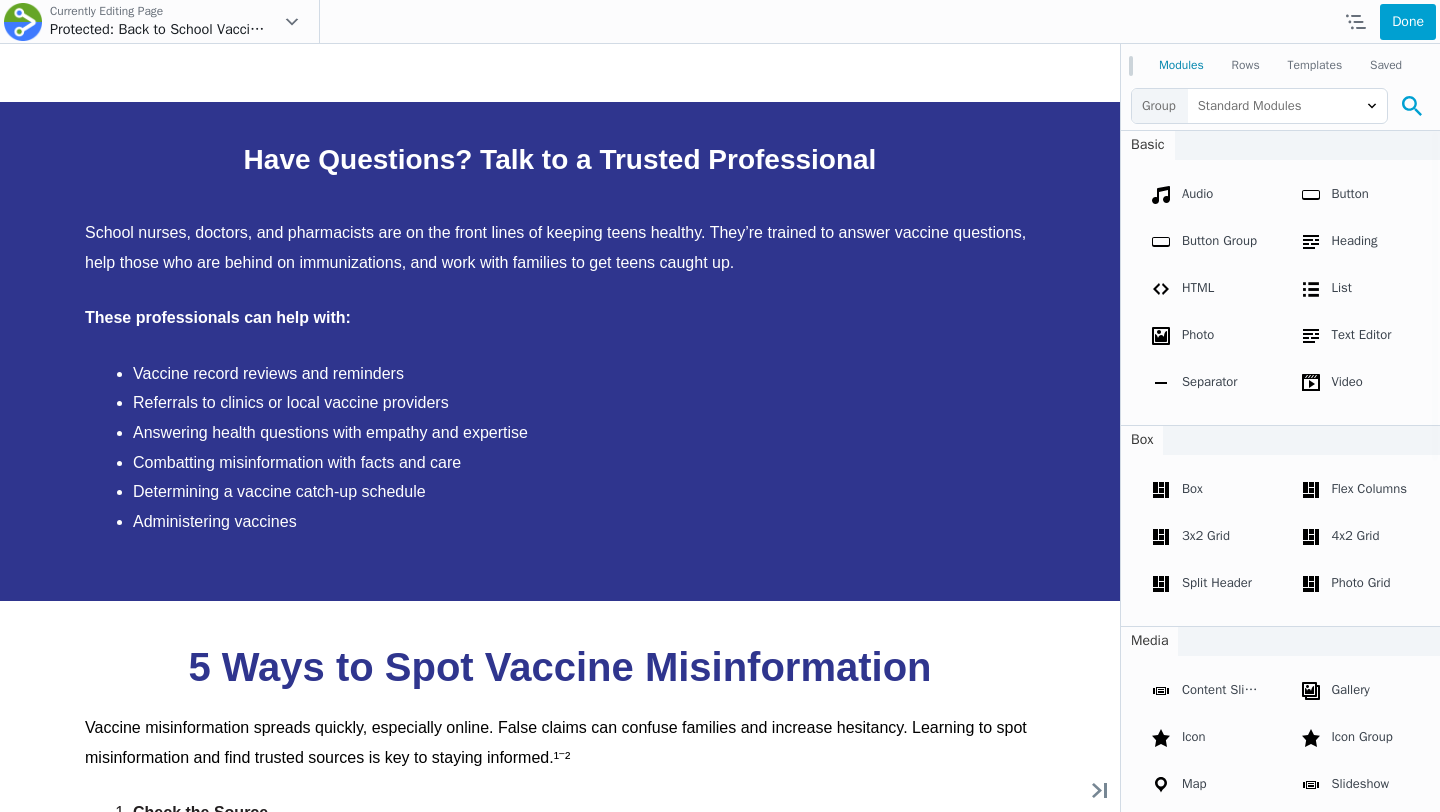 click 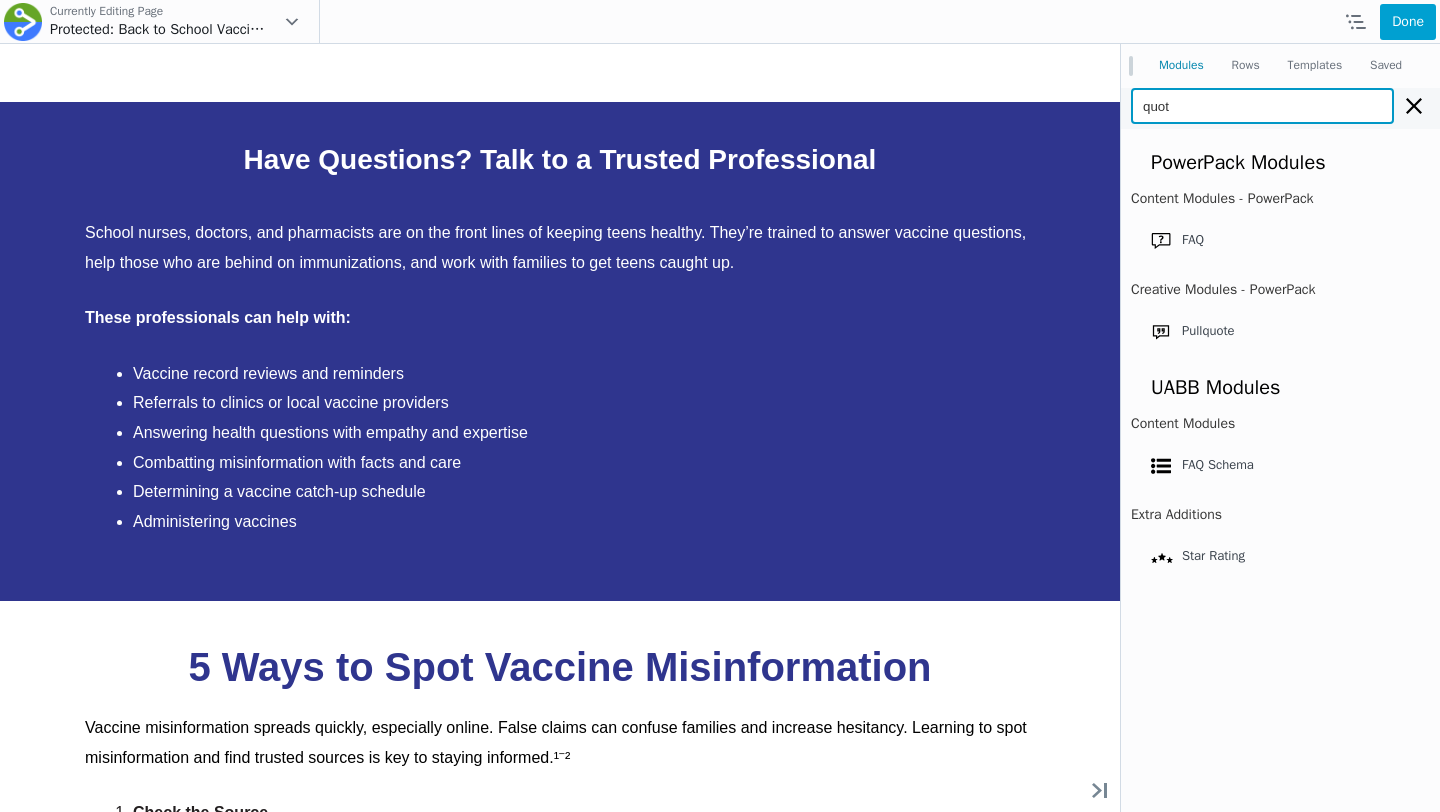 type on "quote" 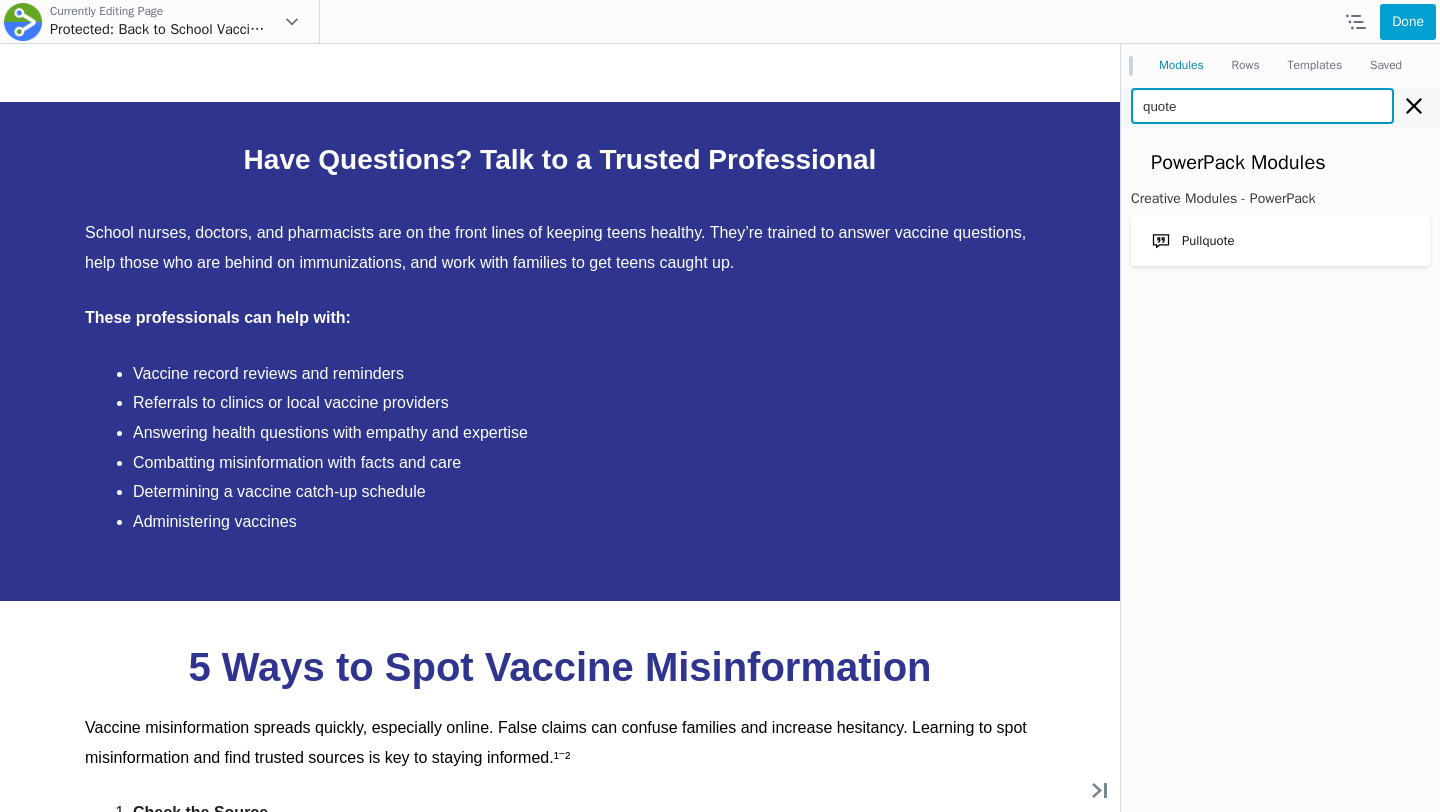 click on "Pullquote" at bounding box center (1280, 241) 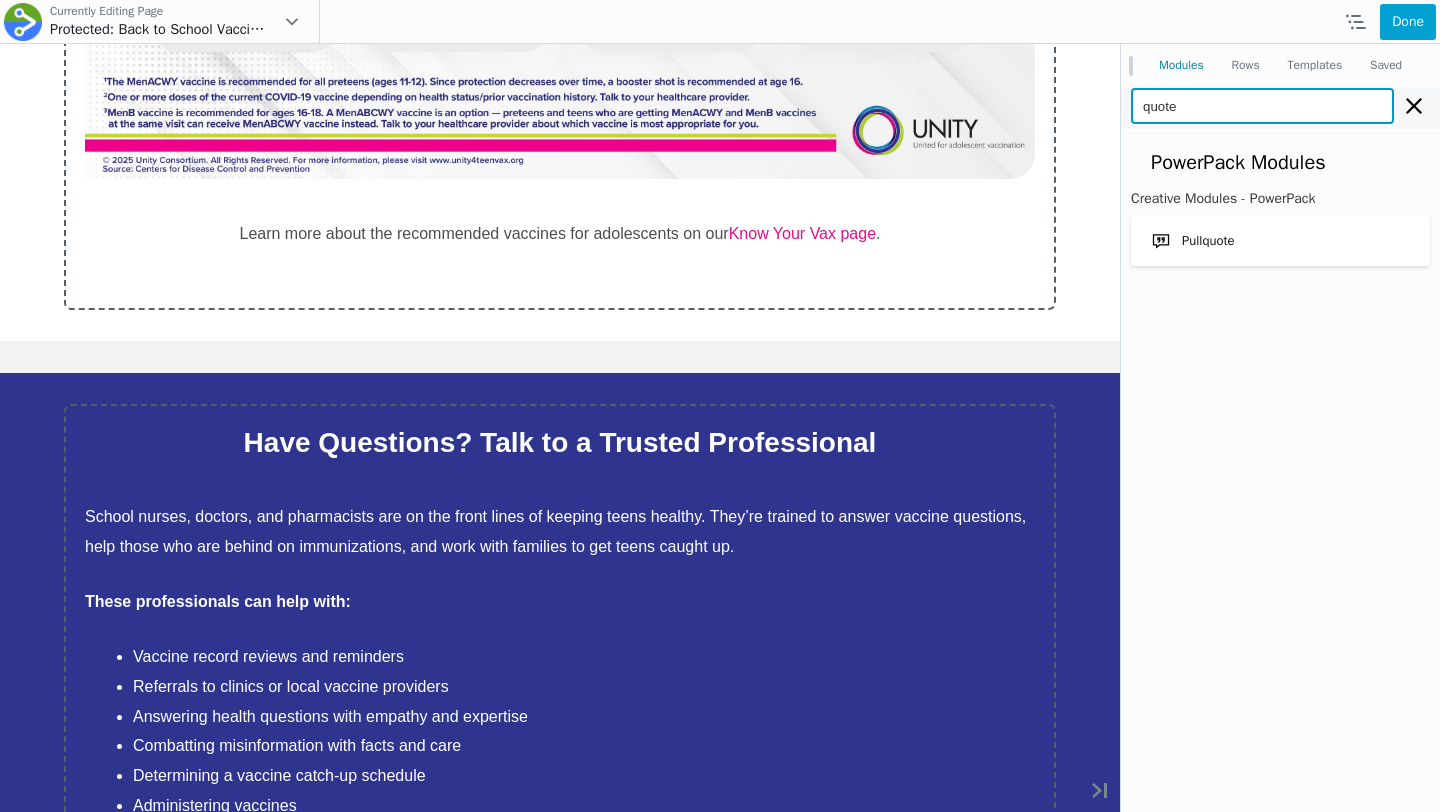 scroll, scrollTop: 2880, scrollLeft: 0, axis: vertical 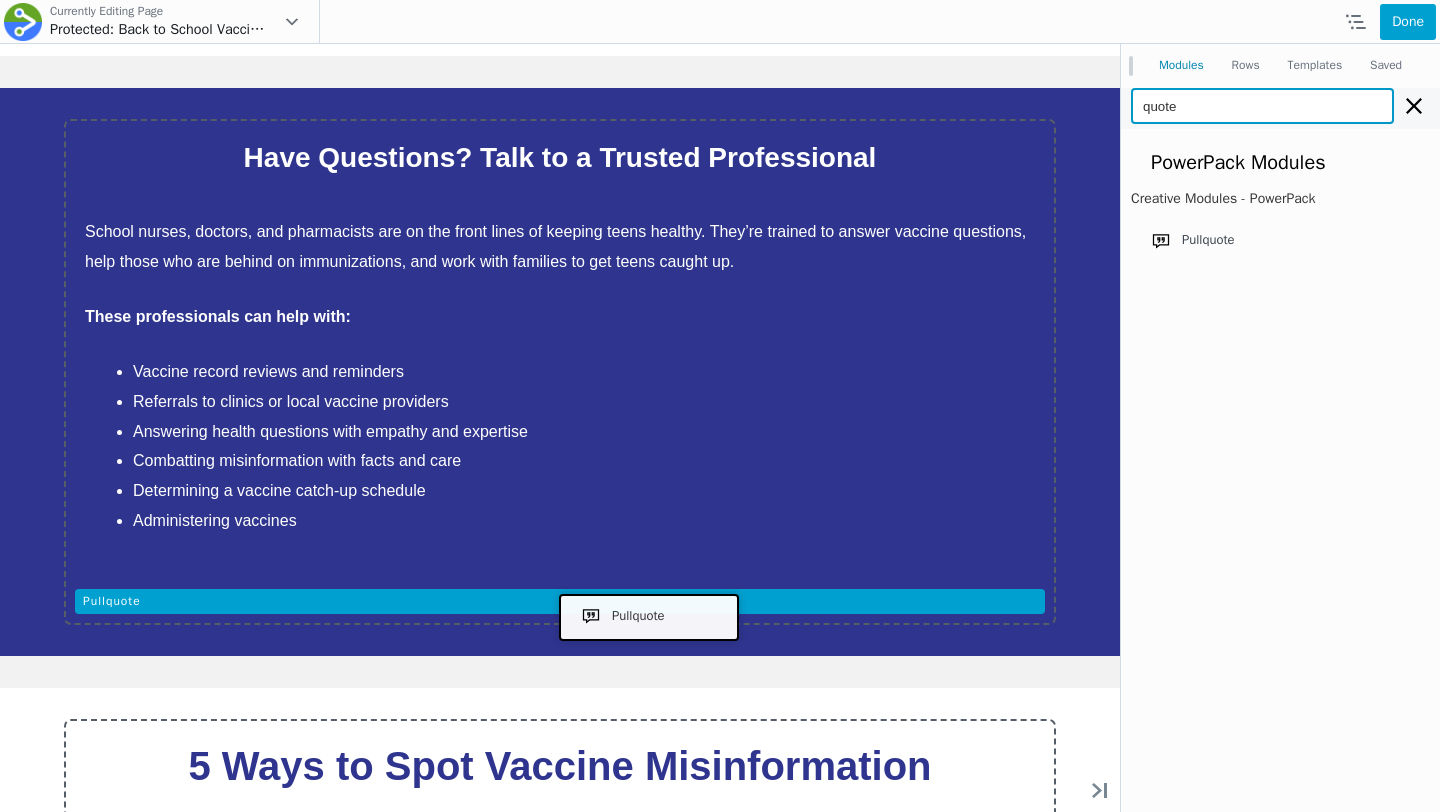drag, startPoint x: 1253, startPoint y: 288, endPoint x: 644, endPoint y: 614, distance: 690.7655 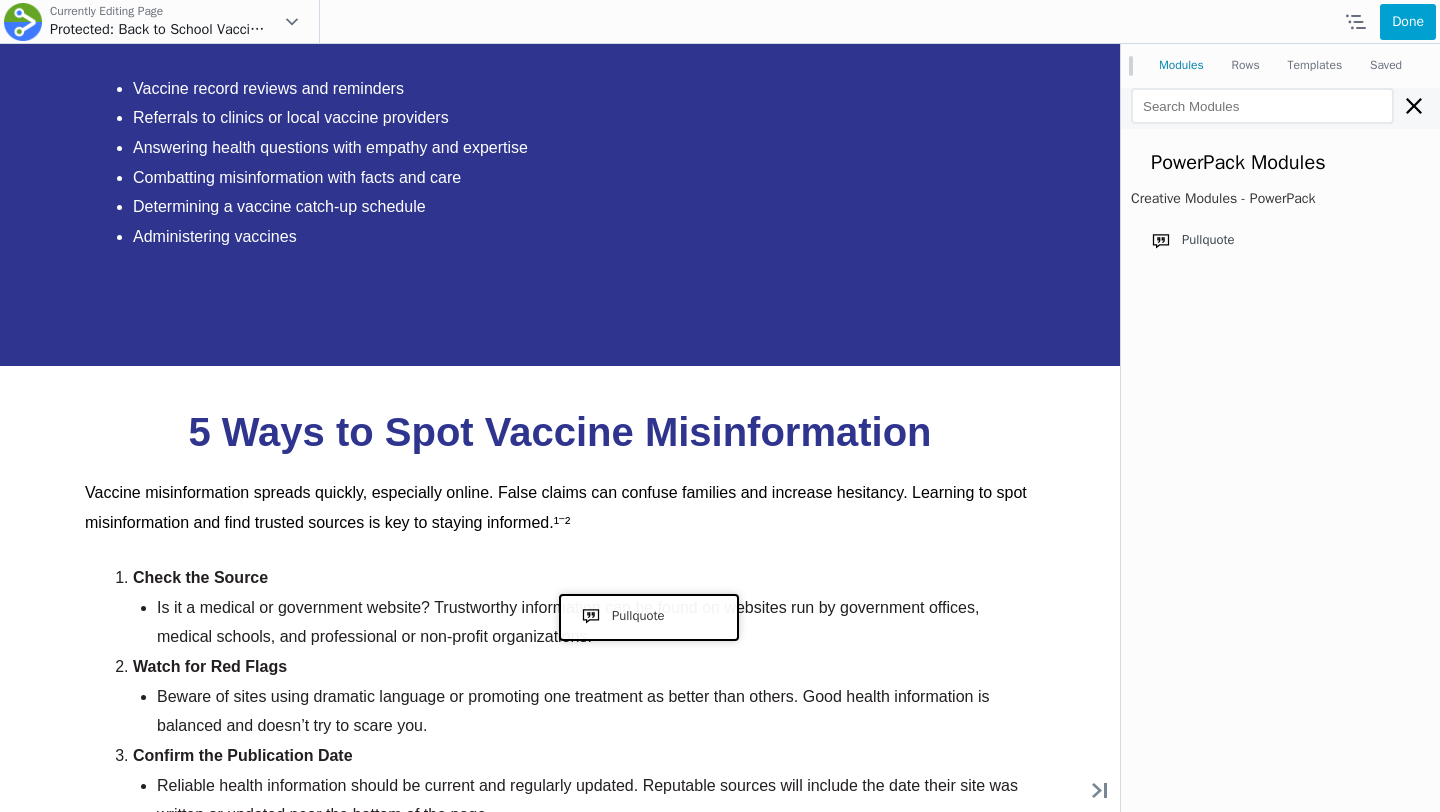 scroll, scrollTop: 2567, scrollLeft: 0, axis: vertical 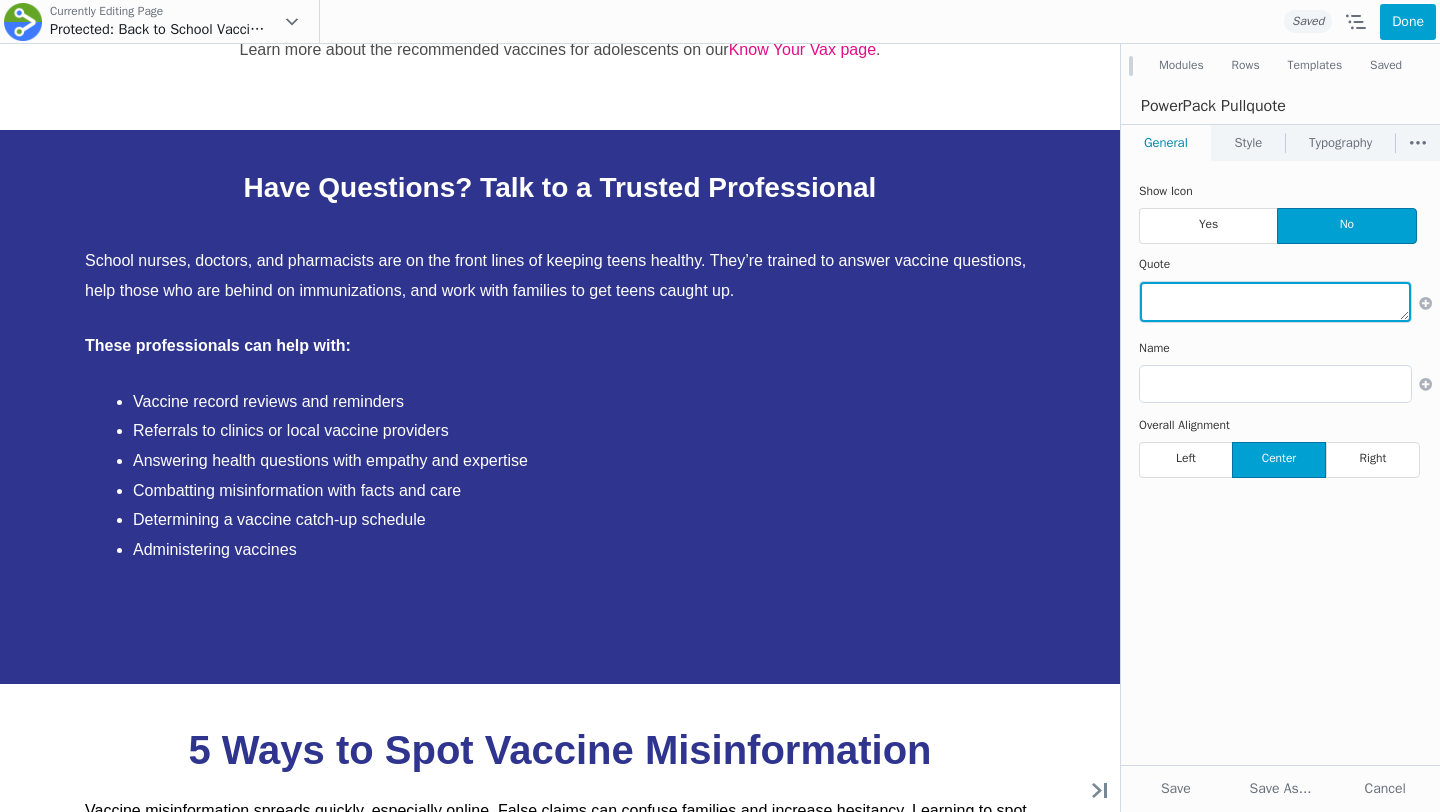 click at bounding box center [1275, 302] 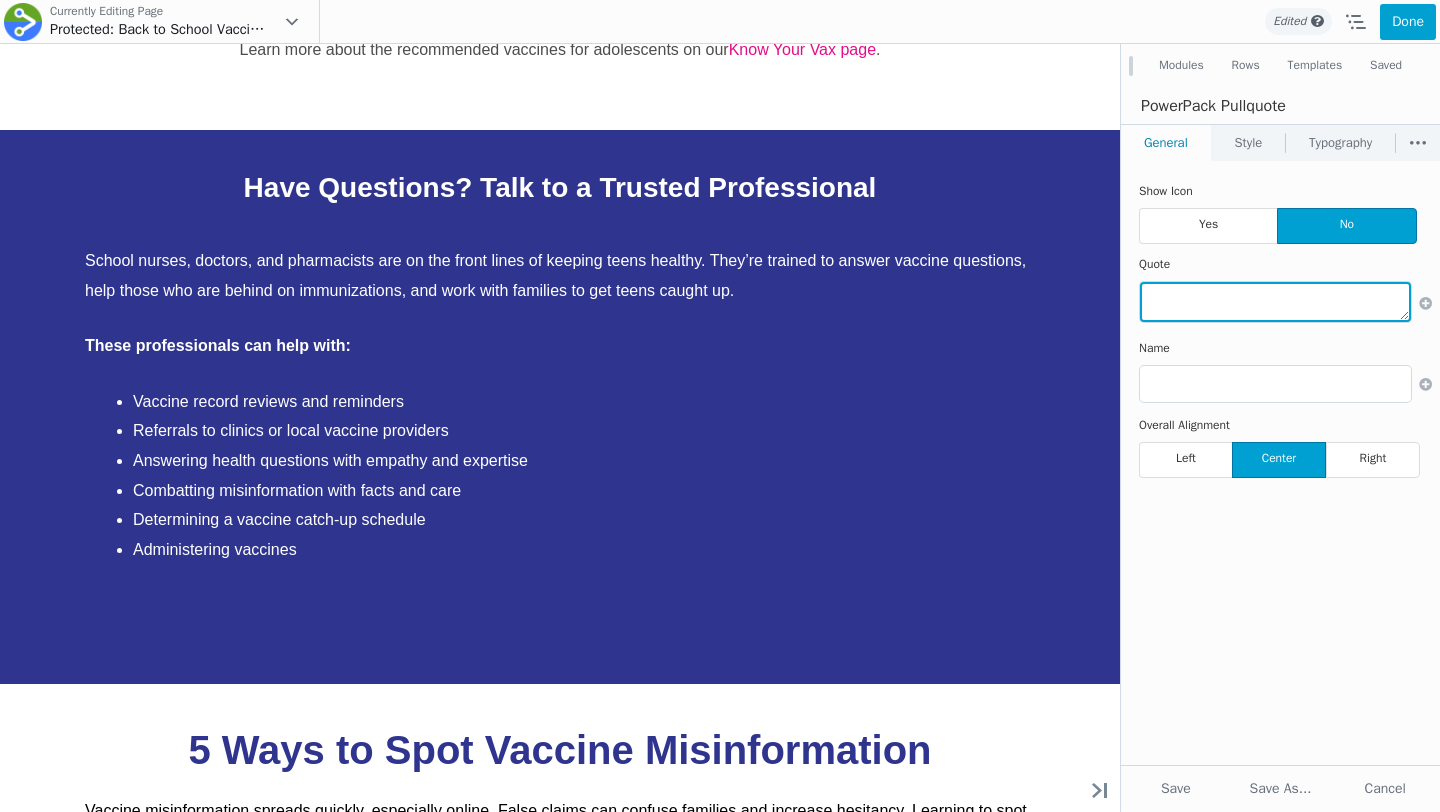 paste on ""As a school nurse, ensuring that my students are healthy, safe and ready to learn is a top priority.  It is my privilege to care for them and the school community.
Education is a powerful tool to reiterate the importance of routine childhood immunizations and the potential effects on a child's learning experience...vaccinations keep preventable diseases out of our communities and schools. We want to do everything we can to set our students up for success!"~Alicia Warden, RN (Nationally Certified School Nurse from West Virginia)" 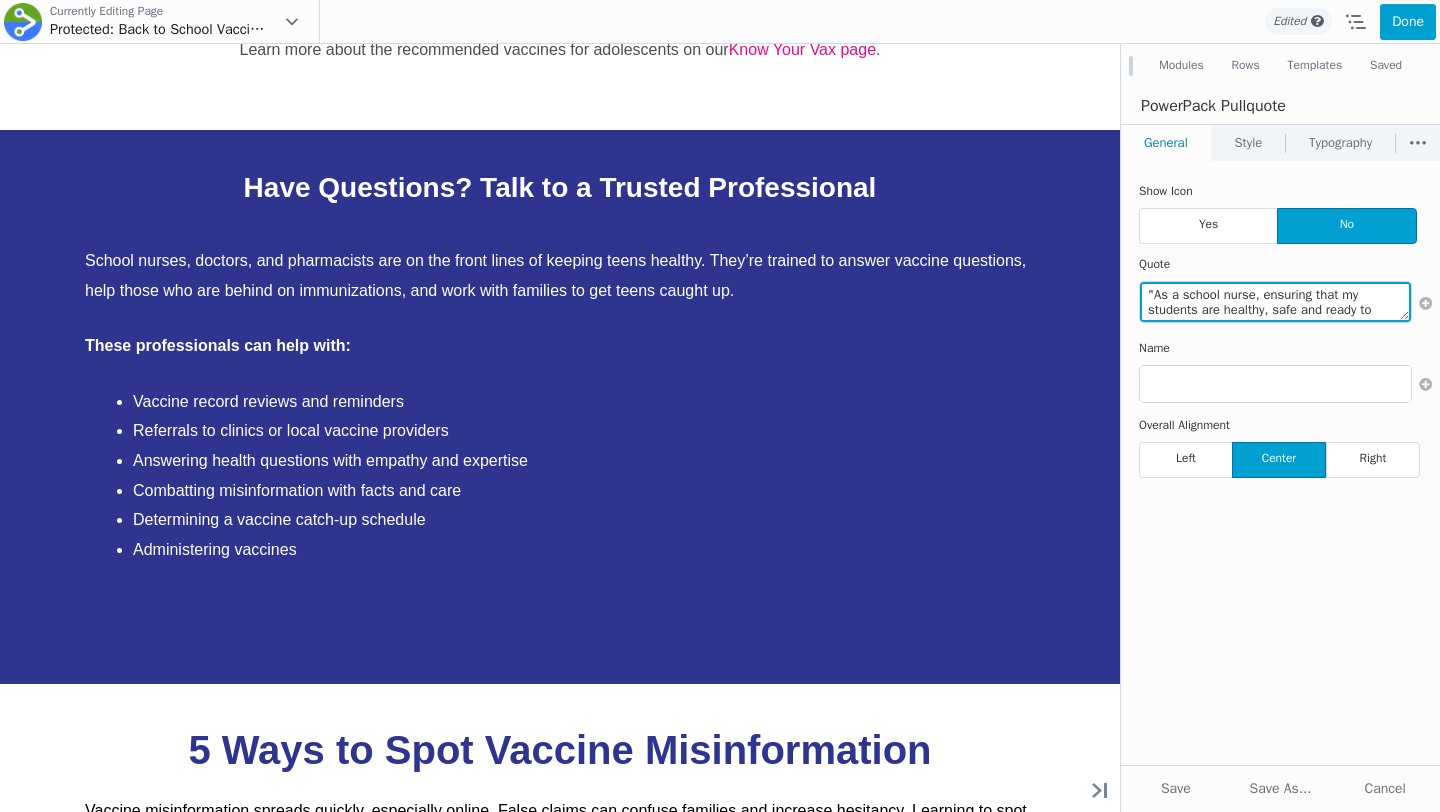 scroll, scrollTop: 192, scrollLeft: 0, axis: vertical 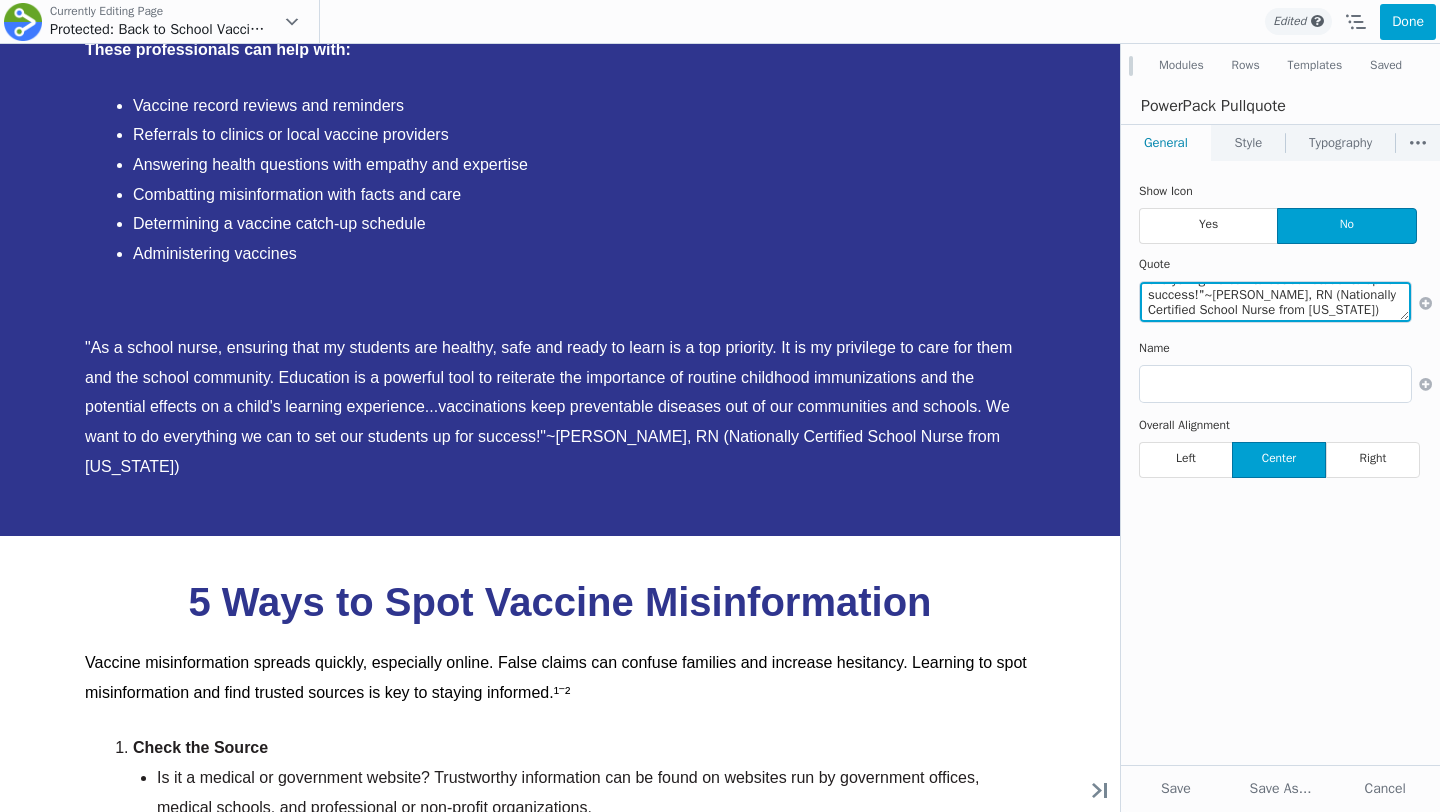 drag, startPoint x: 1231, startPoint y: 299, endPoint x: 1253, endPoint y: 319, distance: 29.732138 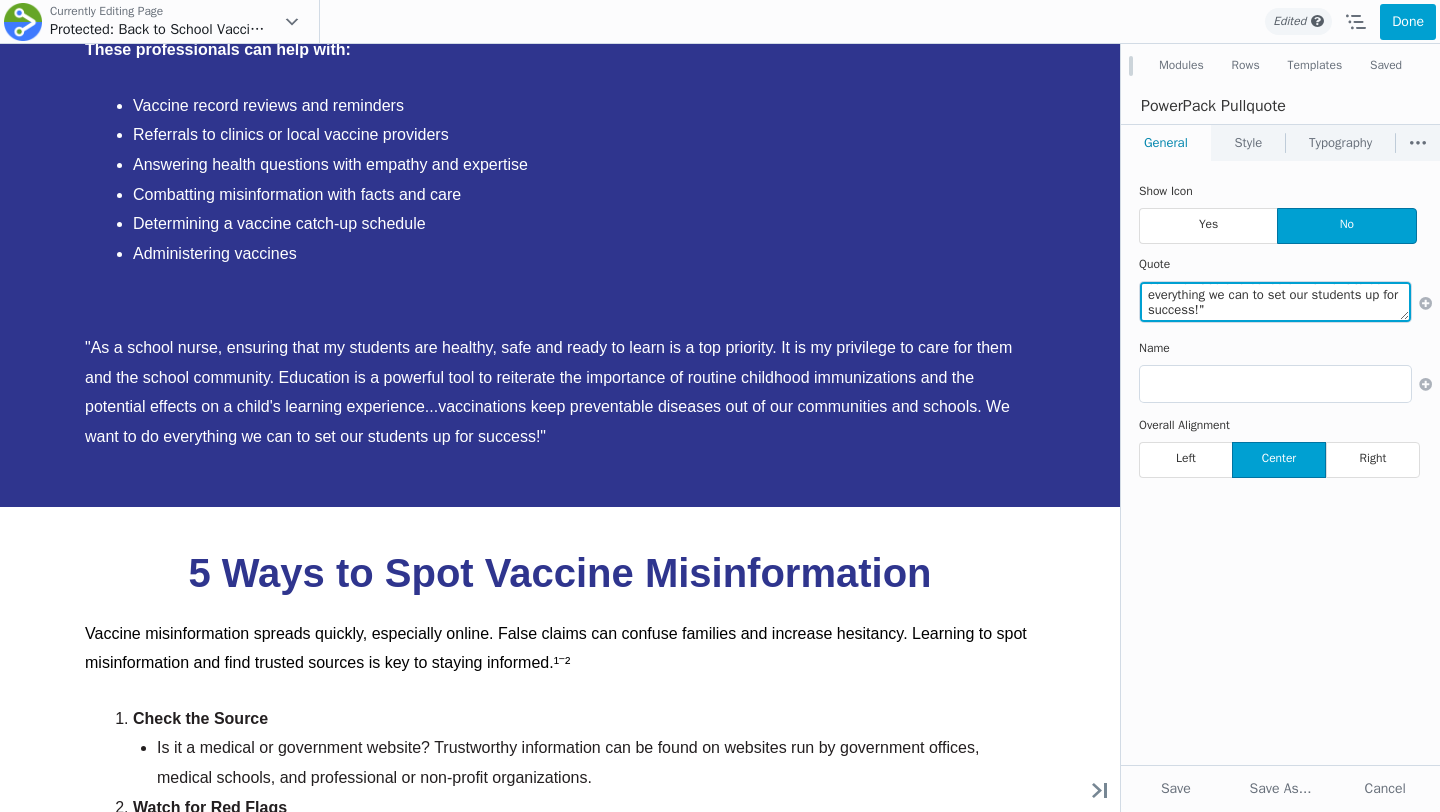 scroll, scrollTop: 165, scrollLeft: 0, axis: vertical 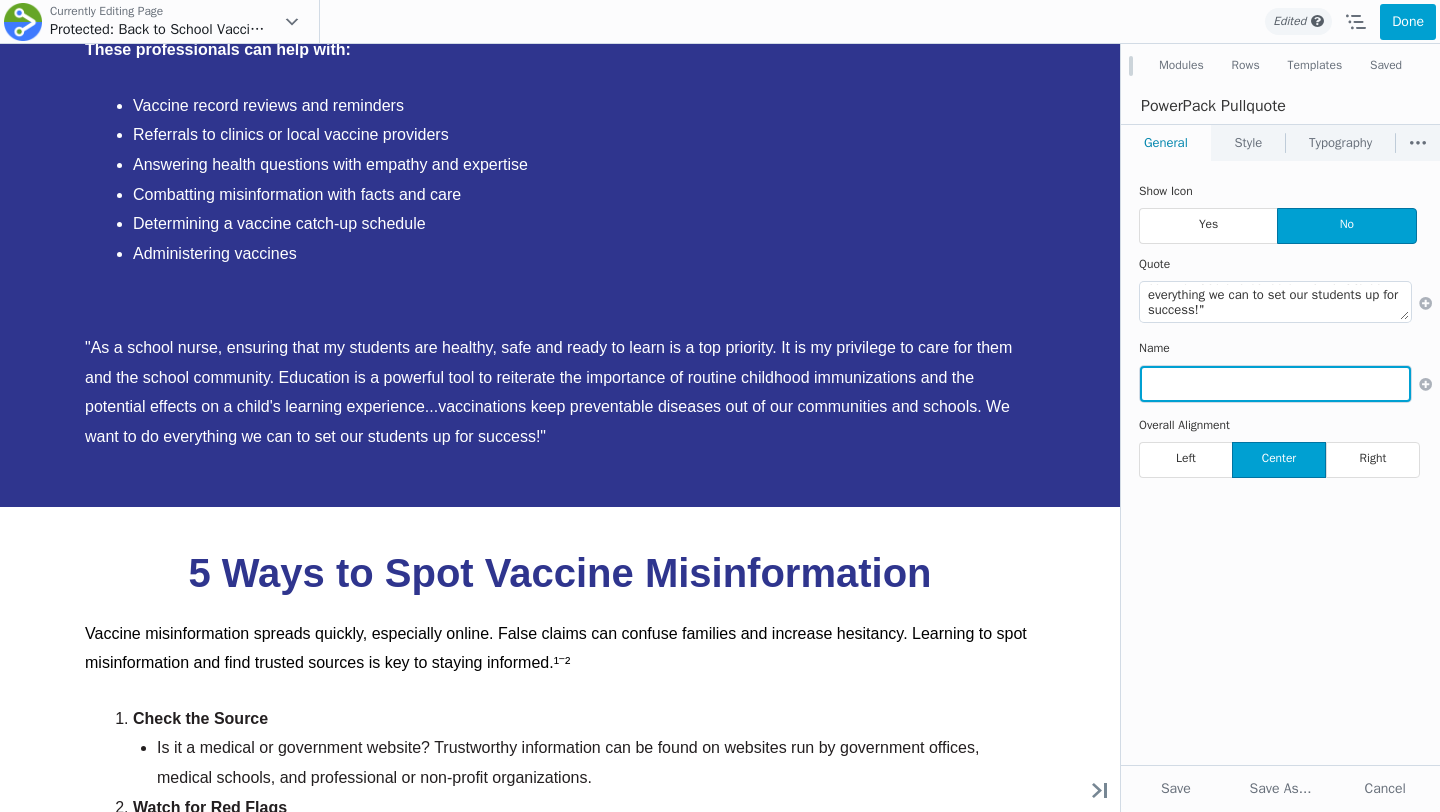 click at bounding box center (1275, 384) 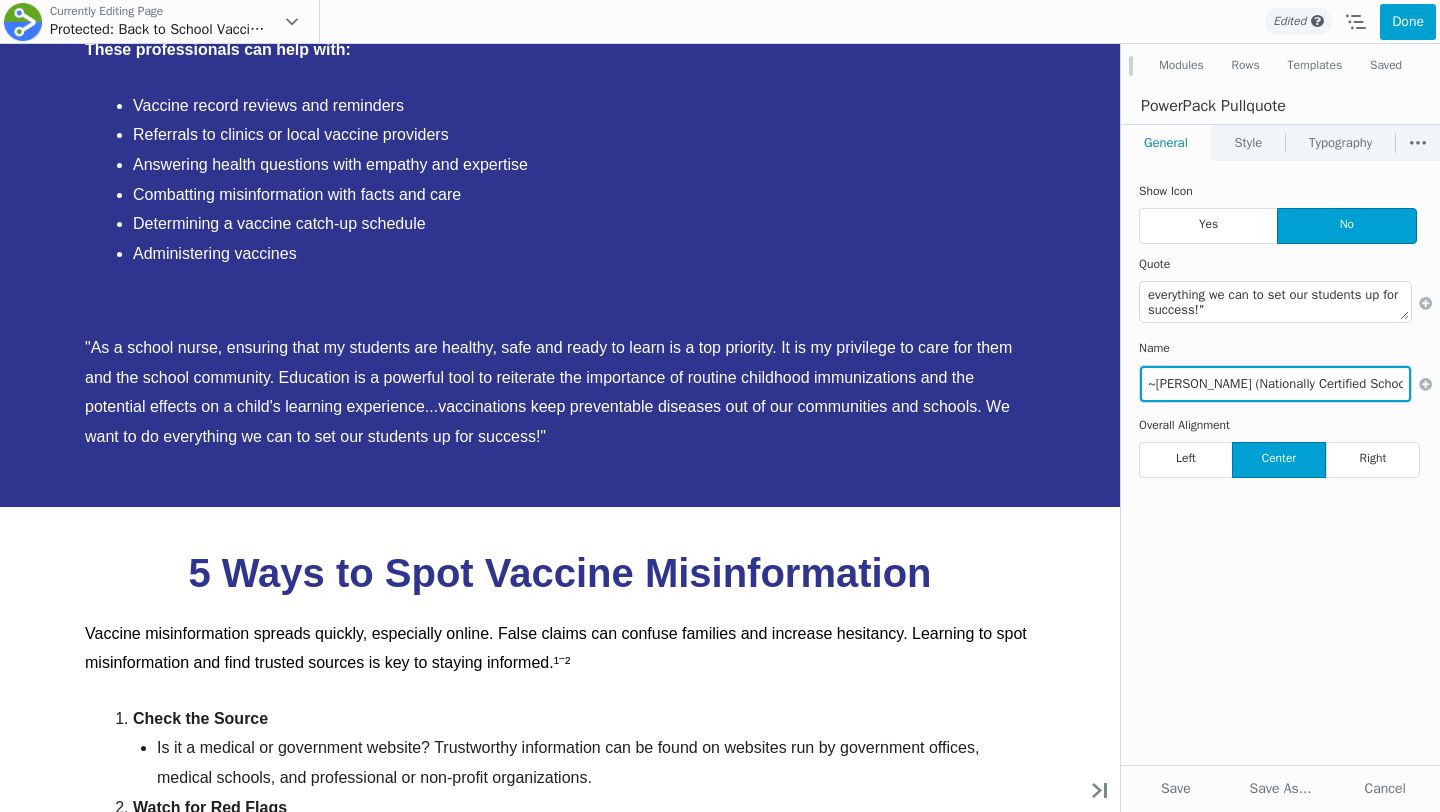 scroll, scrollTop: 0, scrollLeft: 193, axis: horizontal 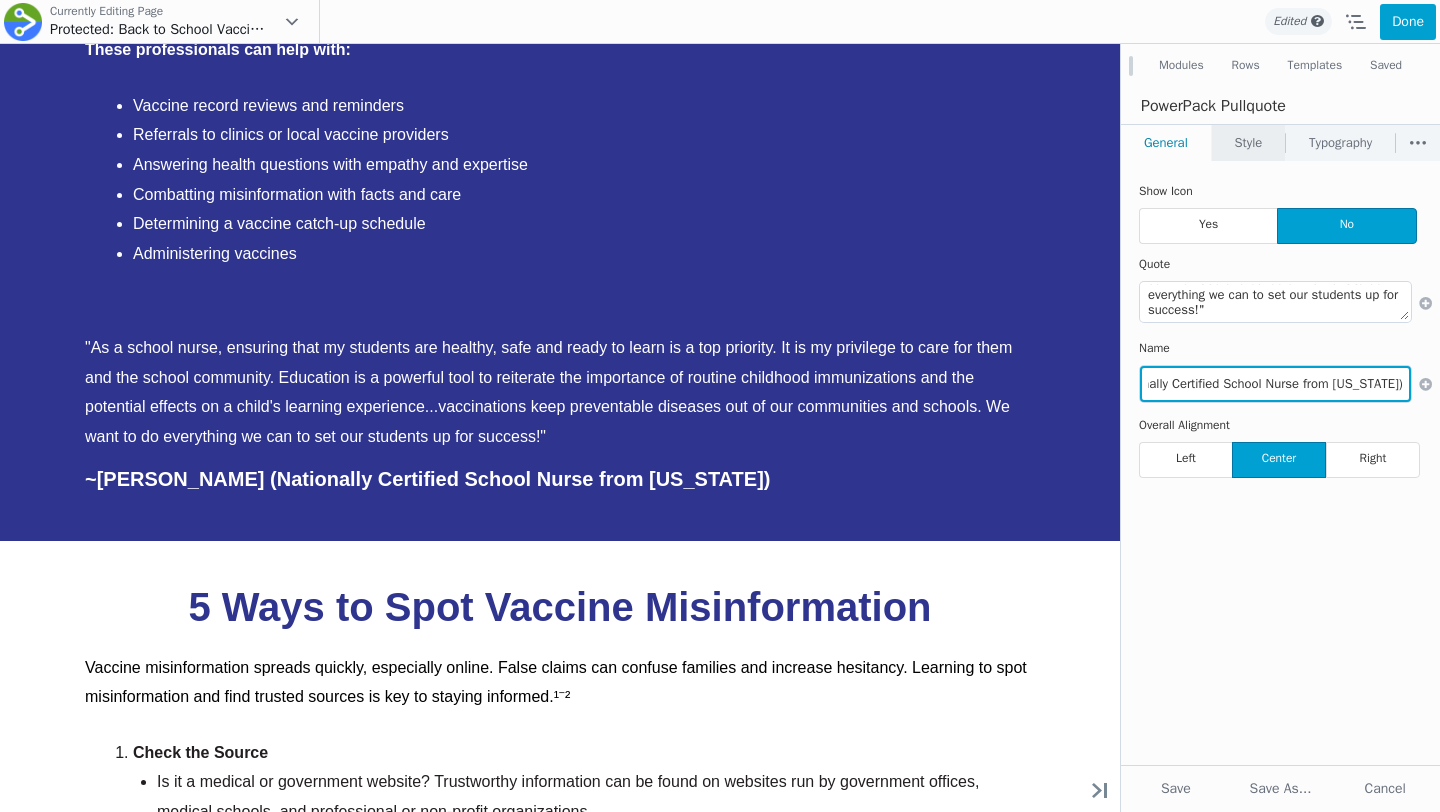 type on "~Alicia Warden, RN (Nationally Certified School Nurse from West Virginia)" 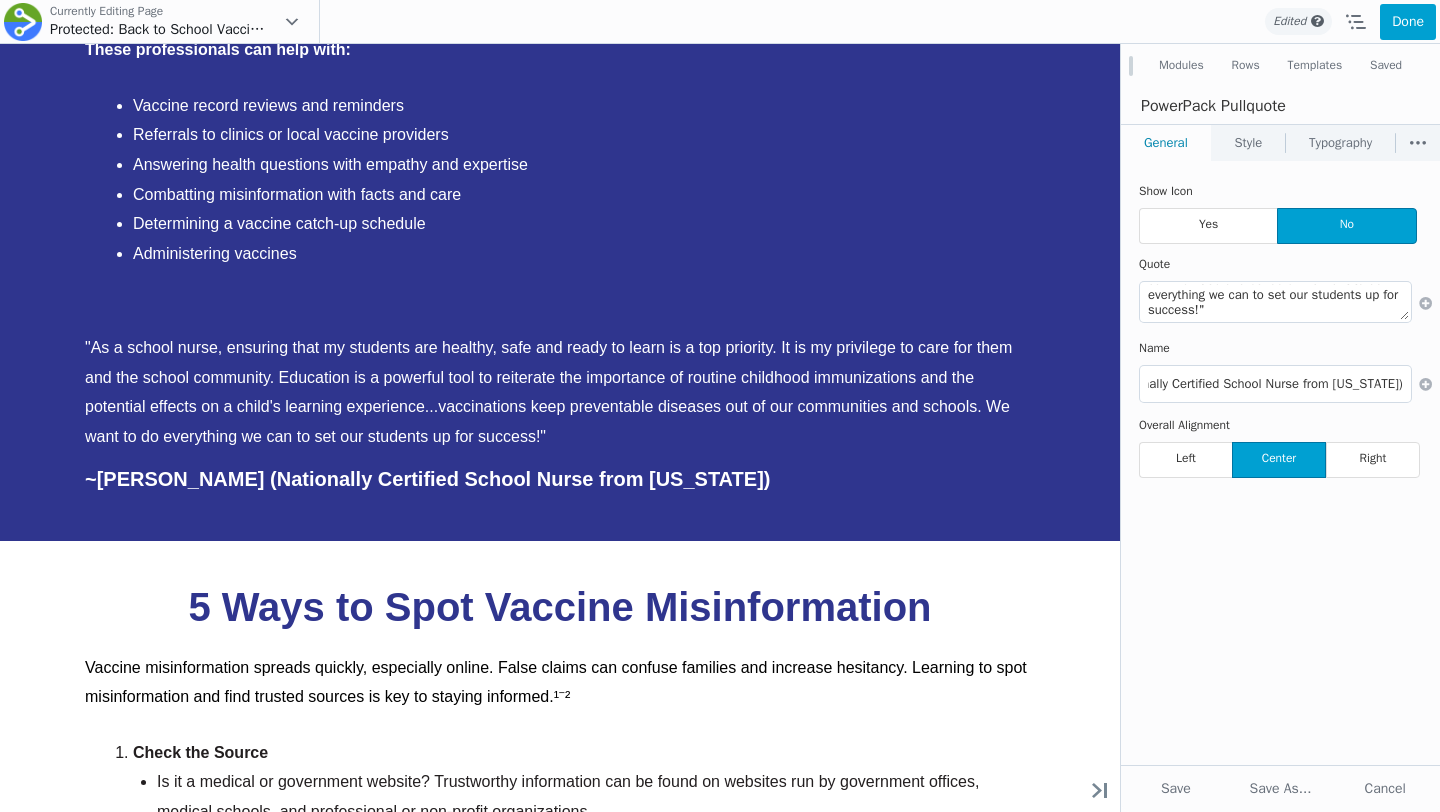 click on "Style" at bounding box center (1249, 143) 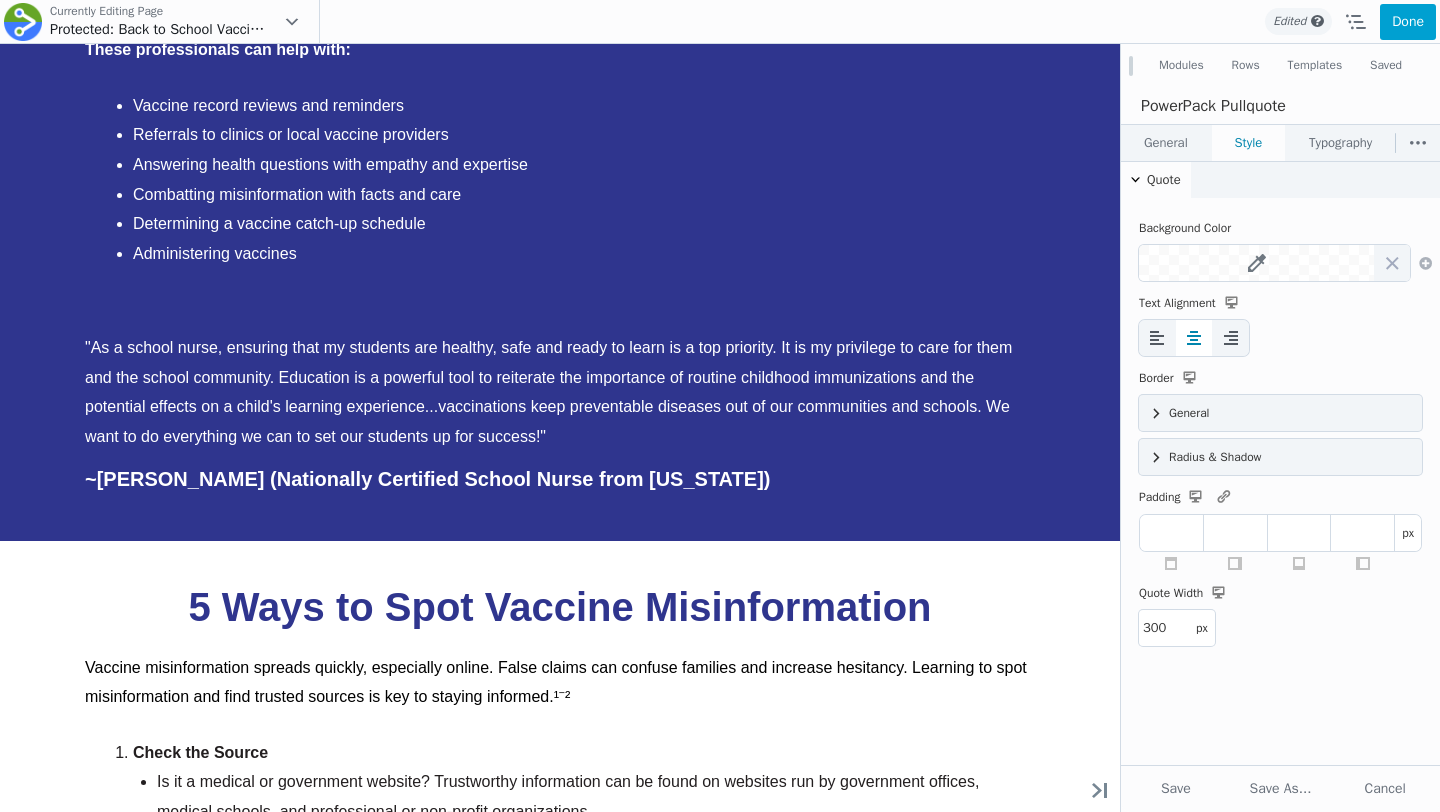 click on "Typography" at bounding box center (1340, 143) 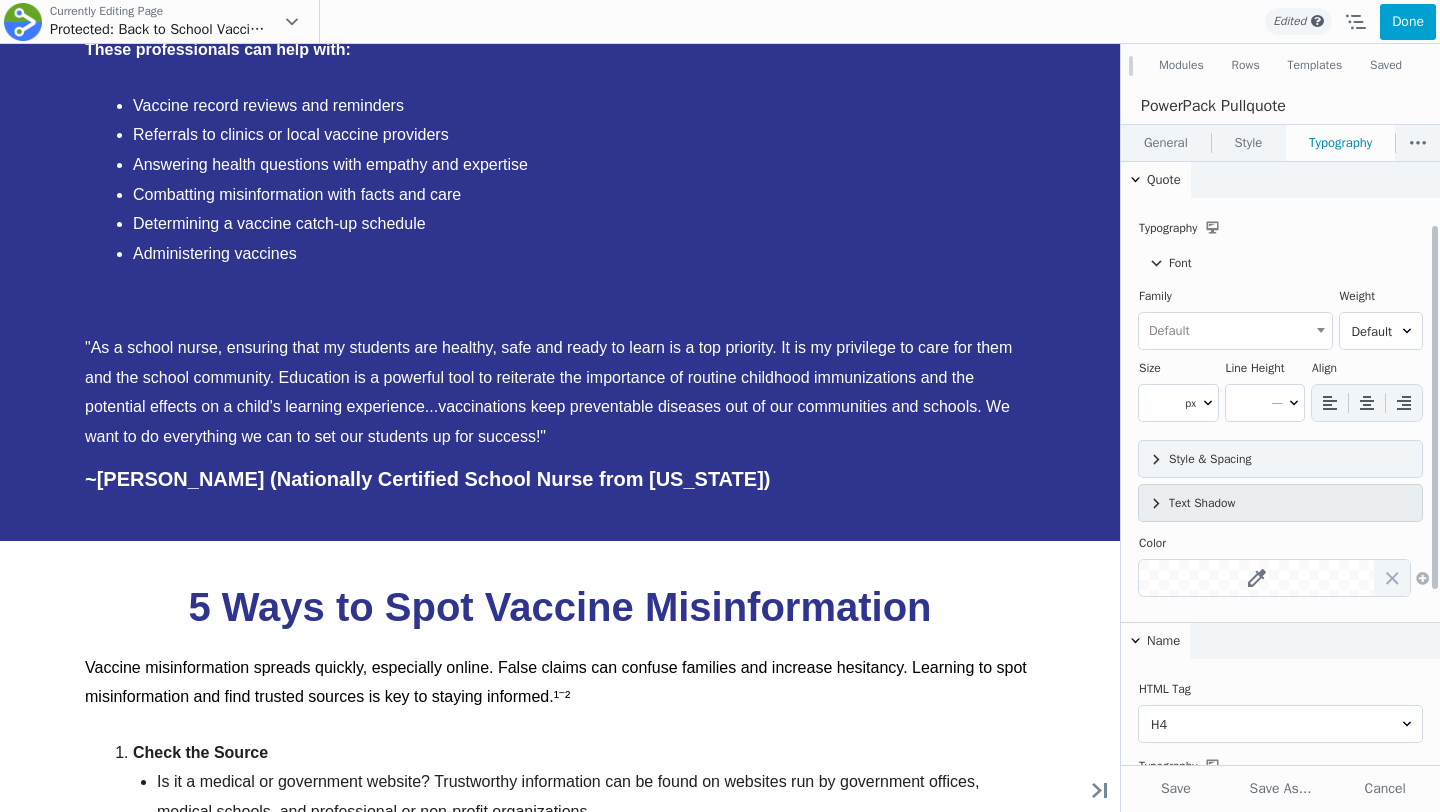 scroll, scrollTop: 395, scrollLeft: 0, axis: vertical 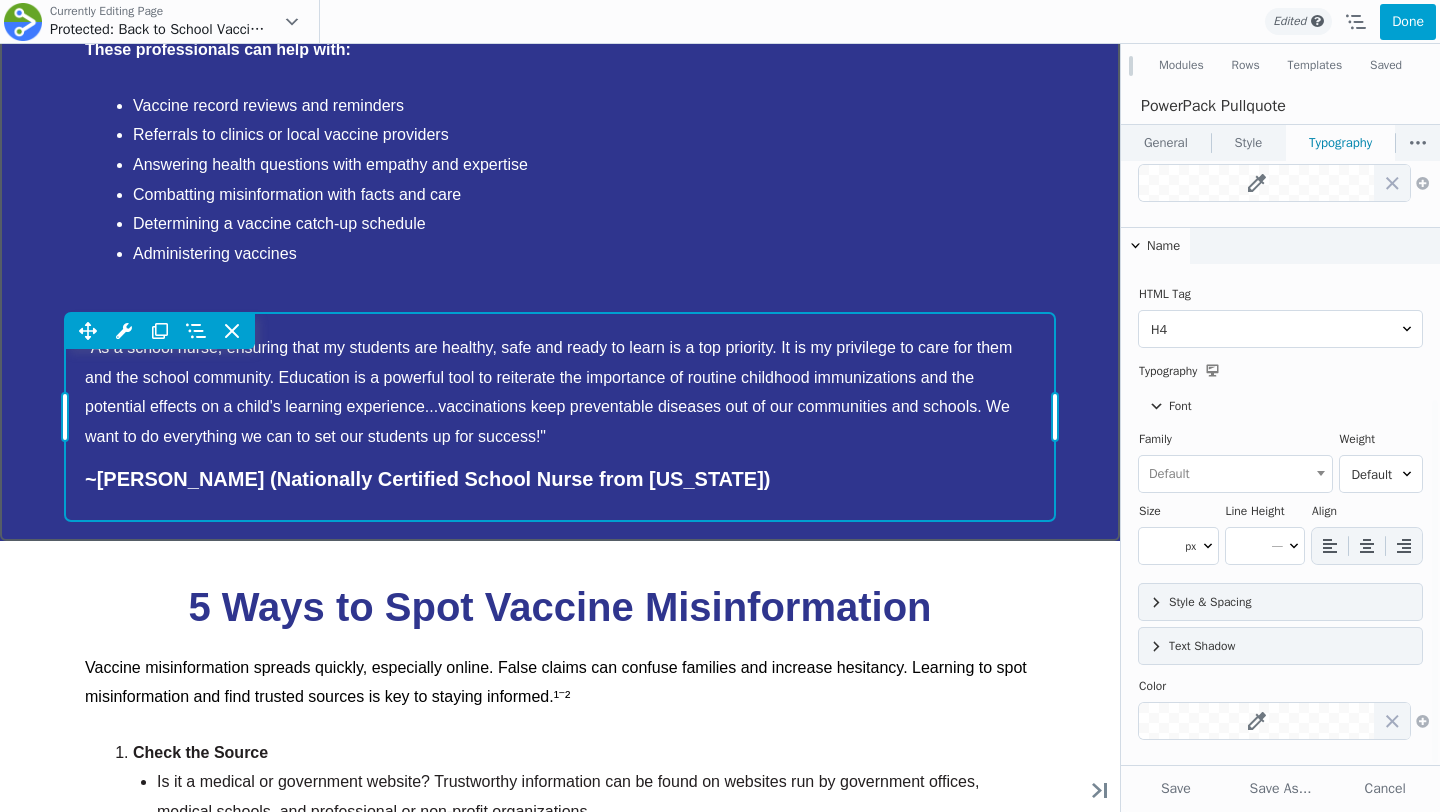 click on "Move Up
Move Down
Pullquote Settings
Copy Pullquote Settings
Paste Pullquote Settings
Row
Row Settings
Move Row
Duplicate Row
Remove Row" at bounding box center (560, 417) 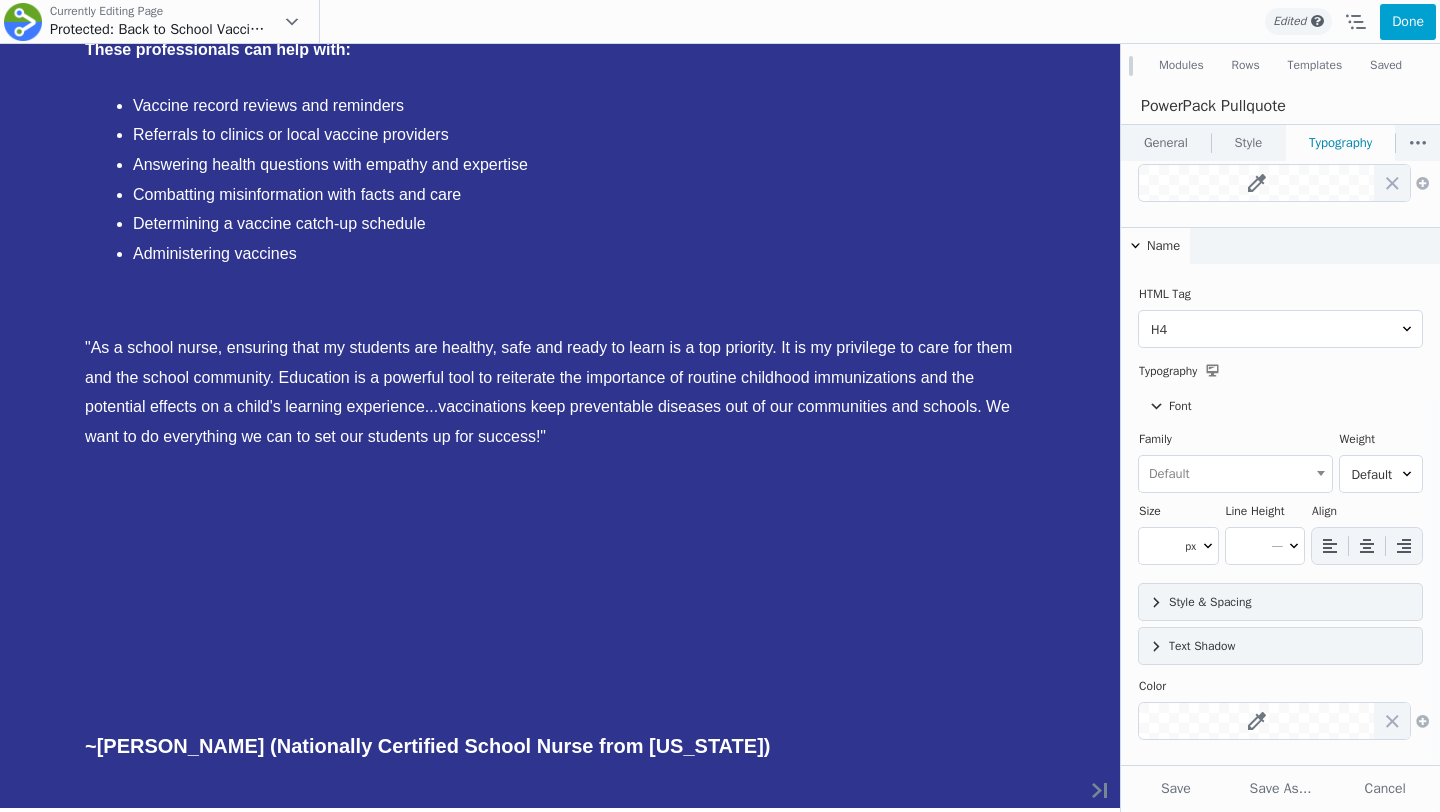 click on "General" at bounding box center (1166, 143) 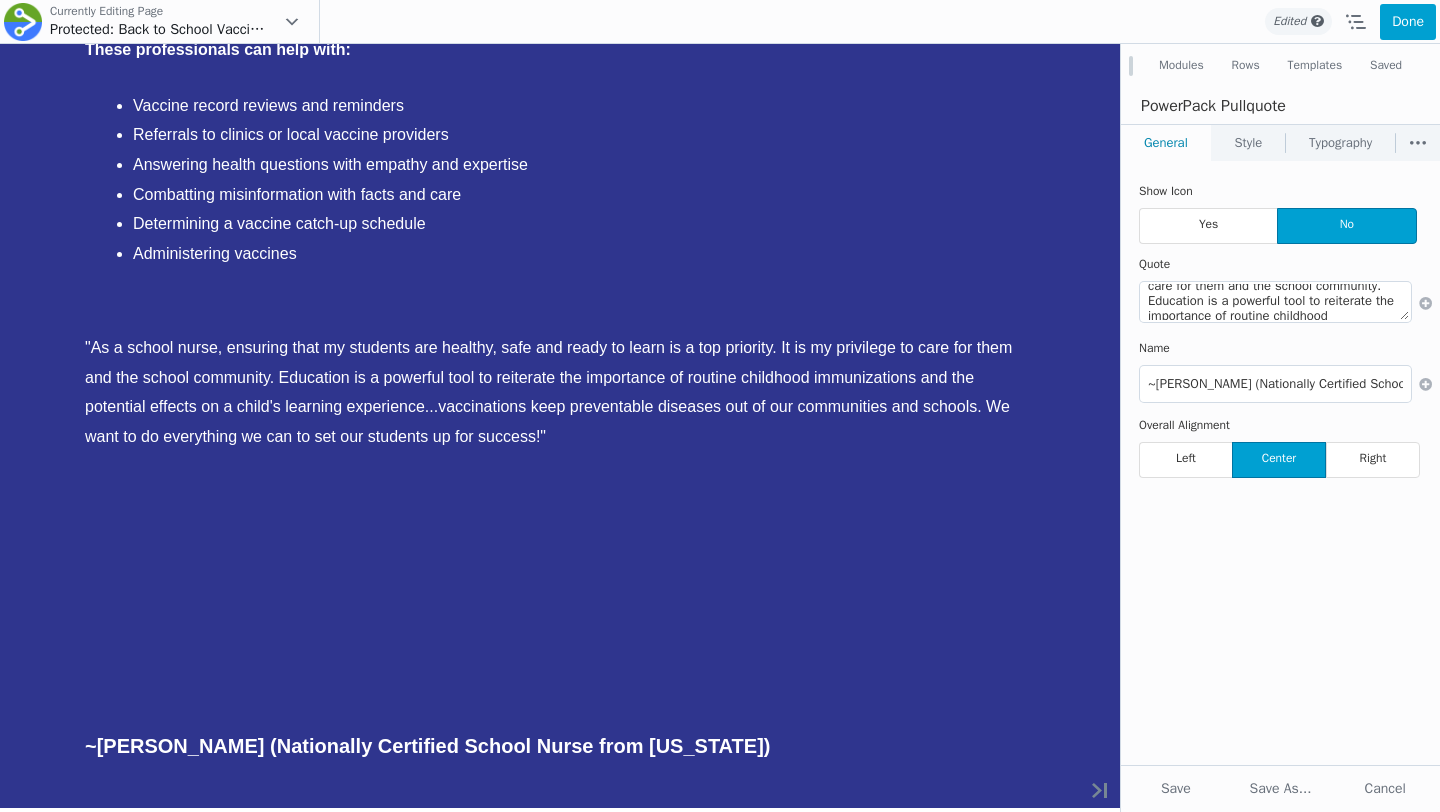 scroll, scrollTop: 0, scrollLeft: 0, axis: both 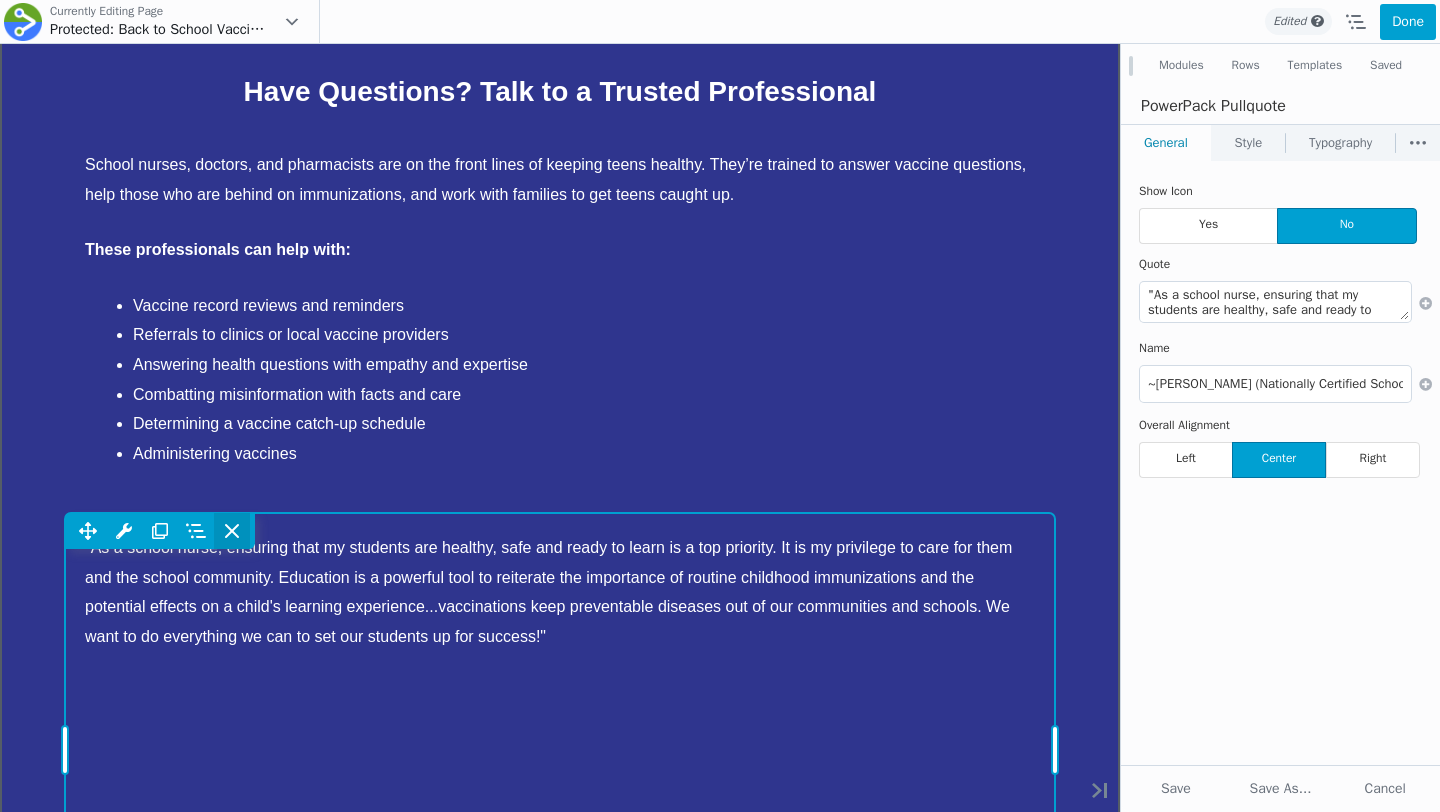 click 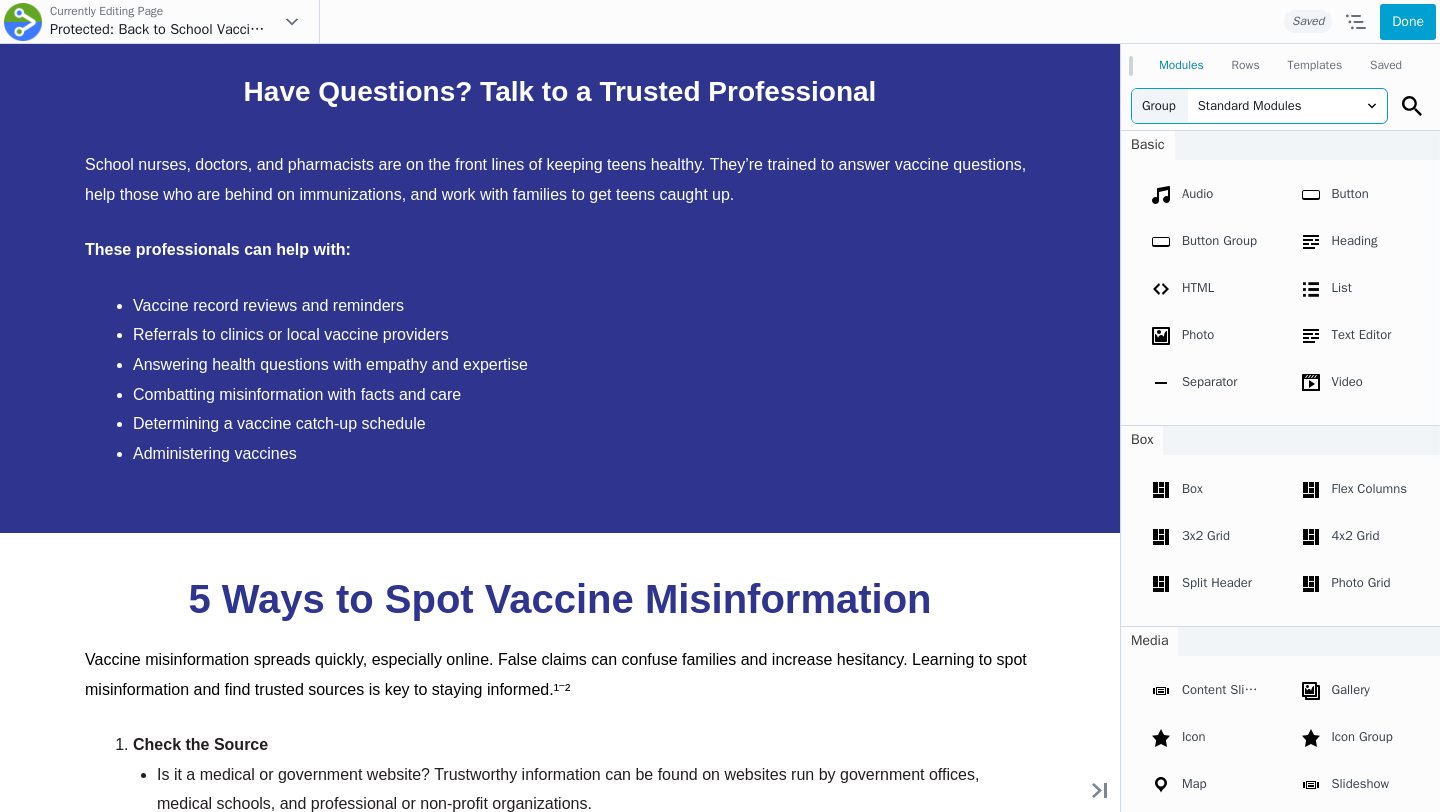 click on "Standard Modules" at bounding box center (1287, 106) 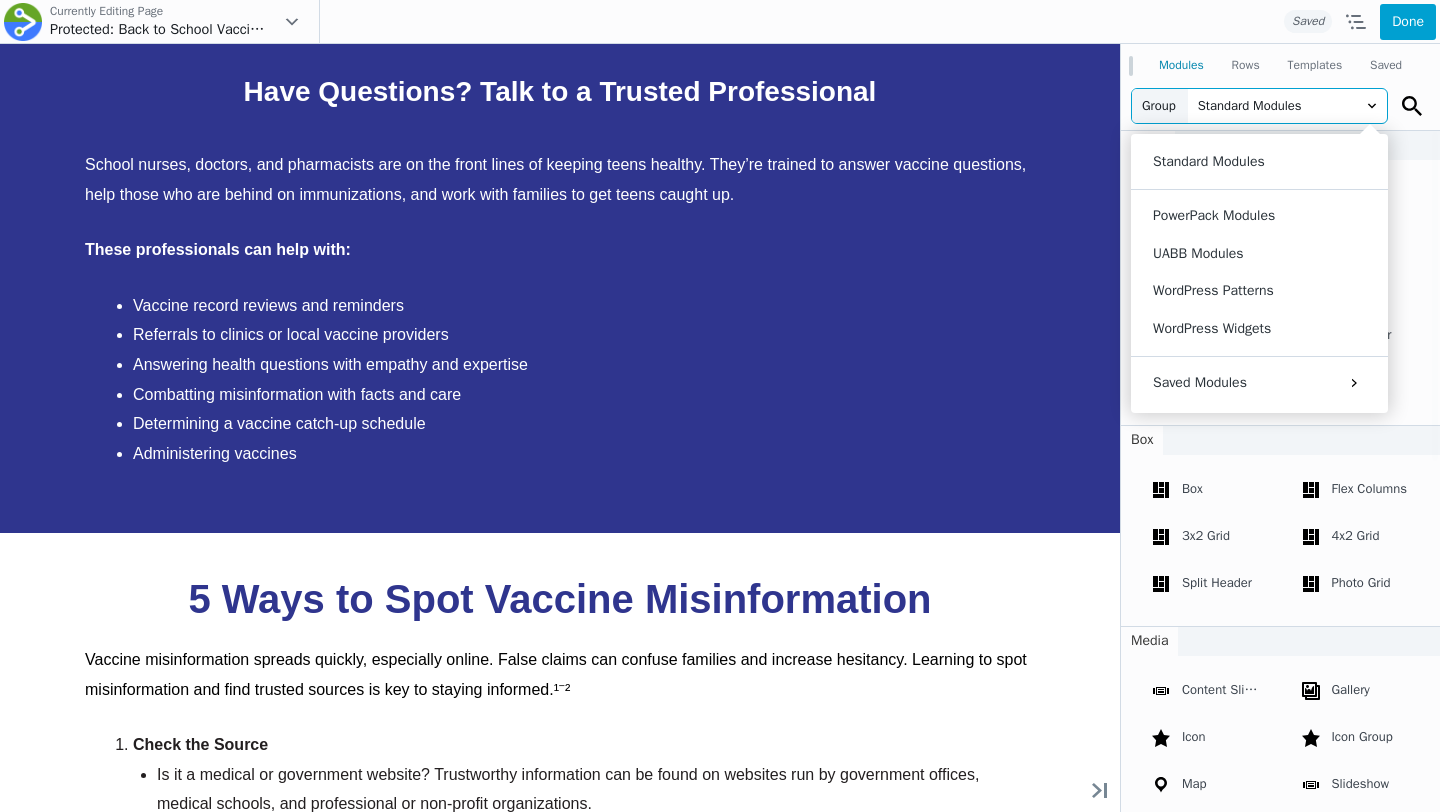 type 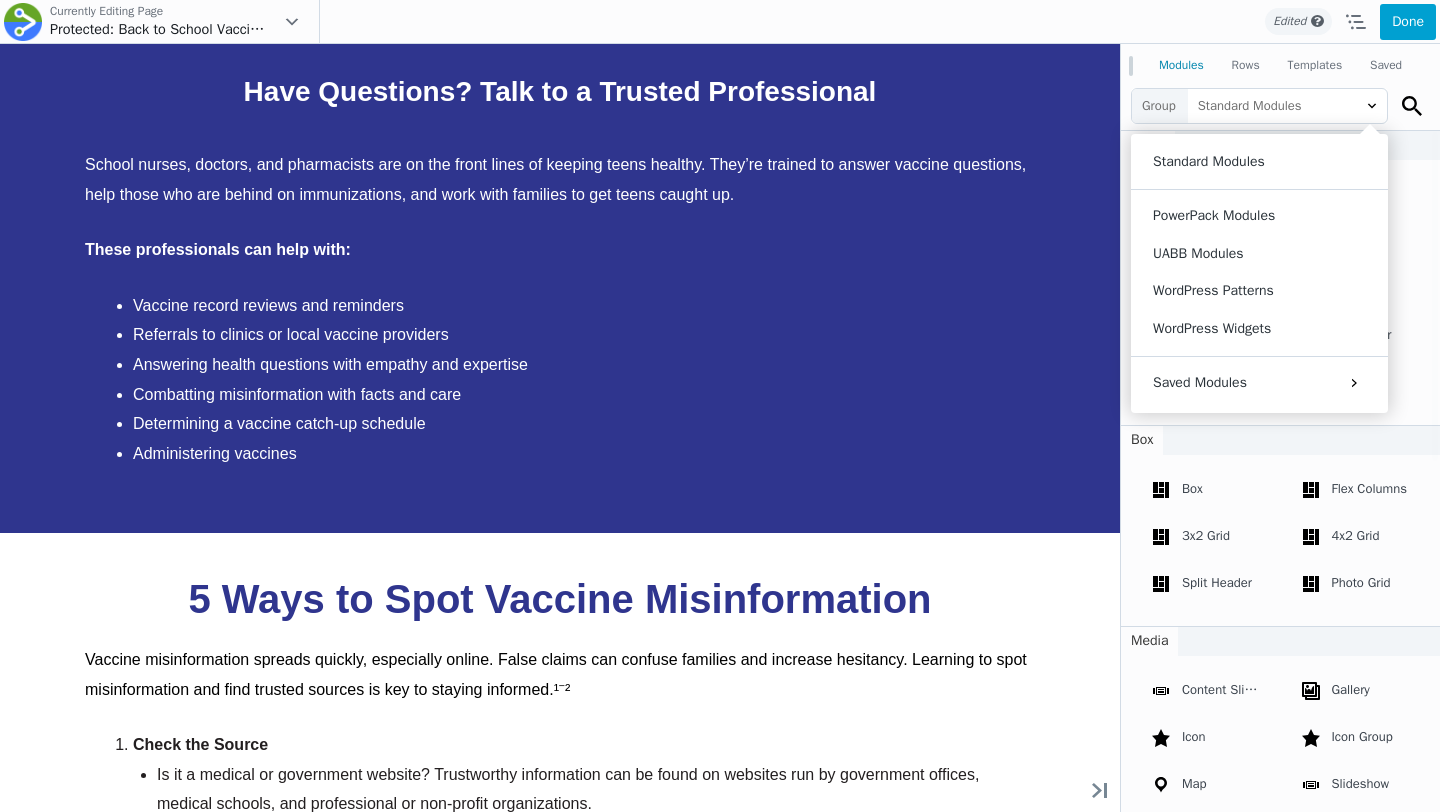 click on "Group
Standard Modules
Standard Modules
PowerPack Modules
UABB Modules
WordPress Patterns
WordPress Widgets
Saved Modules
Uncategorized
aiaw25" at bounding box center (1259, 109) 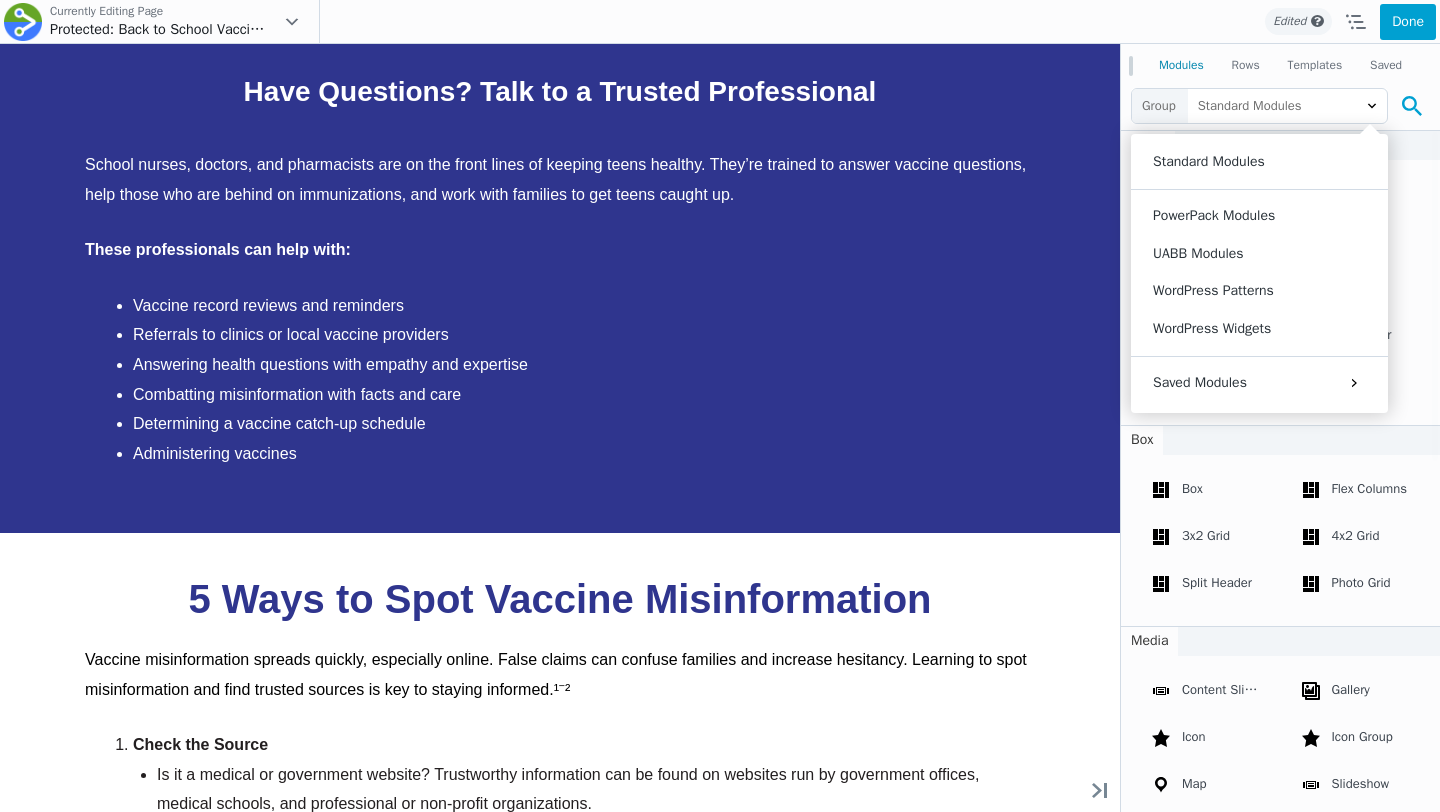 click 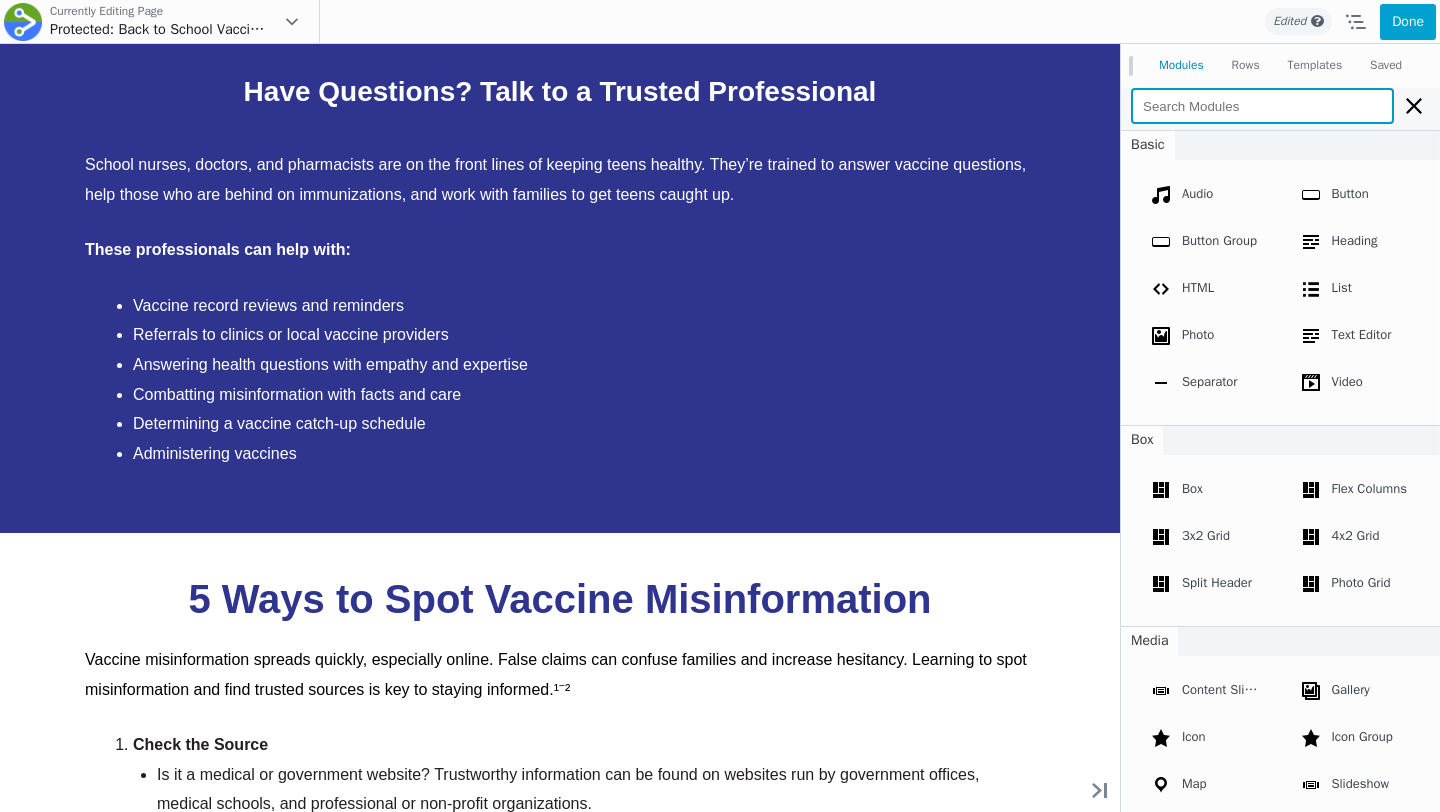 click at bounding box center [1262, 106] 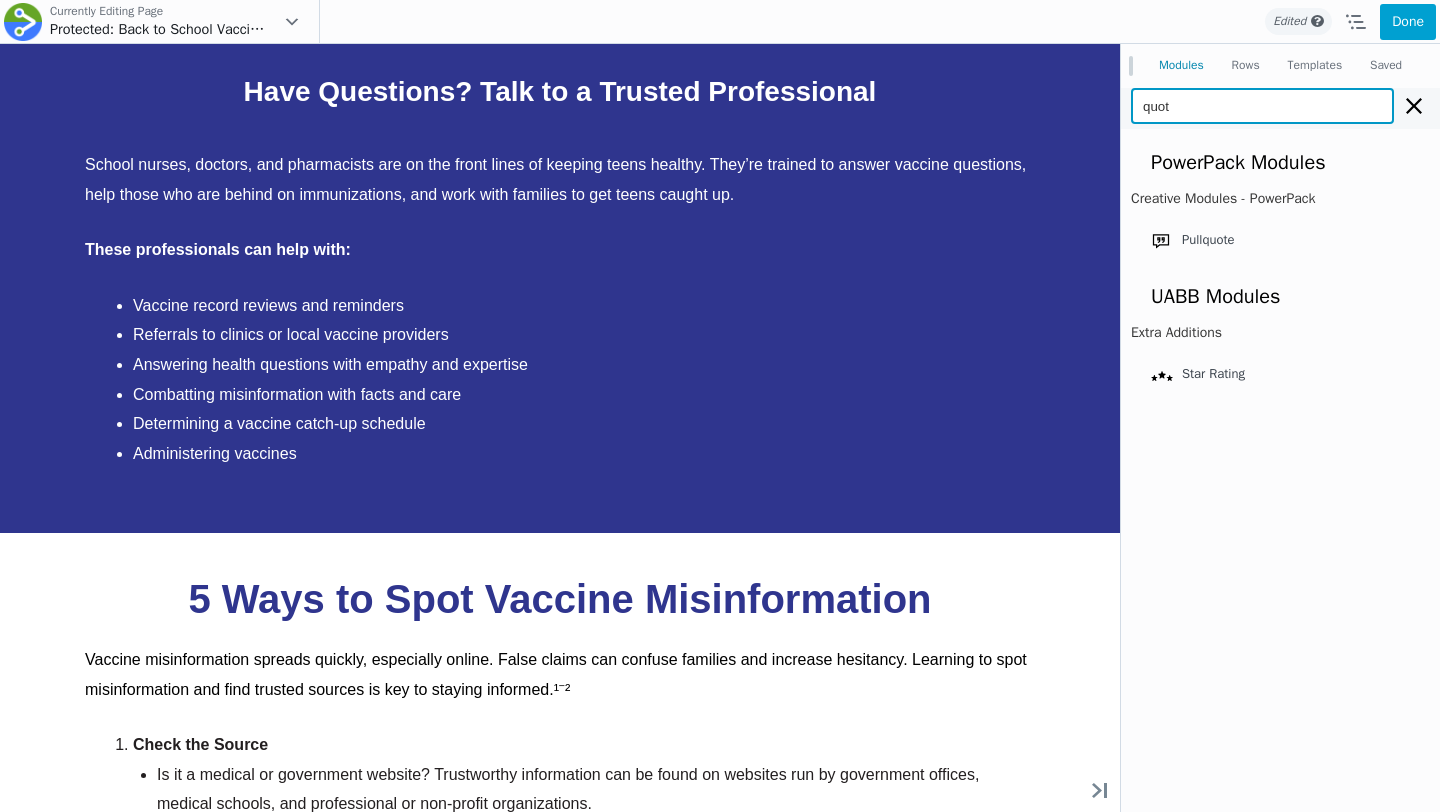type on "quote" 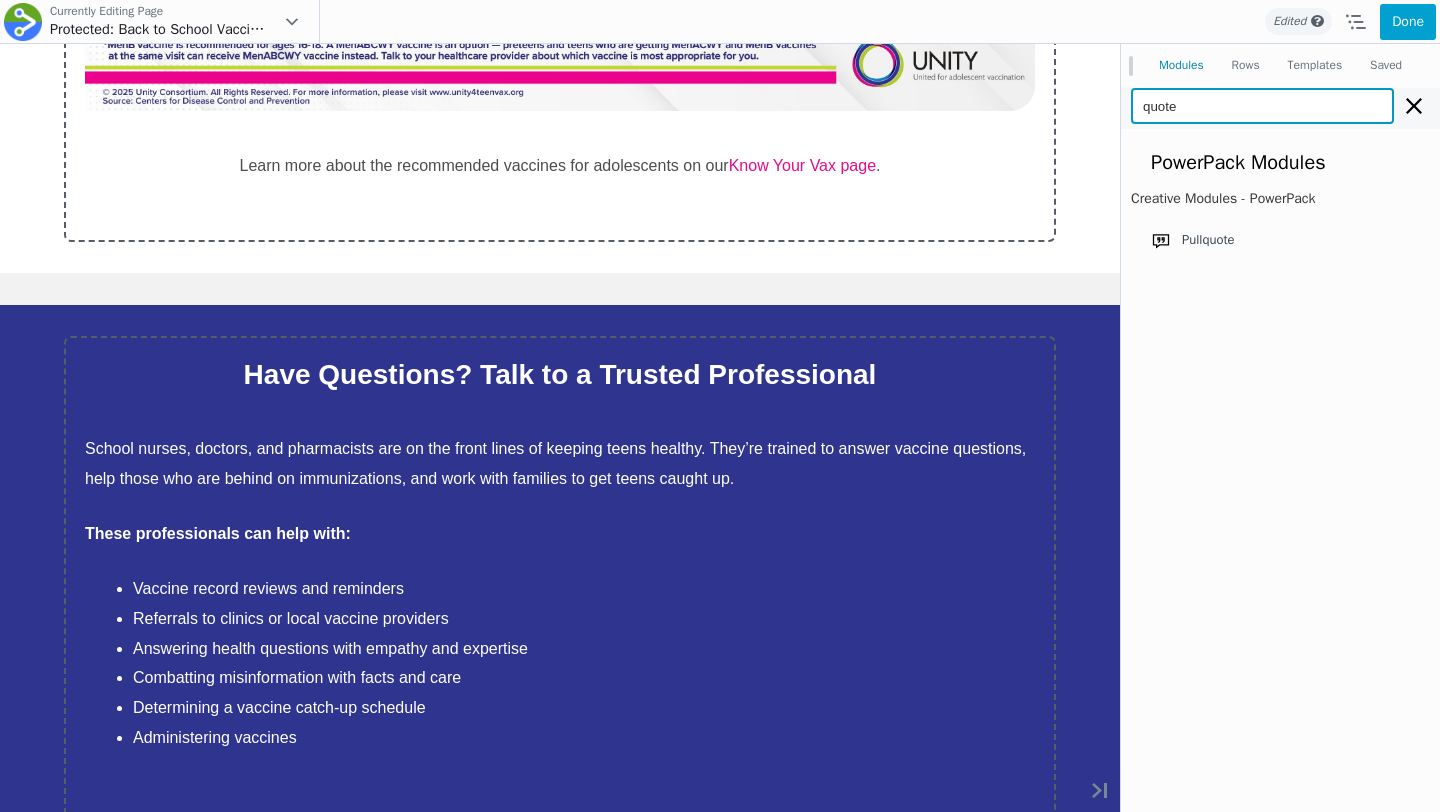 scroll, scrollTop: 3049, scrollLeft: 0, axis: vertical 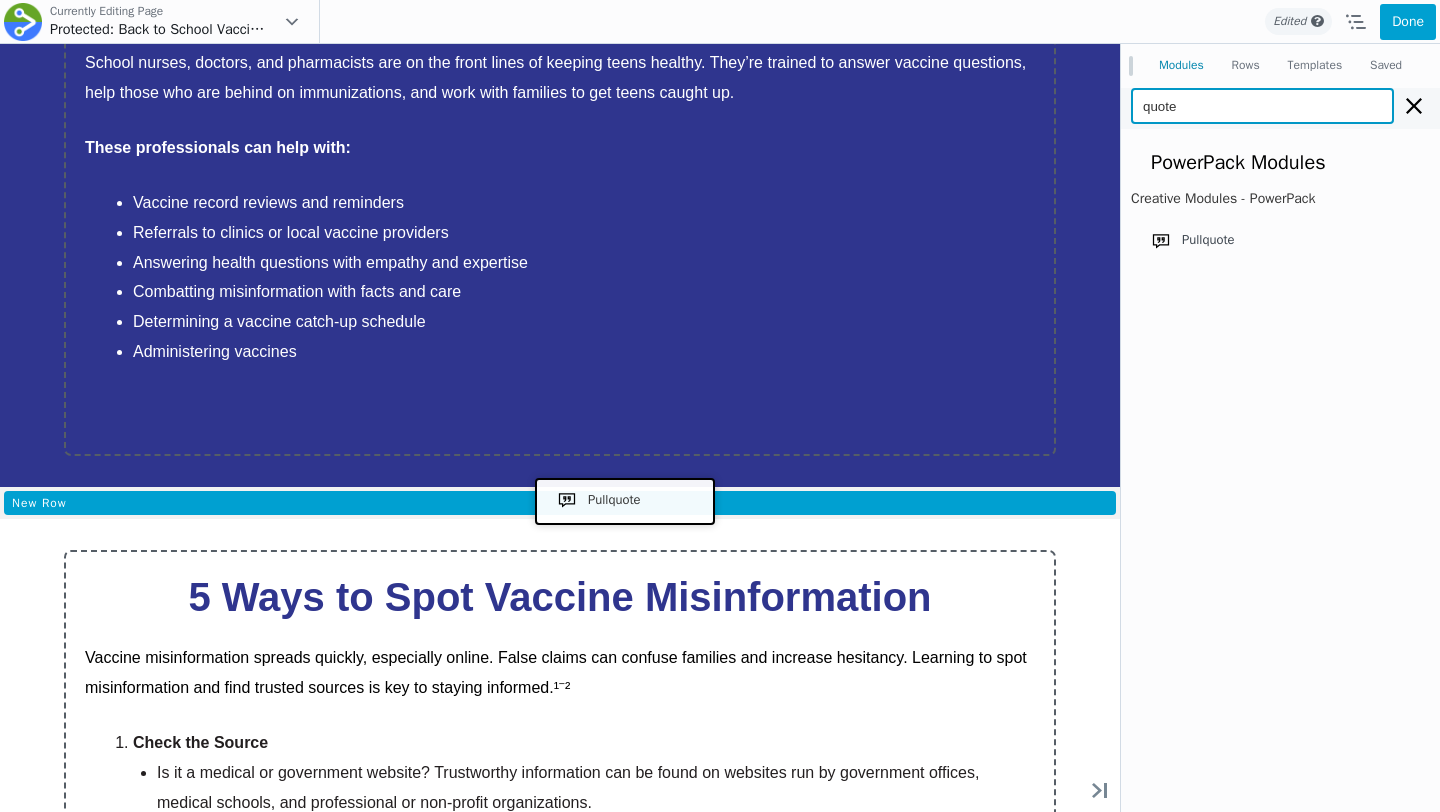 drag, startPoint x: 1239, startPoint y: 287, endPoint x: 620, endPoint y: 498, distance: 653.974 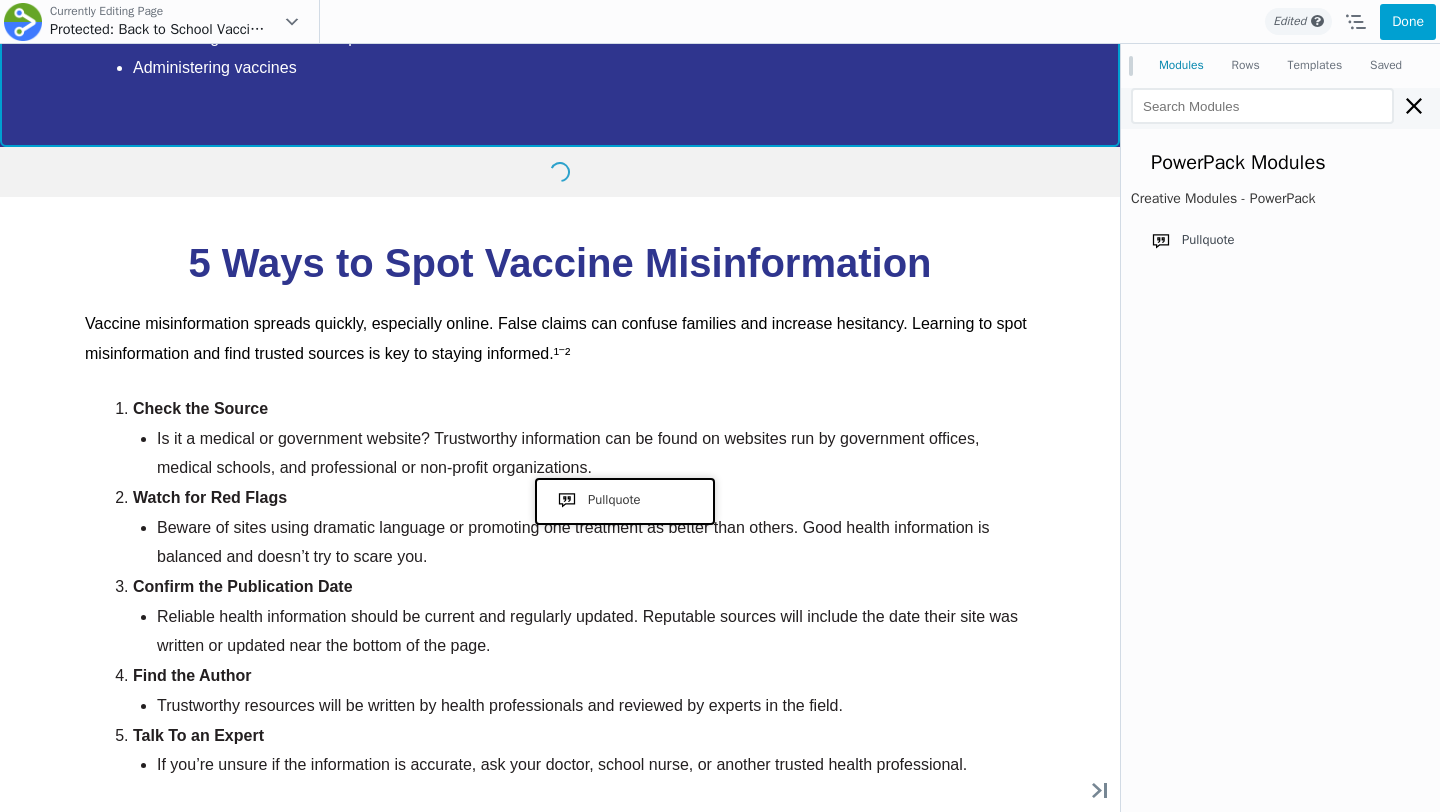 scroll, scrollTop: 2663, scrollLeft: 0, axis: vertical 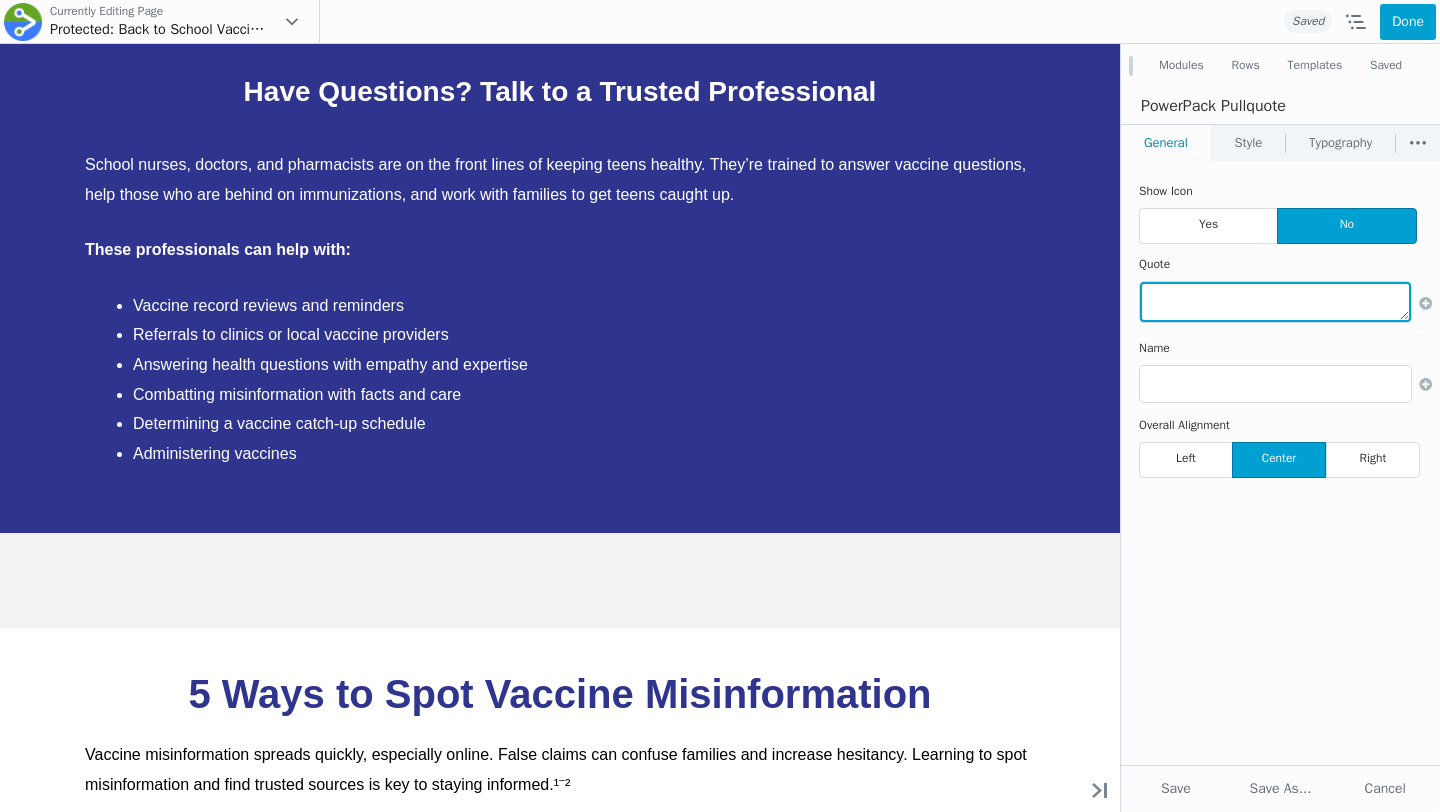 click at bounding box center [1275, 302] 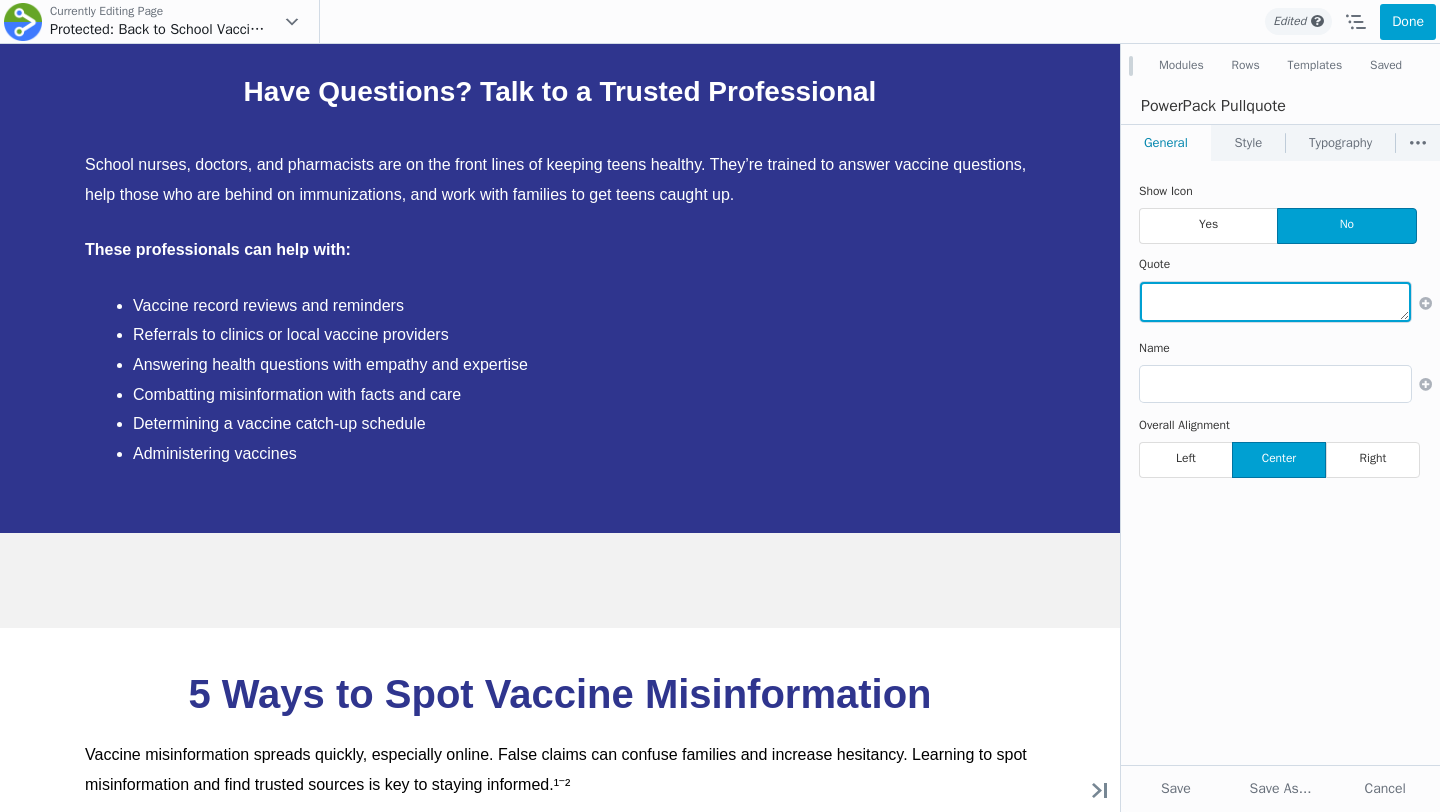 paste on "~Alicia Warden, RN (Nationally Certified School Nurse from West Virginia)" 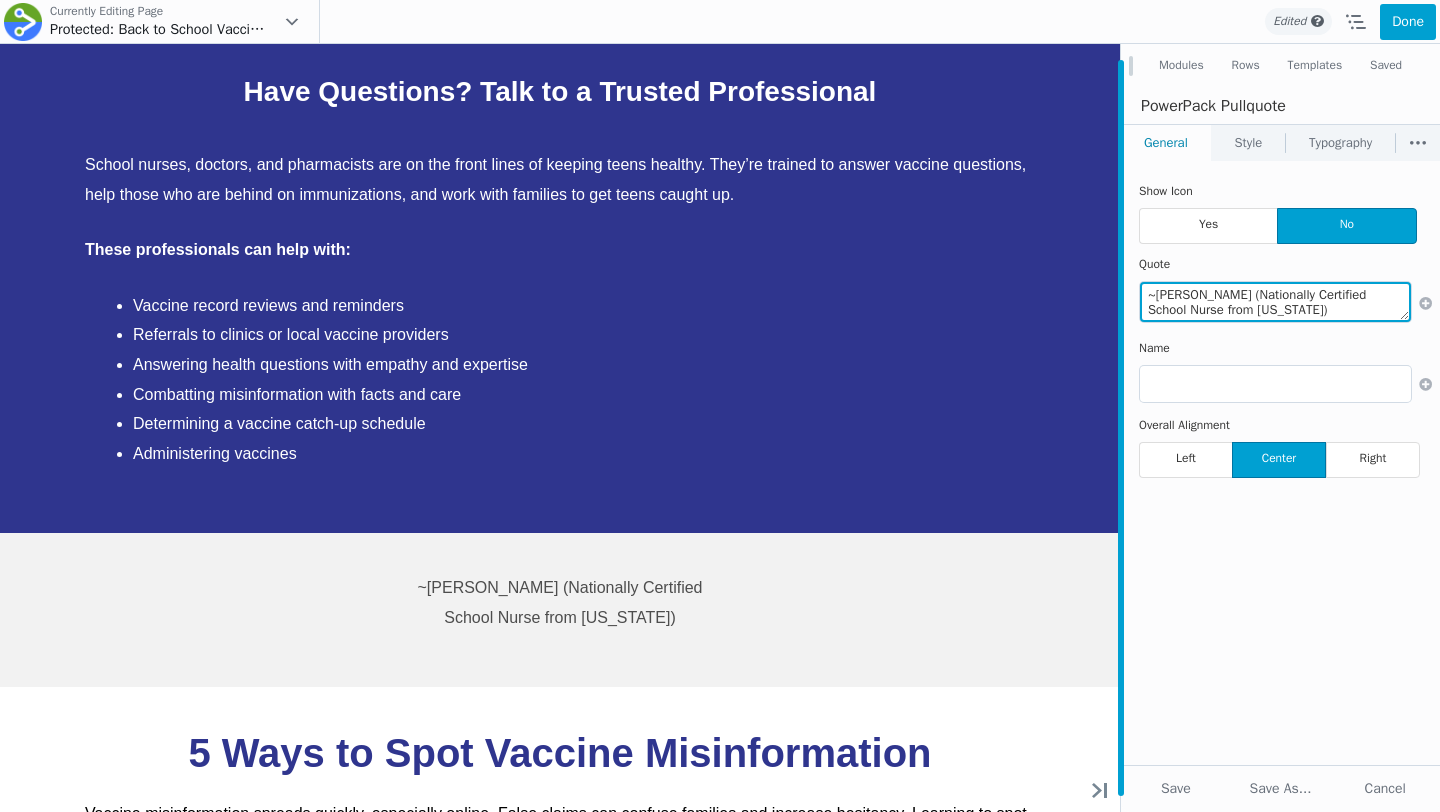 drag, startPoint x: 1365, startPoint y: 305, endPoint x: 1117, endPoint y: 290, distance: 248.45322 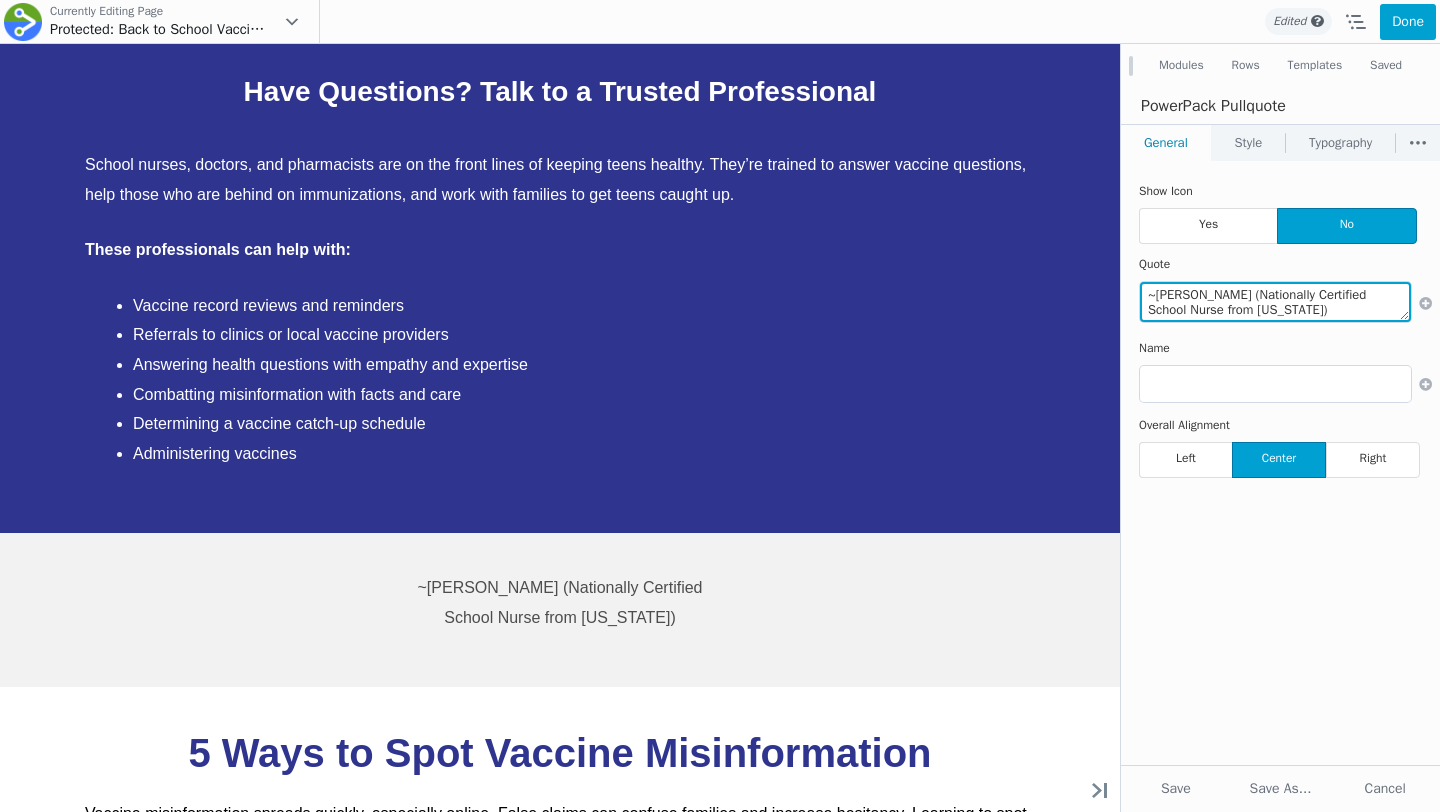 type on "~Alicia Warden, RN (Nationally Certified School Nurse from West Virginia)" 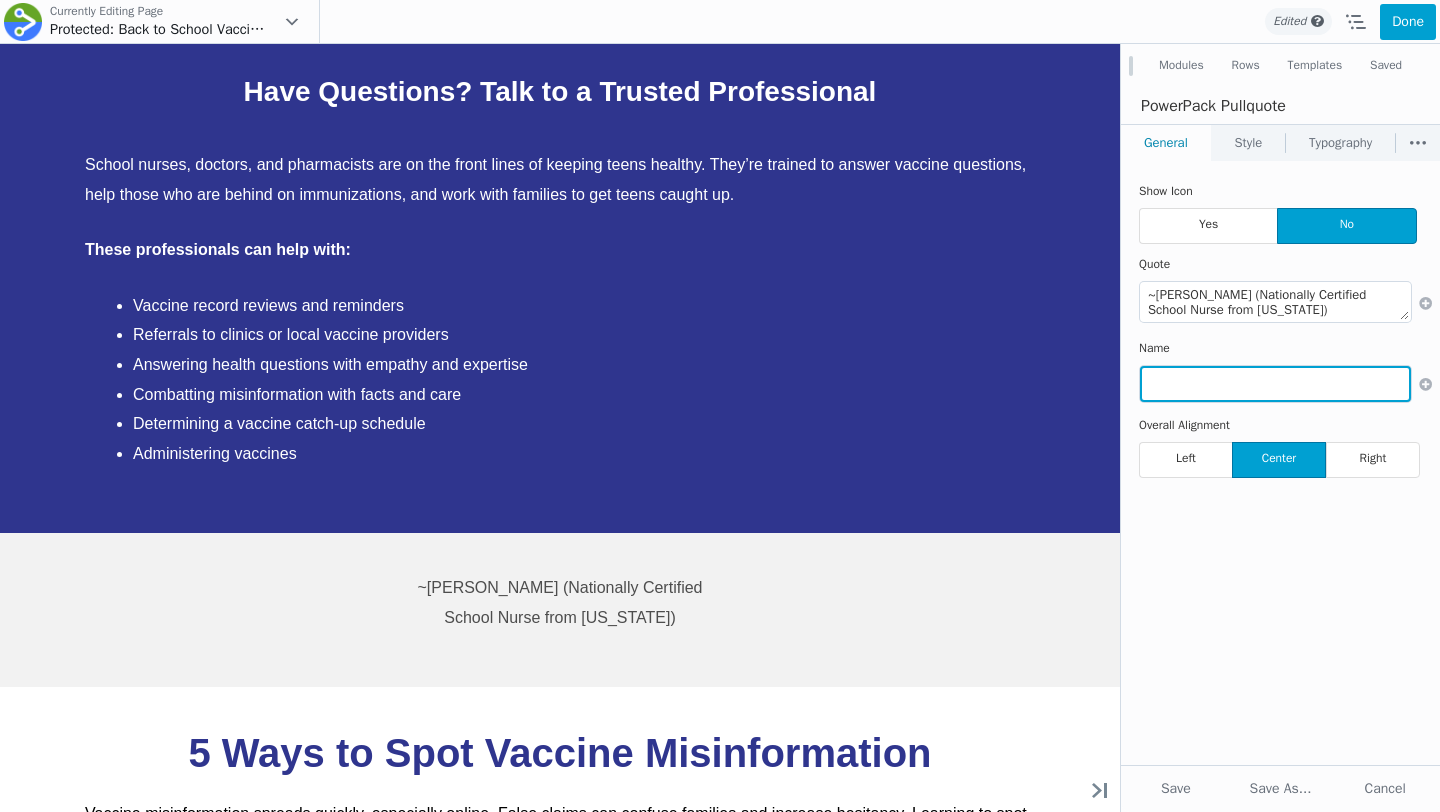 click at bounding box center [1275, 384] 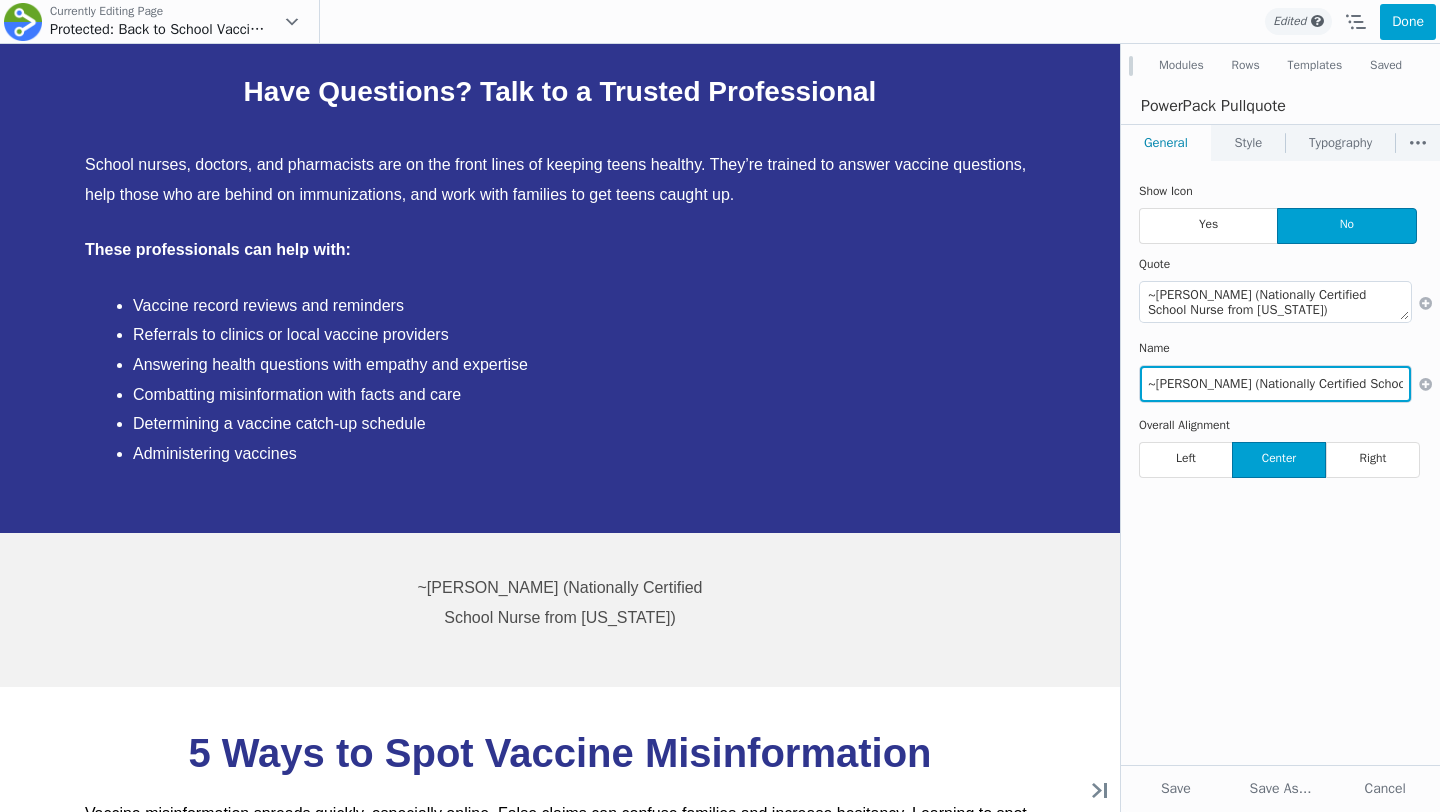 scroll, scrollTop: 0, scrollLeft: 193, axis: horizontal 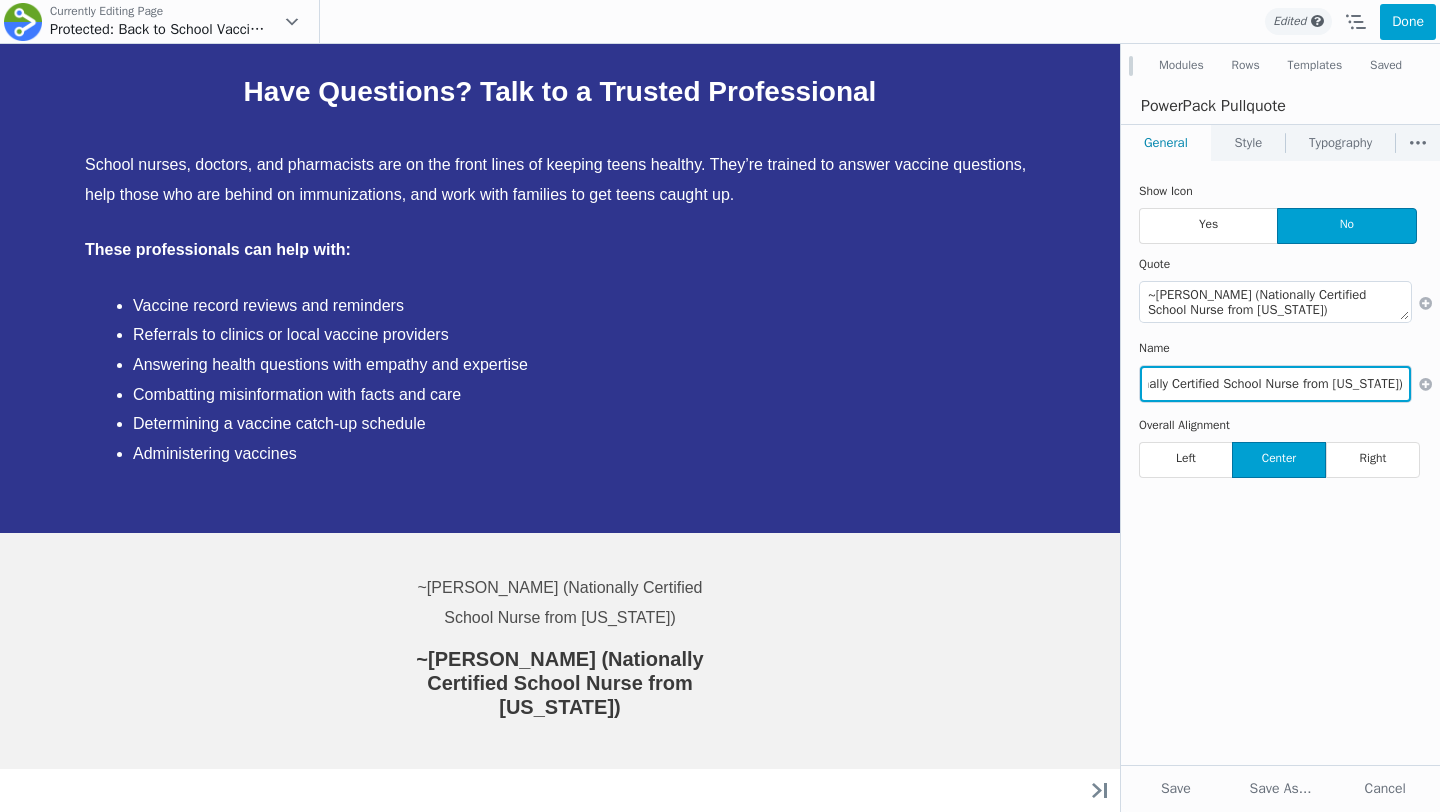 type on "~Alicia Warden, RN (Nationally Certified School Nurse from West Virginia)" 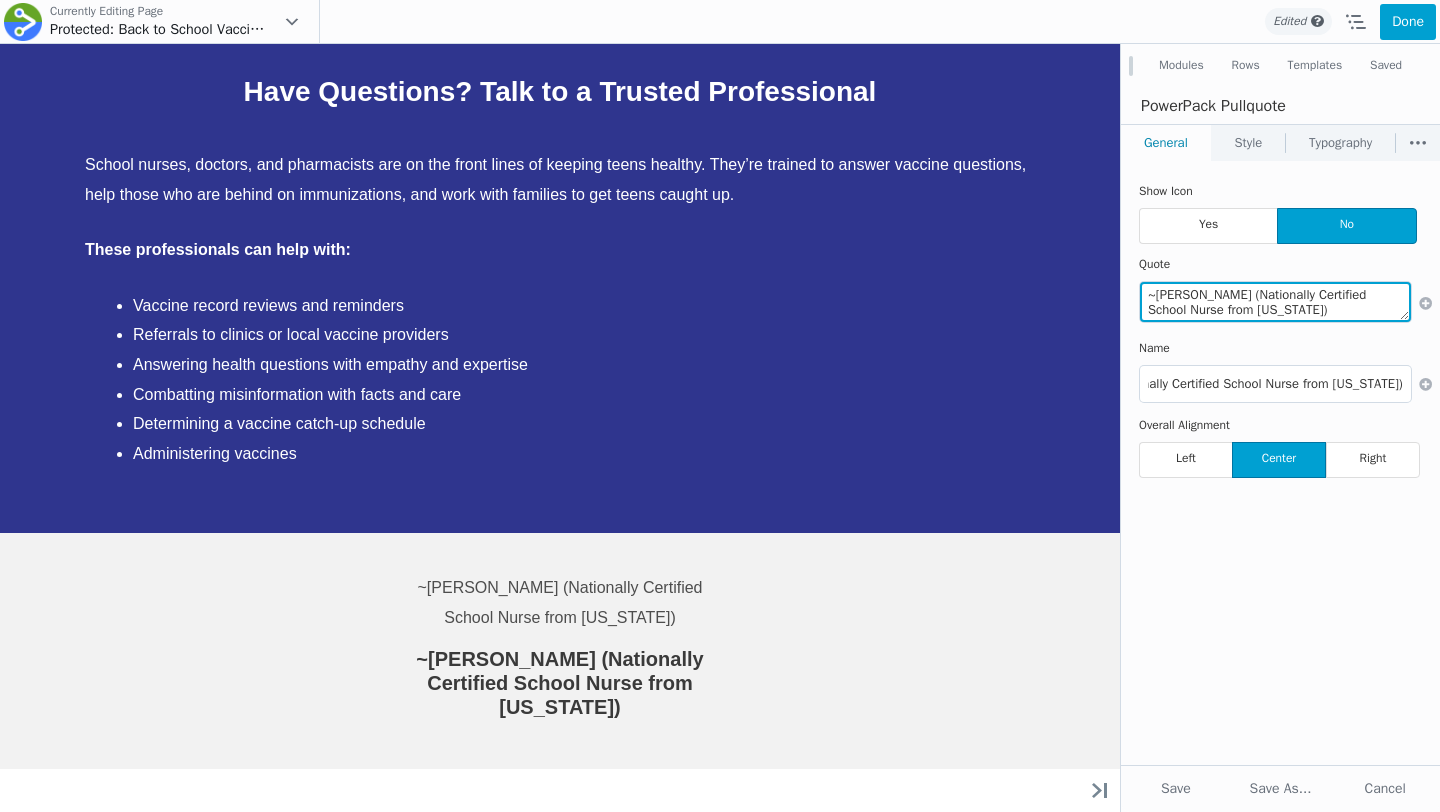click on "~Alicia Warden, RN (Nationally Certified School Nurse from West Virginia)" at bounding box center (1275, 302) 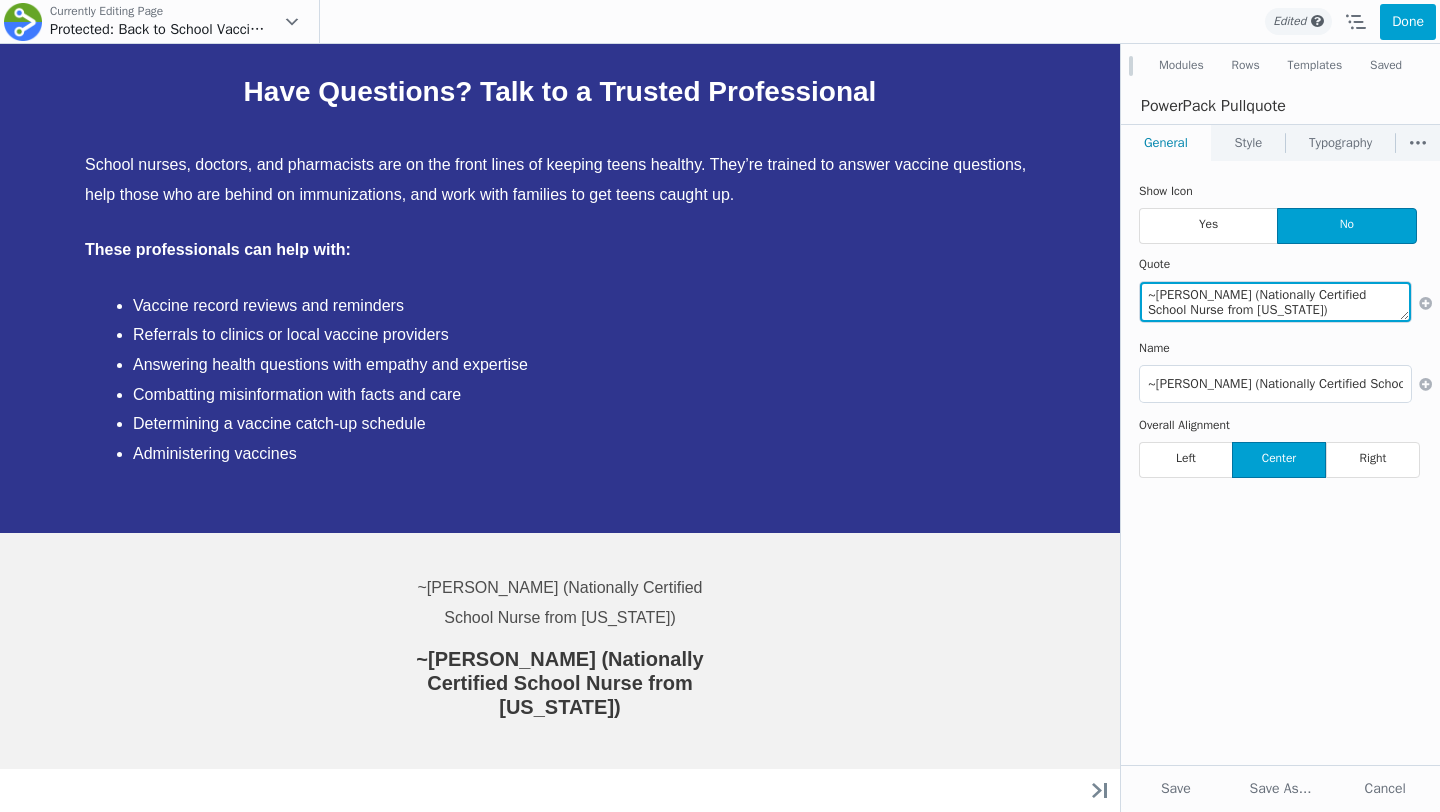 click on "~Alicia Warden, RN (Nationally Certified School Nurse from West Virginia)" at bounding box center [1275, 302] 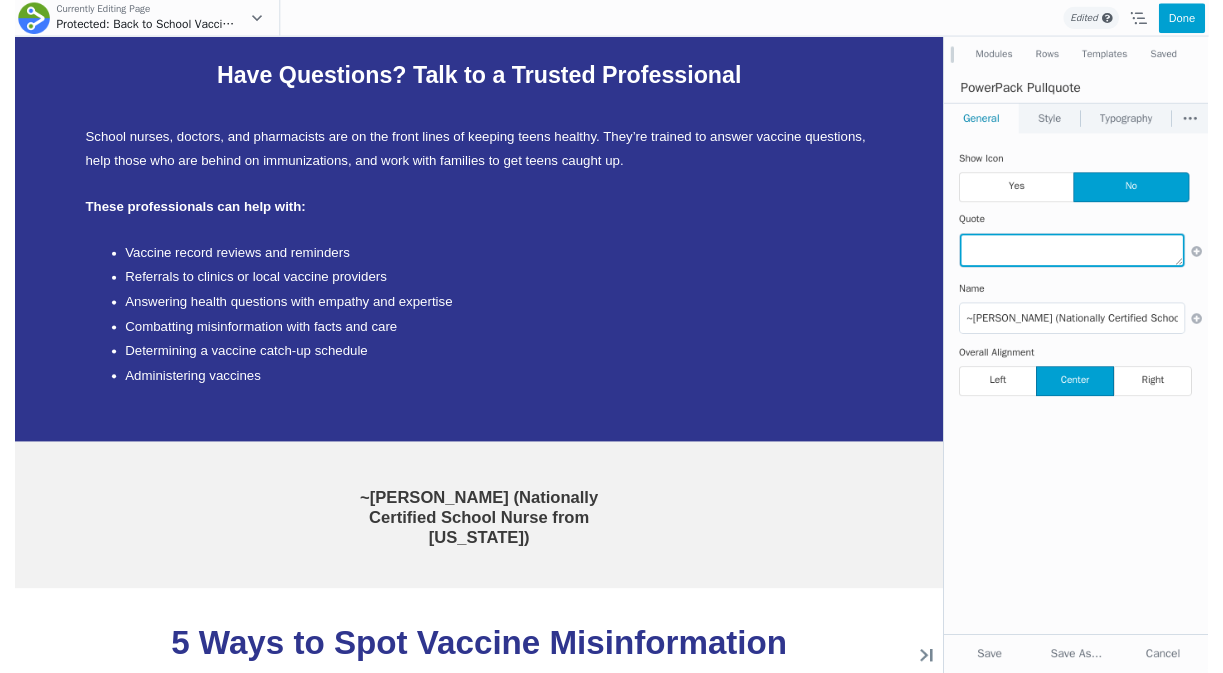 scroll, scrollTop: 2641, scrollLeft: 0, axis: vertical 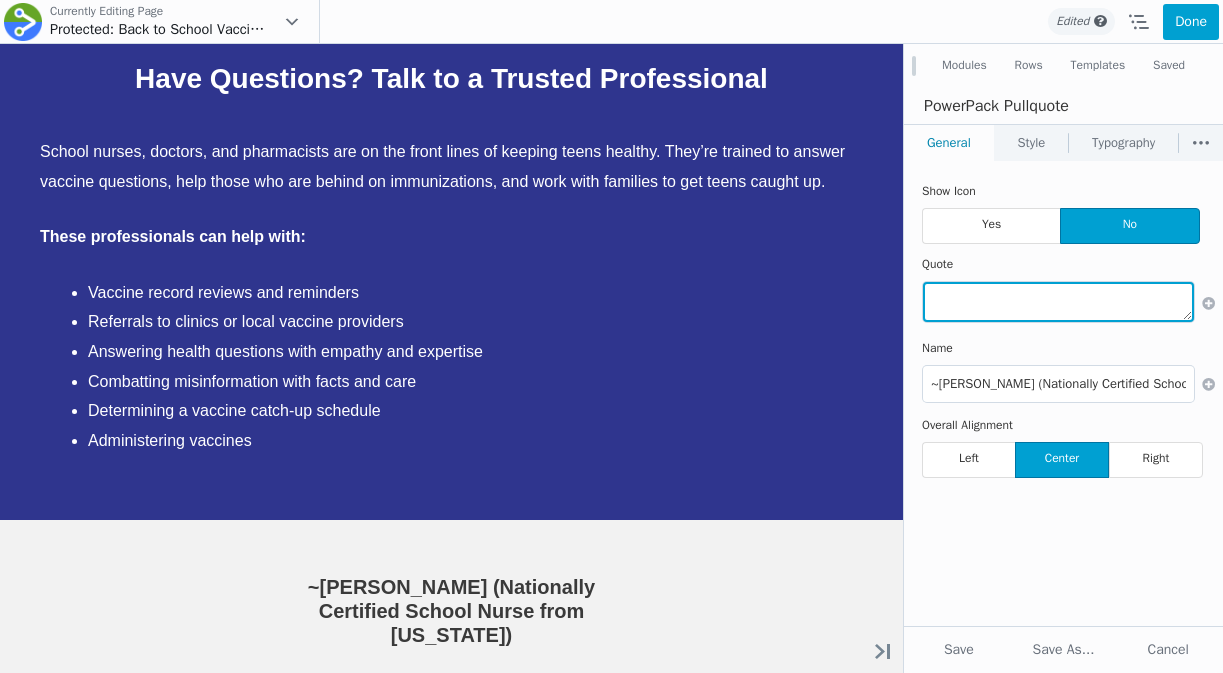 paste on "Hello, Patty and Everyone!
"As a school nurse, ensuring that my students are healthy, safe and ready to learn is a top priority.  It is my privilege to care for them and the school community.
Education is a powerful tool to reiterate the importance of routine childhood immunizations and the potential effects on a child's learning experience...vaccinations keep preventable diseases out of our communities and schools. We want to do everything we can to set our students up for success!" 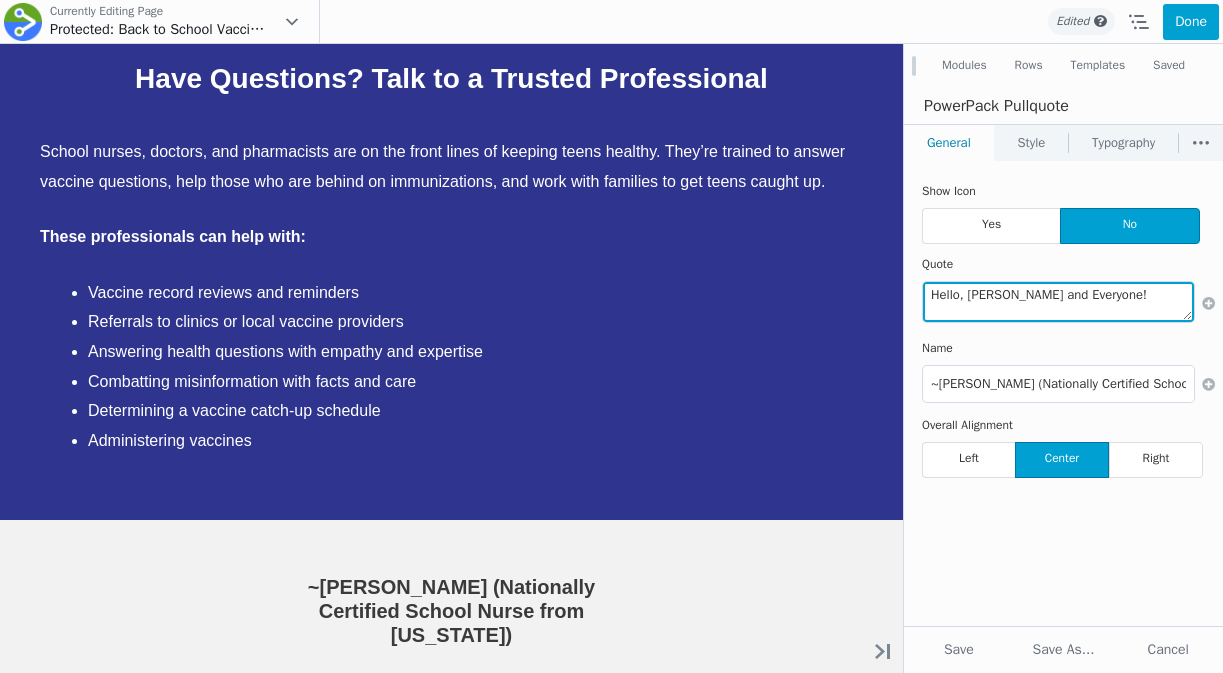 scroll, scrollTop: 192, scrollLeft: 0, axis: vertical 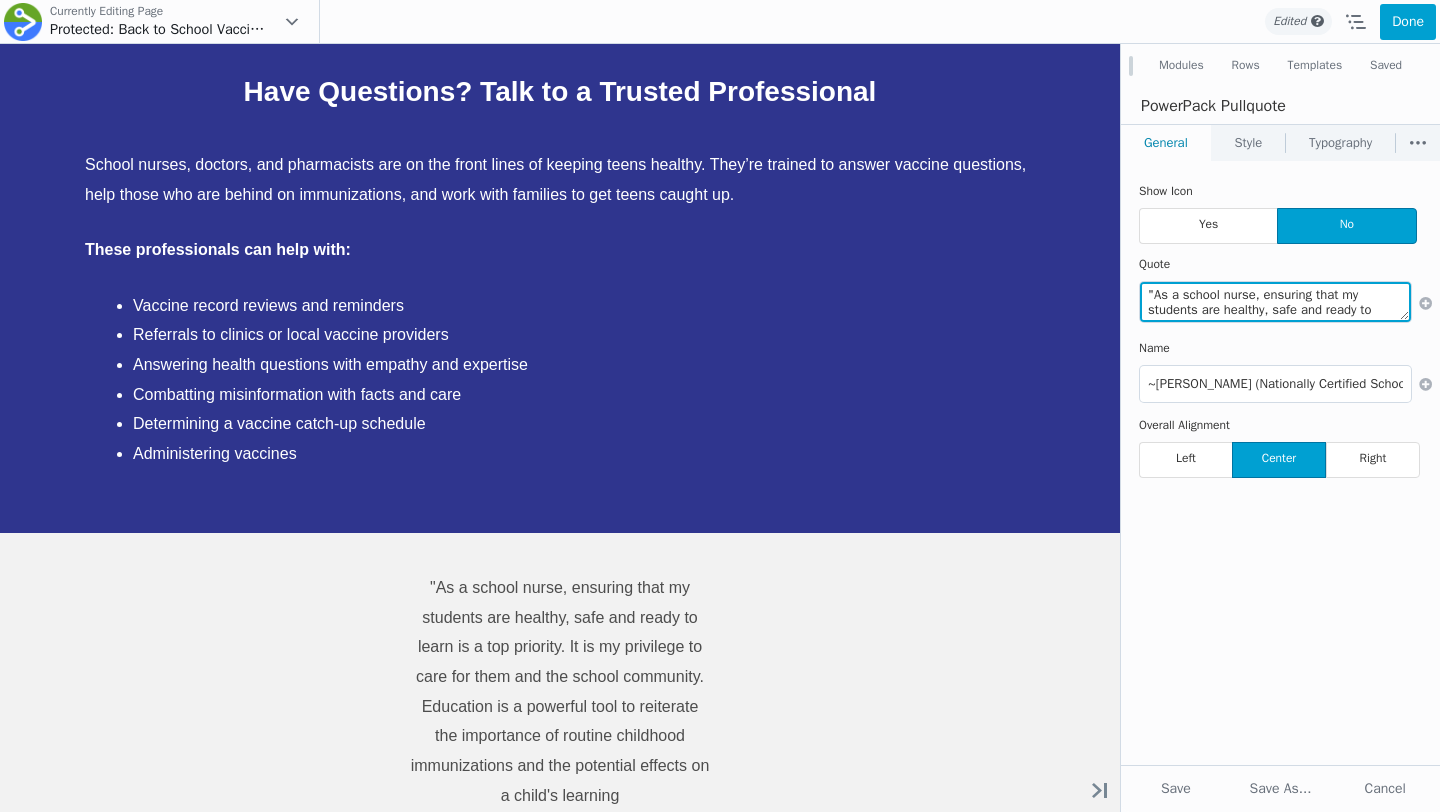 click on ""As a school nurse, ensuring that my students are healthy, safe and ready to learn is a top priority.  It is my privilege to care for them and the school community.
Education is a powerful tool to reiterate the importance of routine childhood immunizations and the potential effects on a child's learning experience...vaccinations keep preventable diseases out of our communities and schools. We want to do everything we can to set our students up for success!" at bounding box center (1275, 302) 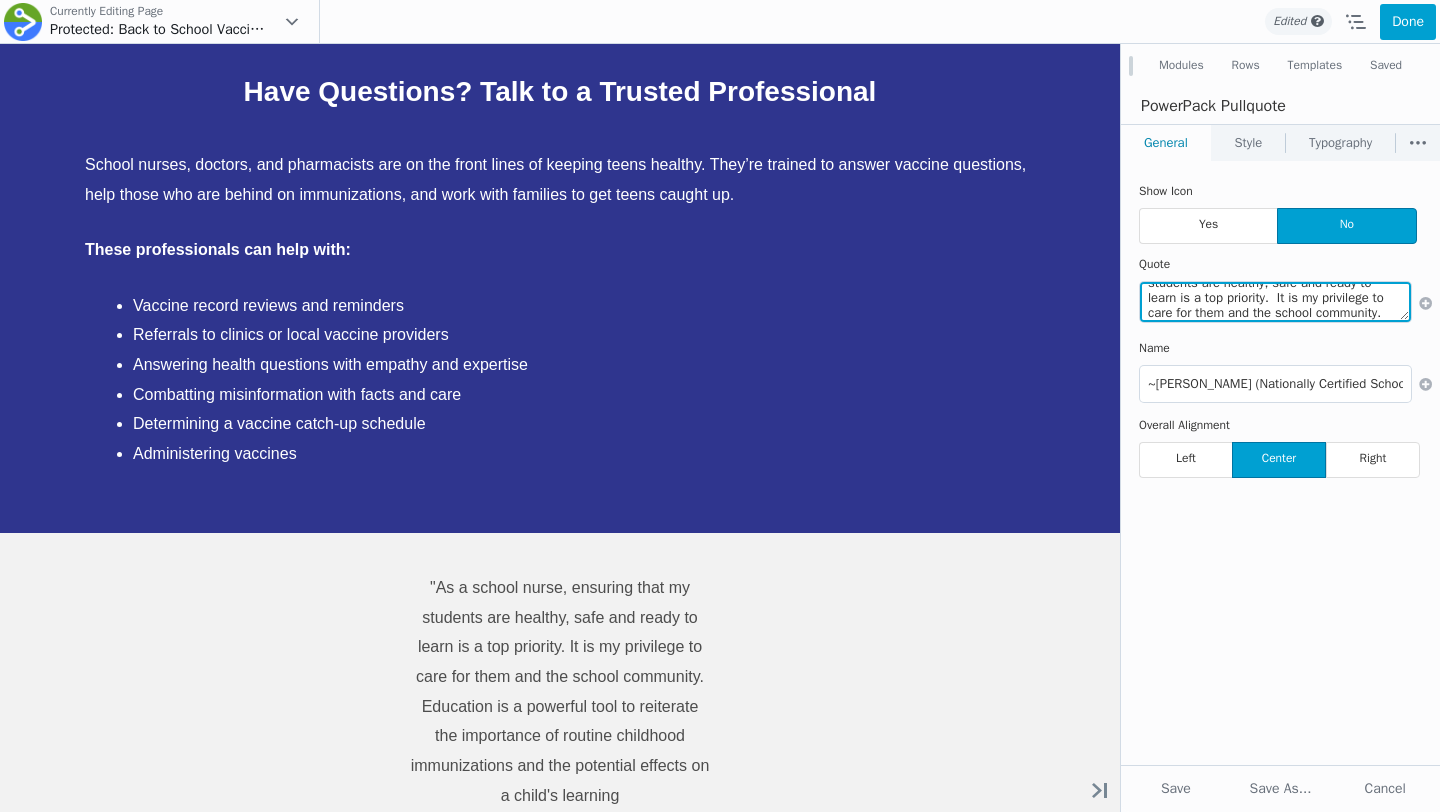 scroll, scrollTop: 30, scrollLeft: 0, axis: vertical 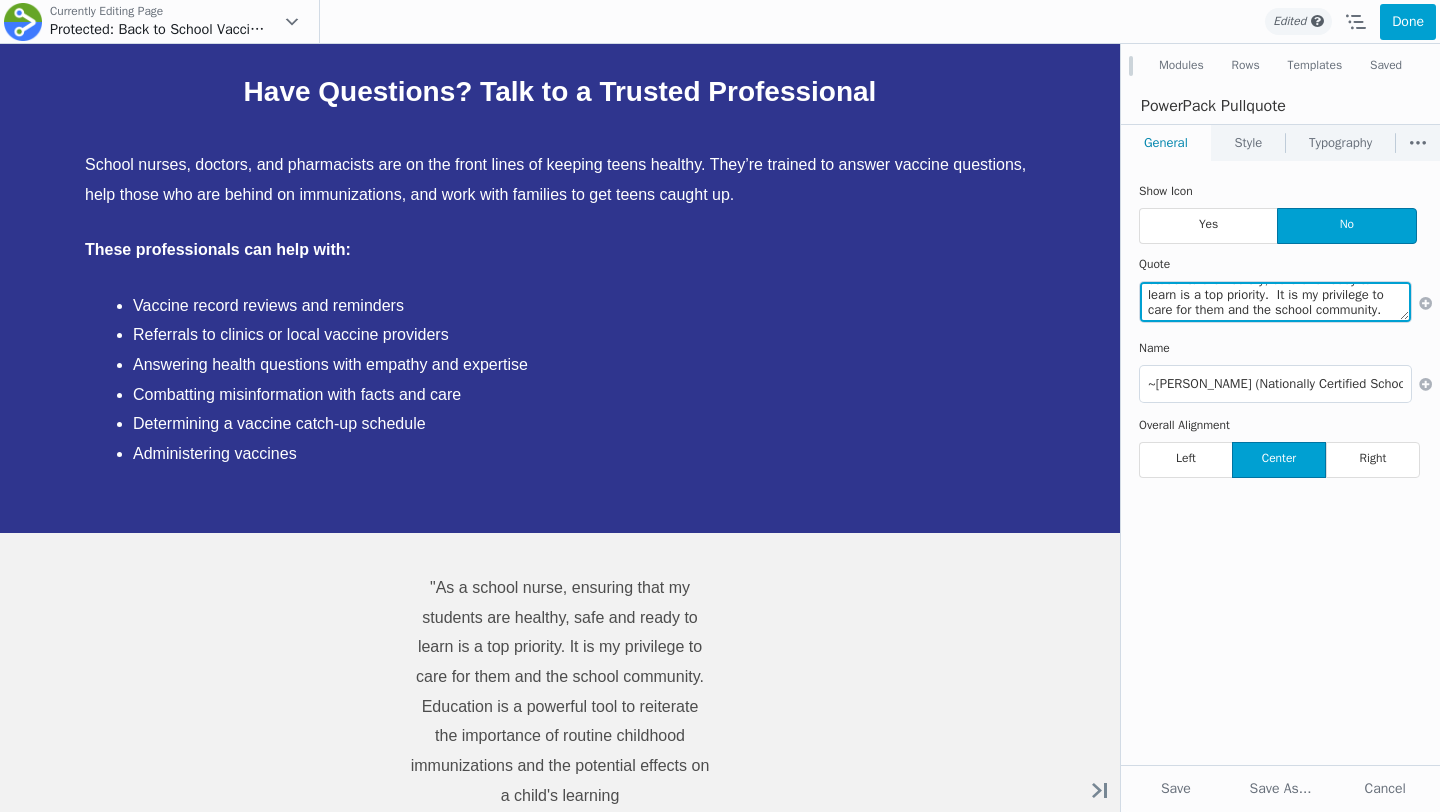 click on ""As a school nurse, ensuring that my students are healthy, safe and ready to learn is a top priority.  It is my privilege to care for them and the school community.
Education is a powerful tool to reiterate the importance of routine childhood immunizations and the potential effects on a child's learning experience...vaccinations keep preventable diseases out of our communities and schools. We want to do everything we can to set our students up for success!" at bounding box center (1275, 302) 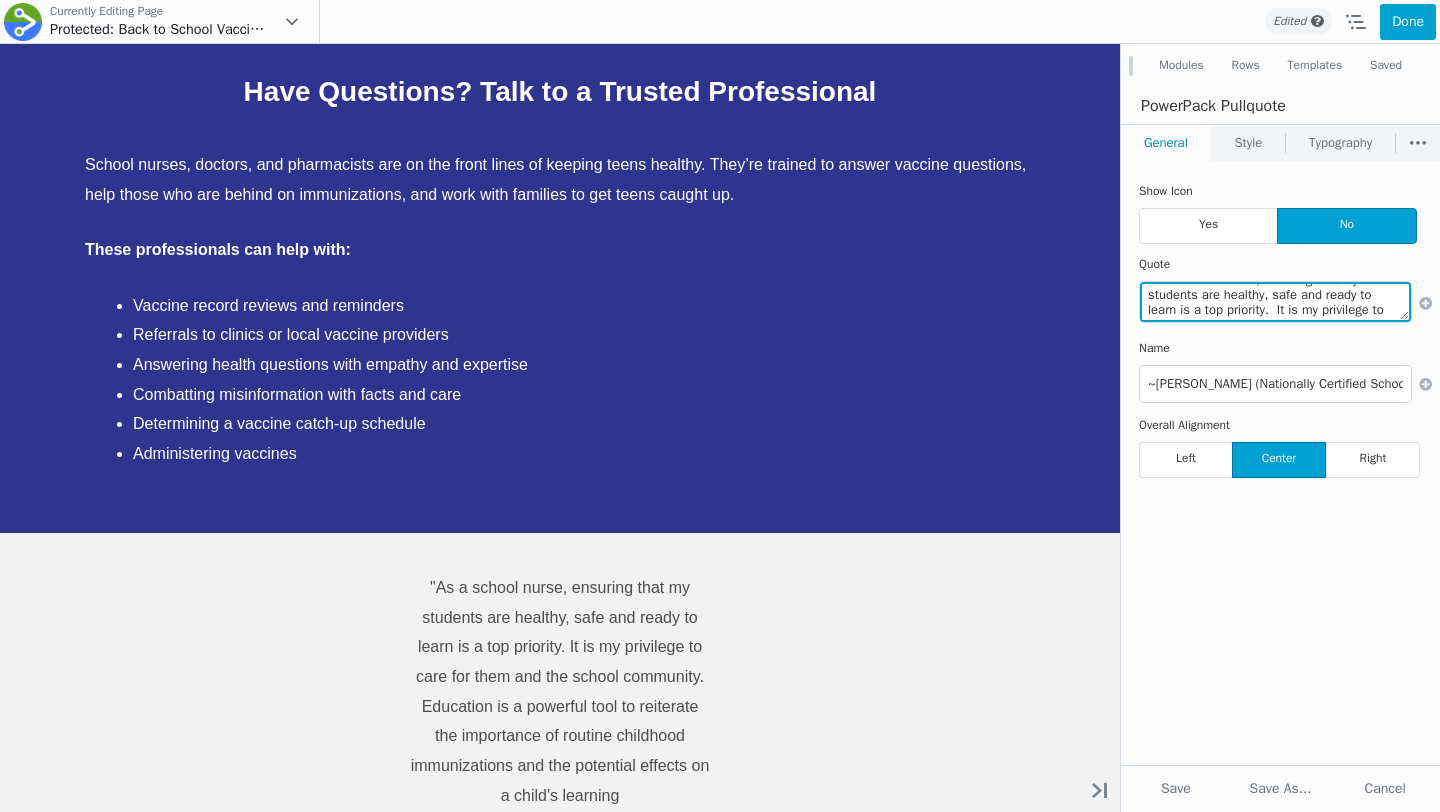 scroll, scrollTop: 0, scrollLeft: 0, axis: both 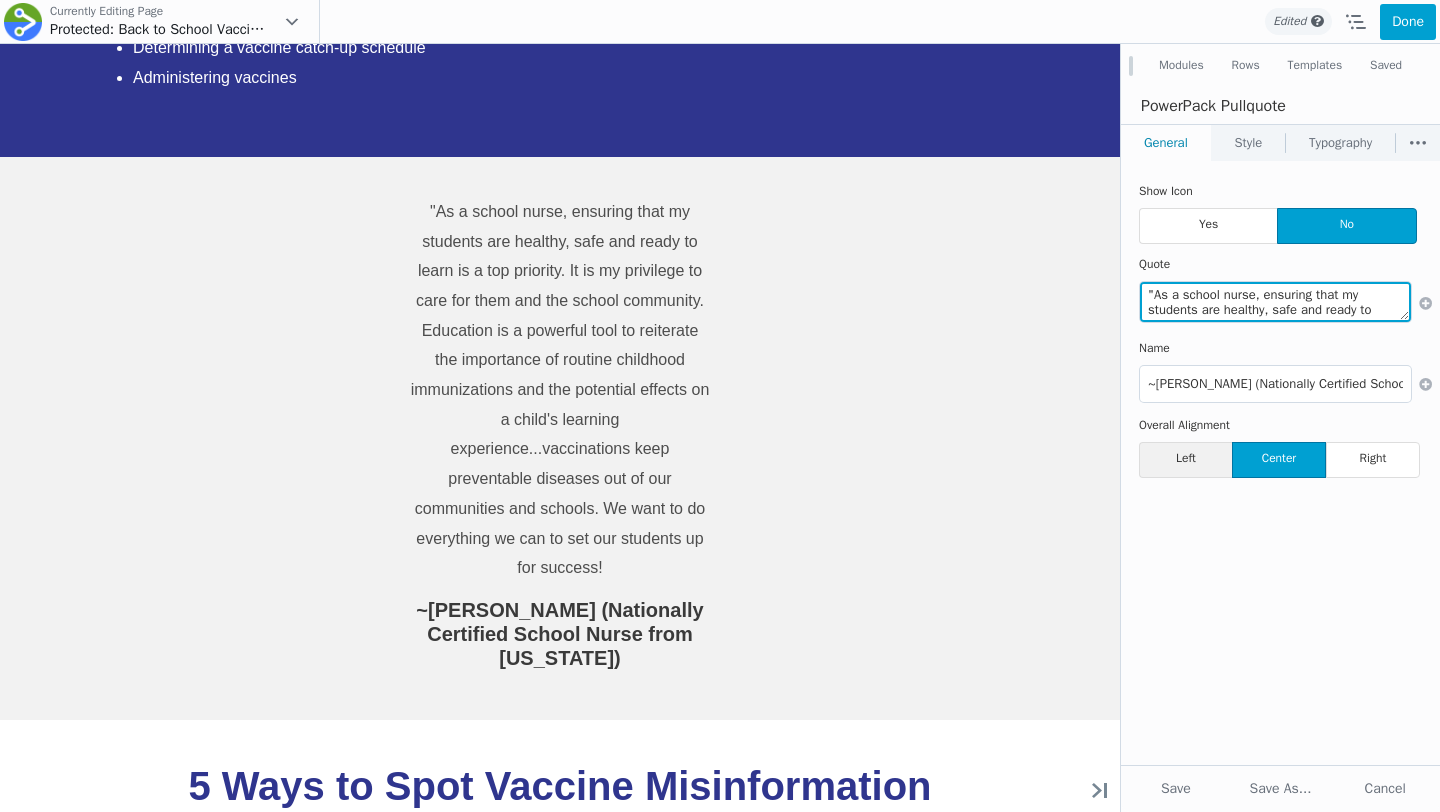 type on ""As a school nurse, ensuring that my students are healthy, safe and ready to learn is a top priority.  It is my privilege to care for them and the school community.
Education is a powerful tool to reiterate the importance of routine childhood immunizations and the potential effects on a child's learning experience...vaccinations keep preventable diseases out of our communities and schools. We want to do everything we can to set our students up for success!" 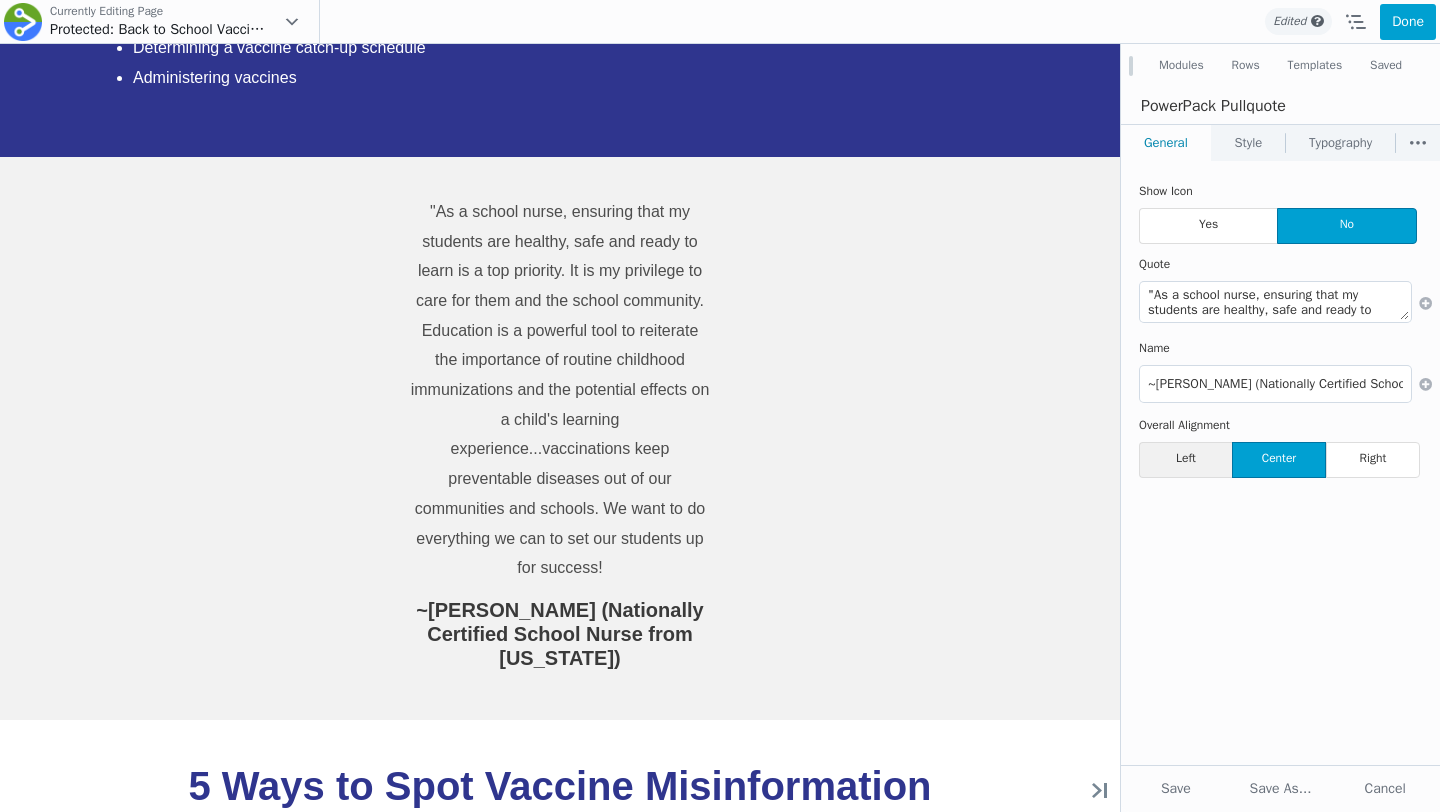 click on "Left" at bounding box center [1185, 460] 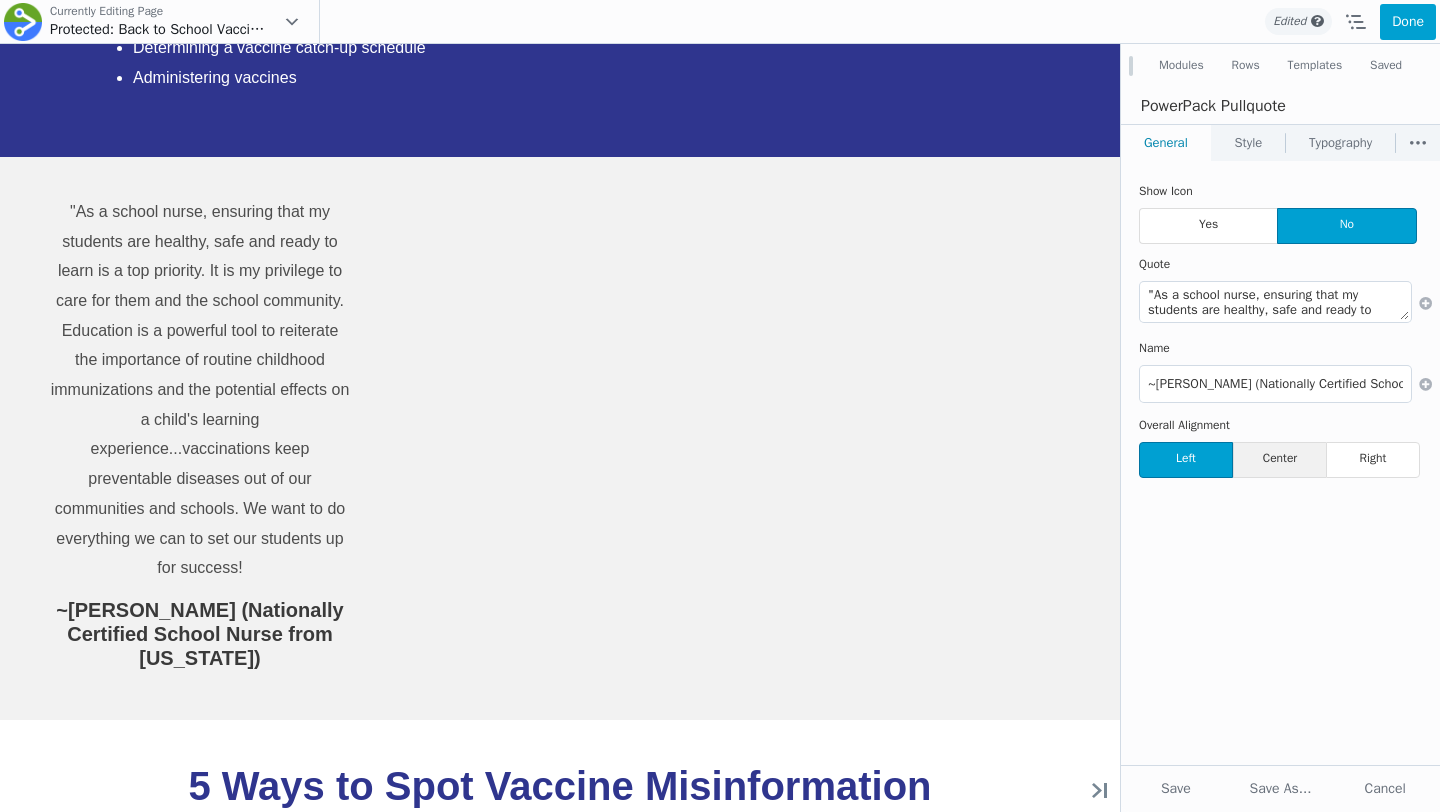 click on "Center" at bounding box center [1279, 460] 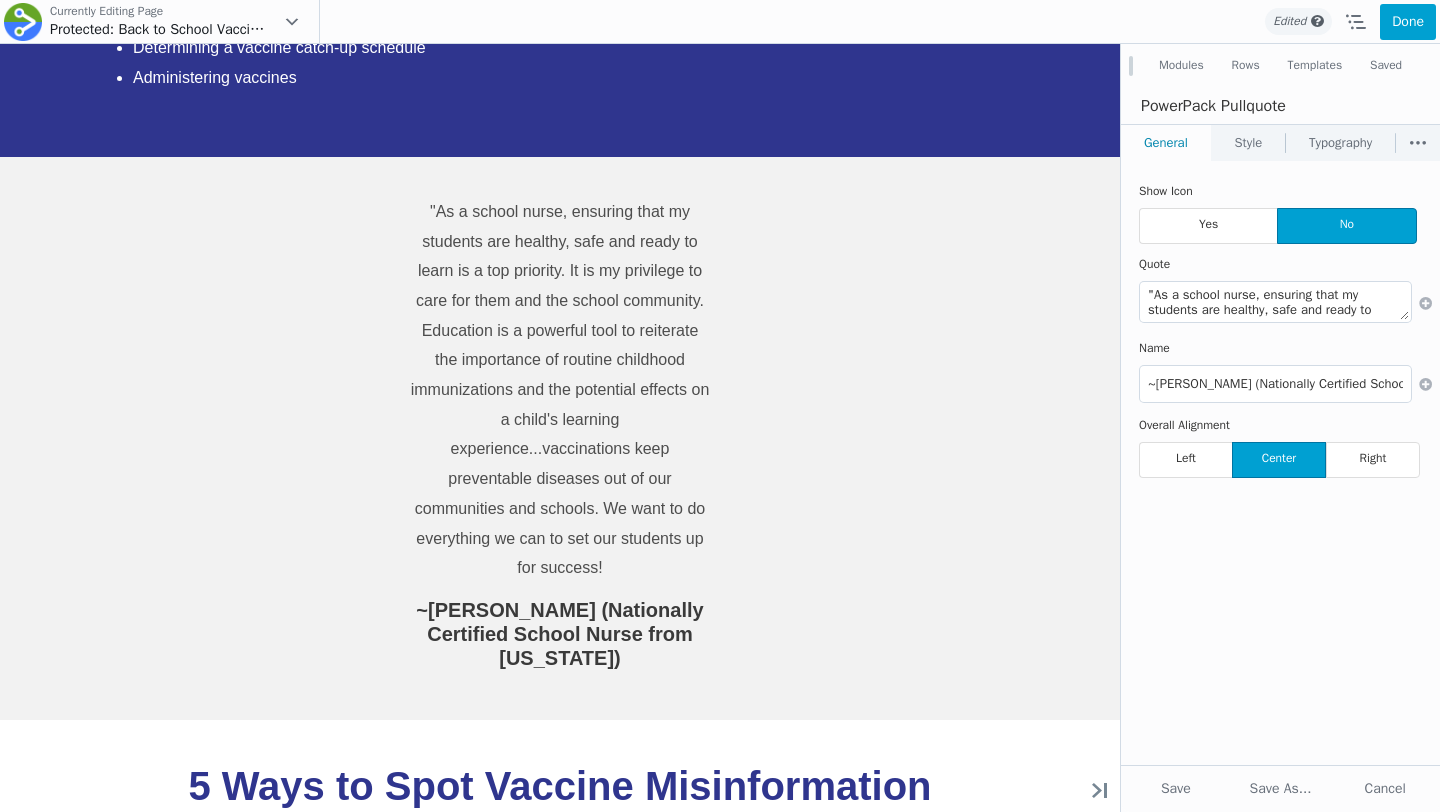 click on "Typography" at bounding box center (1340, 143) 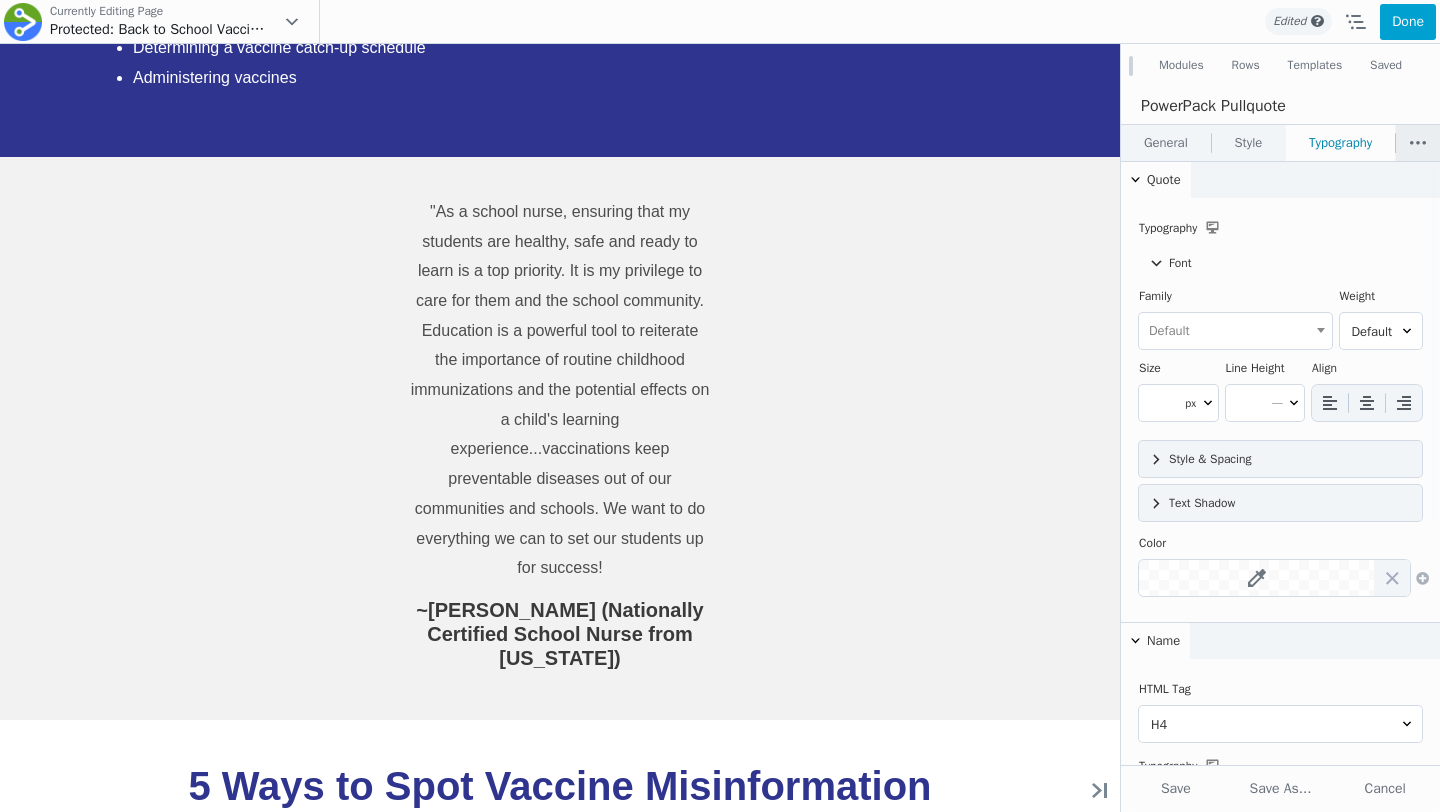 click at bounding box center (1418, 143) 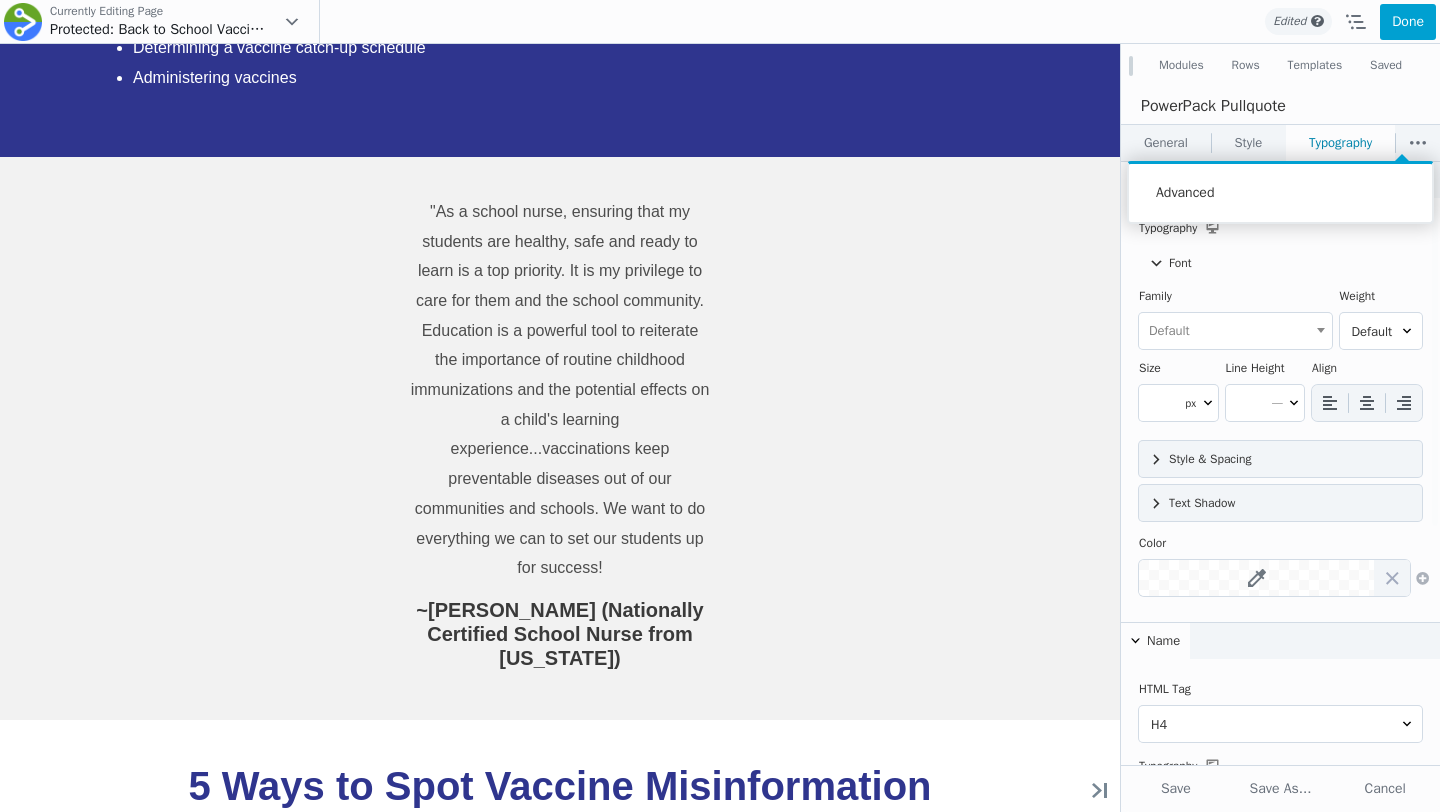 click at bounding box center (1280, 450) 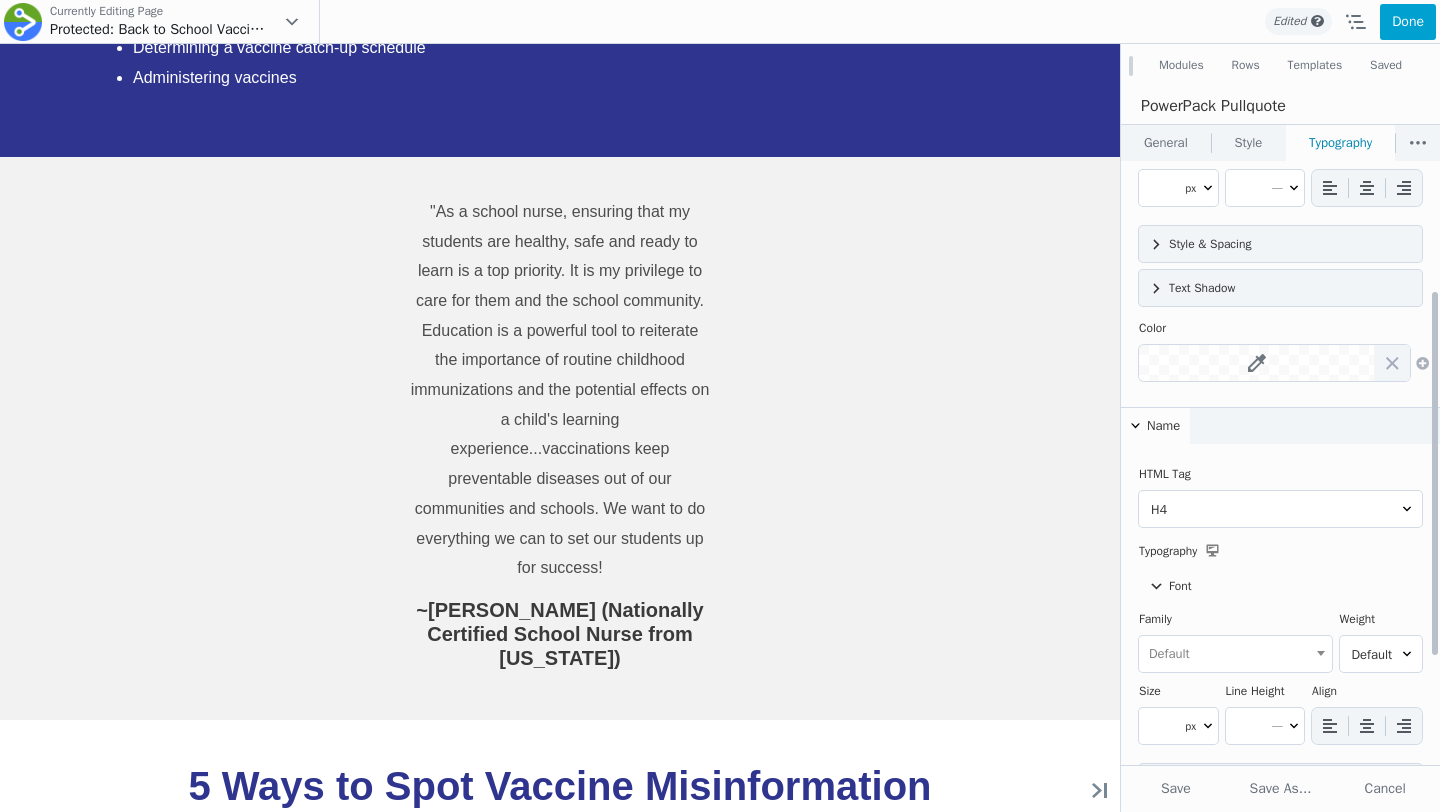 scroll, scrollTop: 0, scrollLeft: 0, axis: both 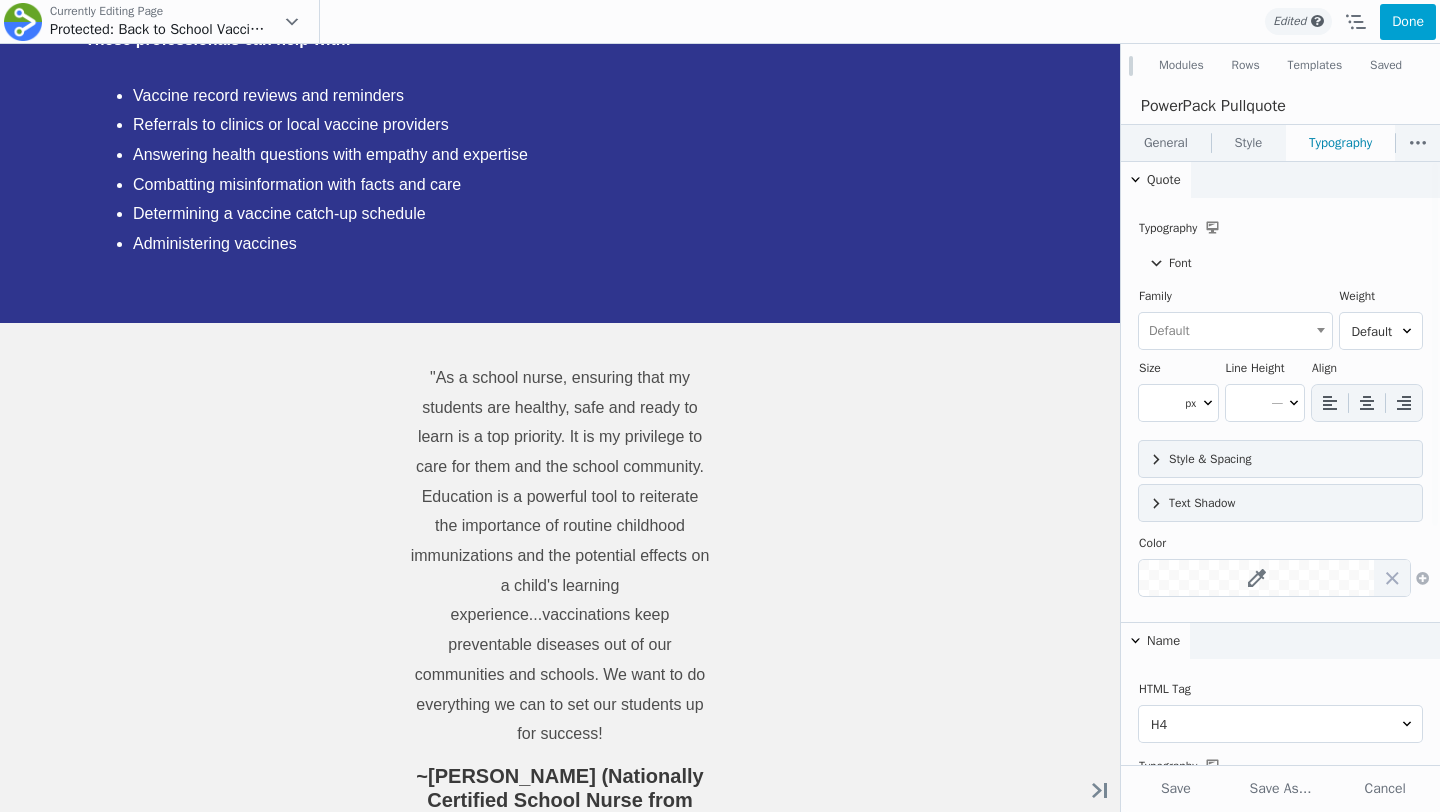 click on "General" at bounding box center (1166, 143) 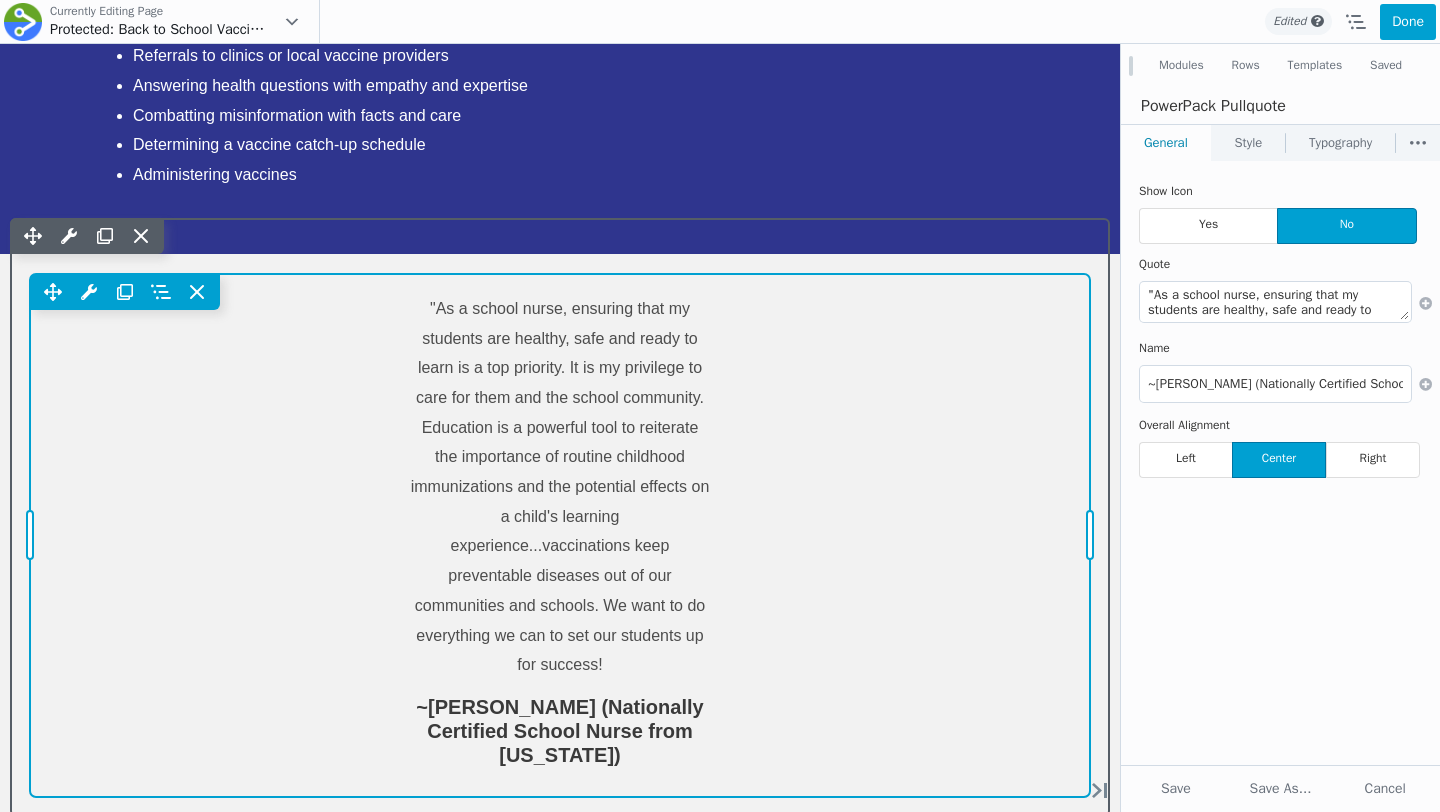 scroll, scrollTop: 2947, scrollLeft: 0, axis: vertical 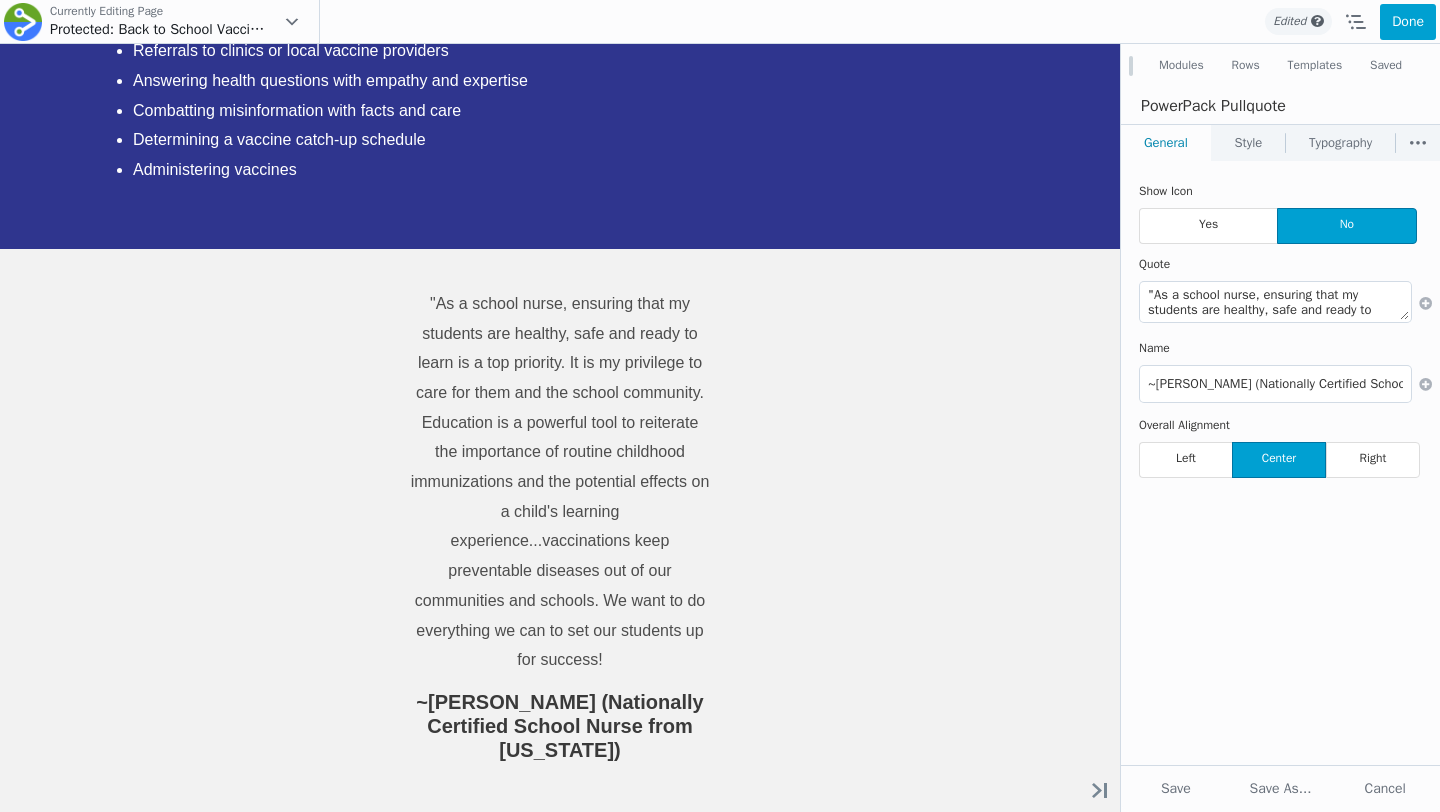 click on "Style" at bounding box center (1249, 143) 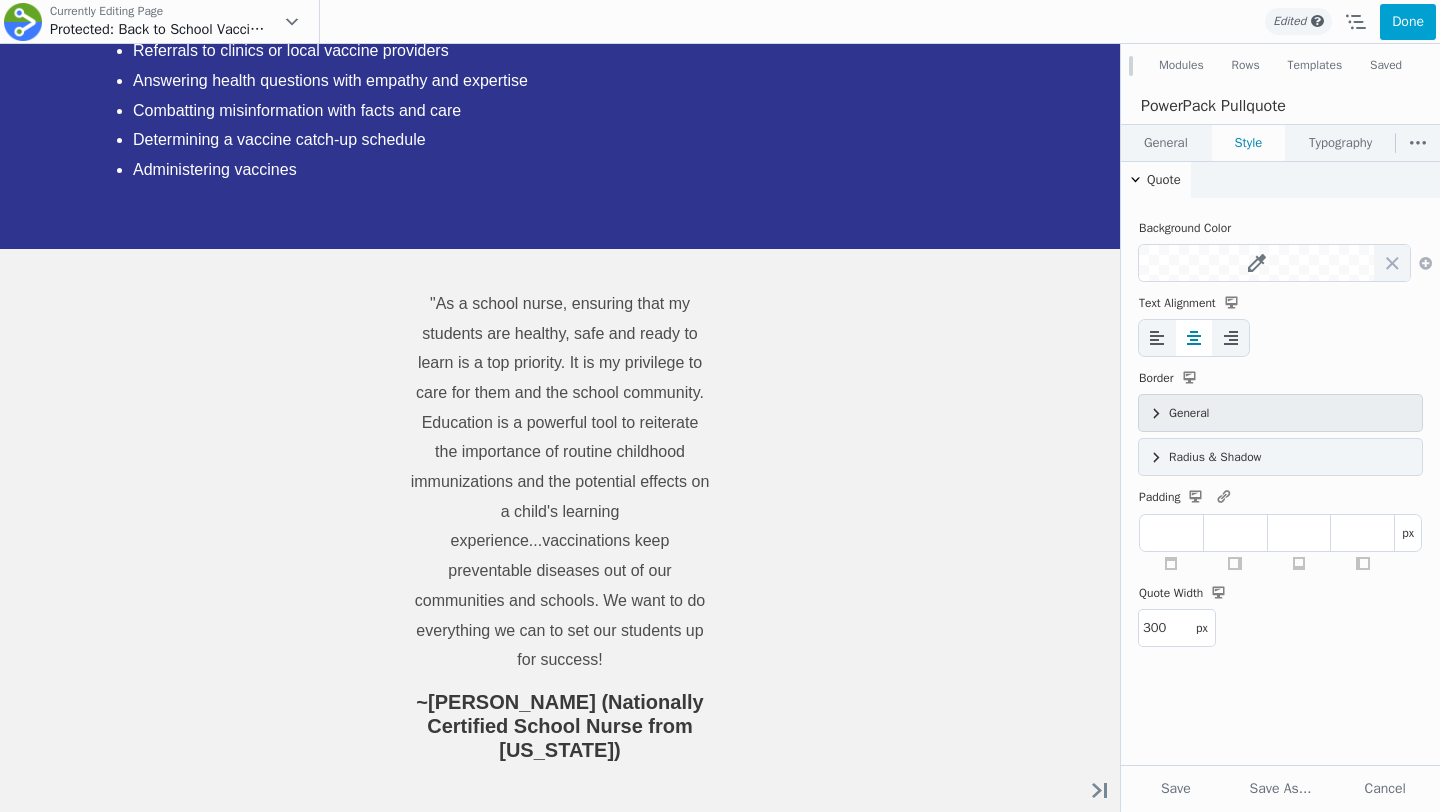 click on "General" at bounding box center (1280, 413) 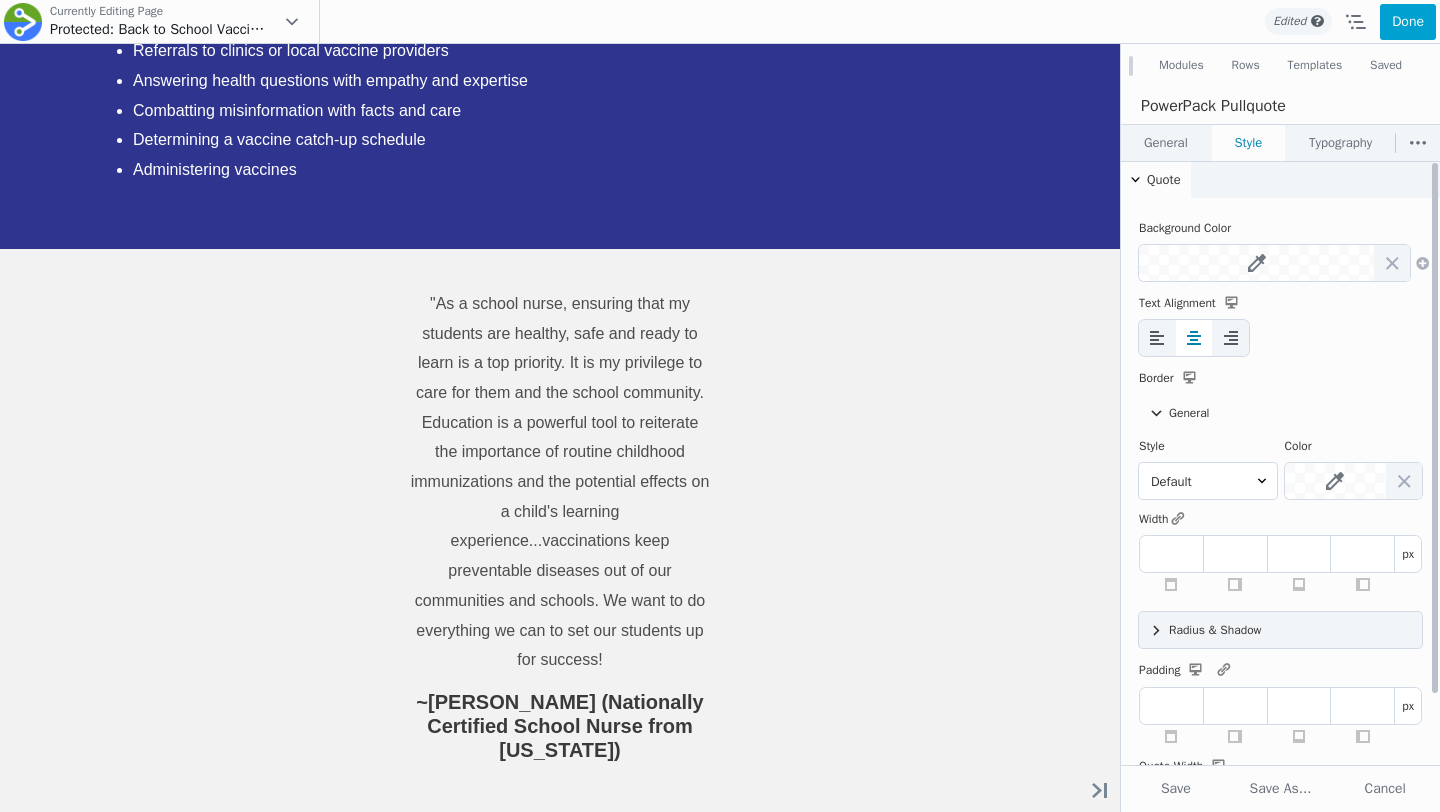 click on "General" at bounding box center [1280, 413] 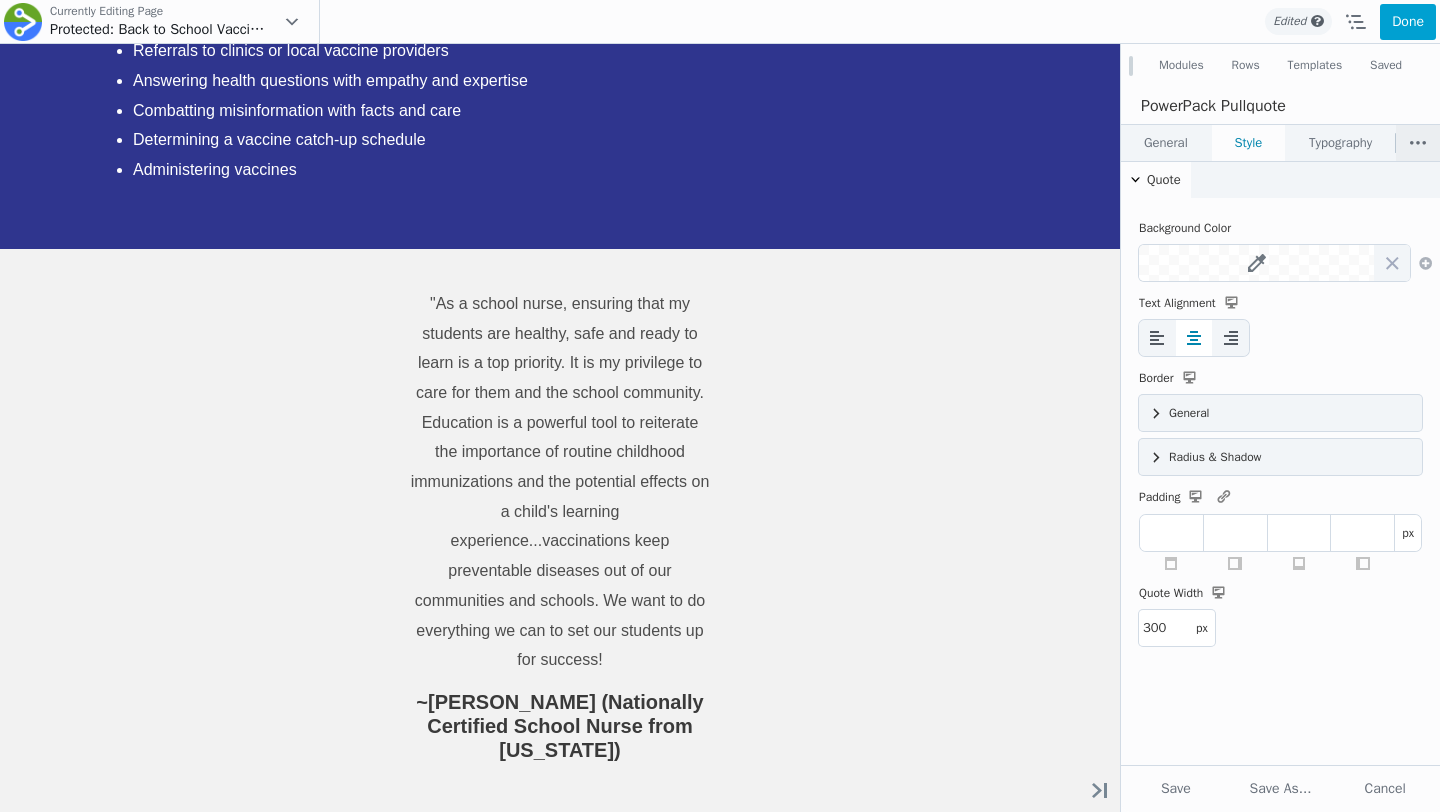 click at bounding box center [1418, 143] 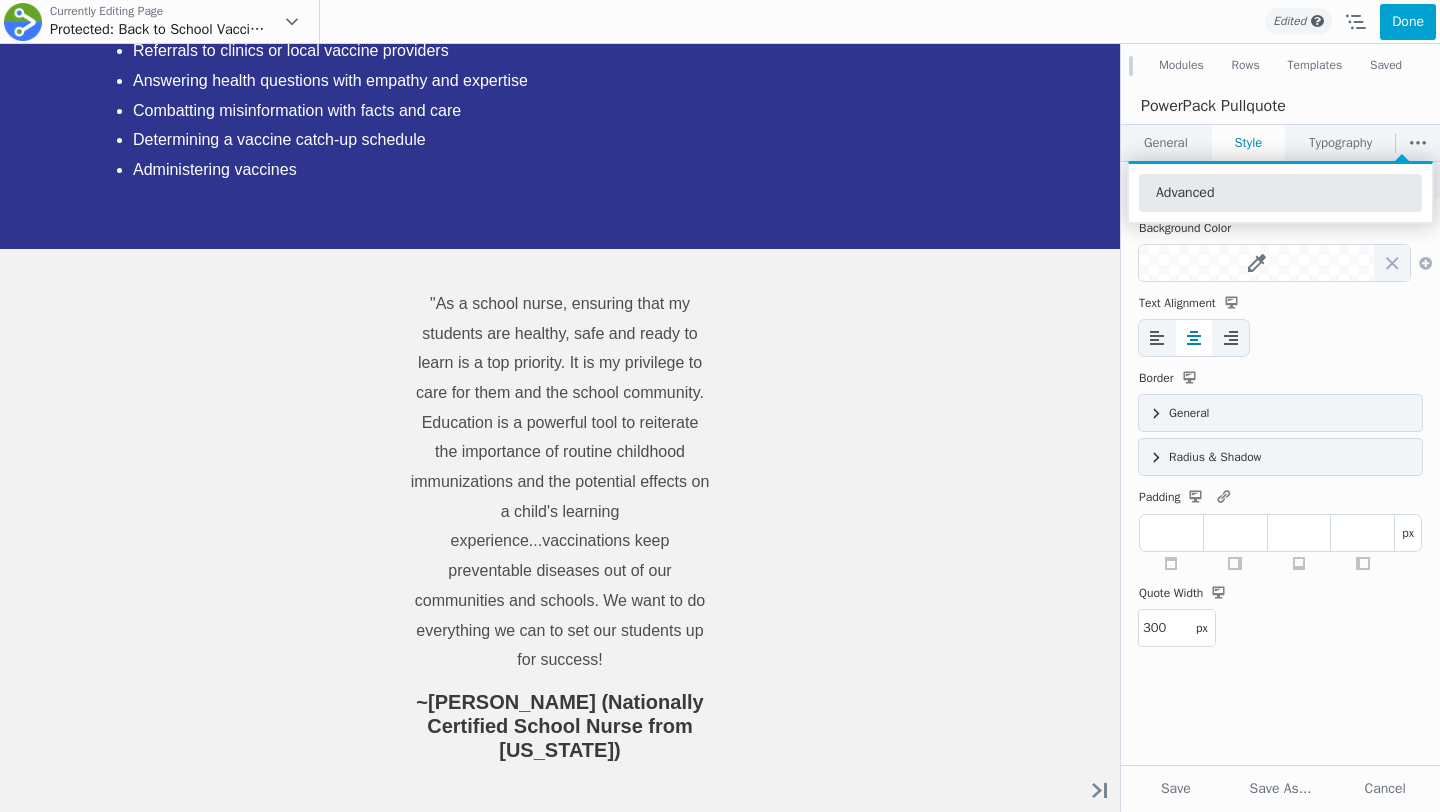 click on "Advanced" at bounding box center (1280, 193) 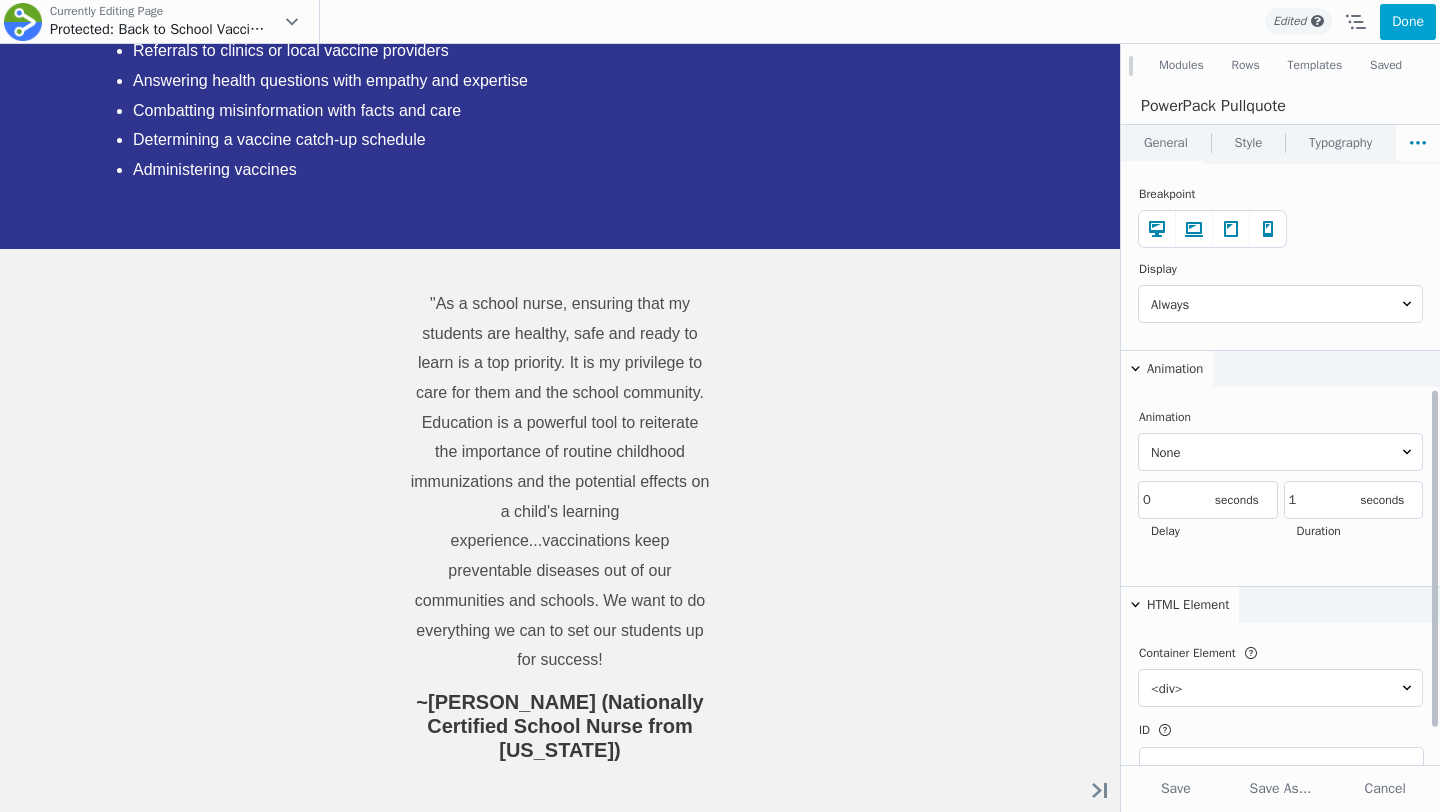 scroll, scrollTop: 475, scrollLeft: 0, axis: vertical 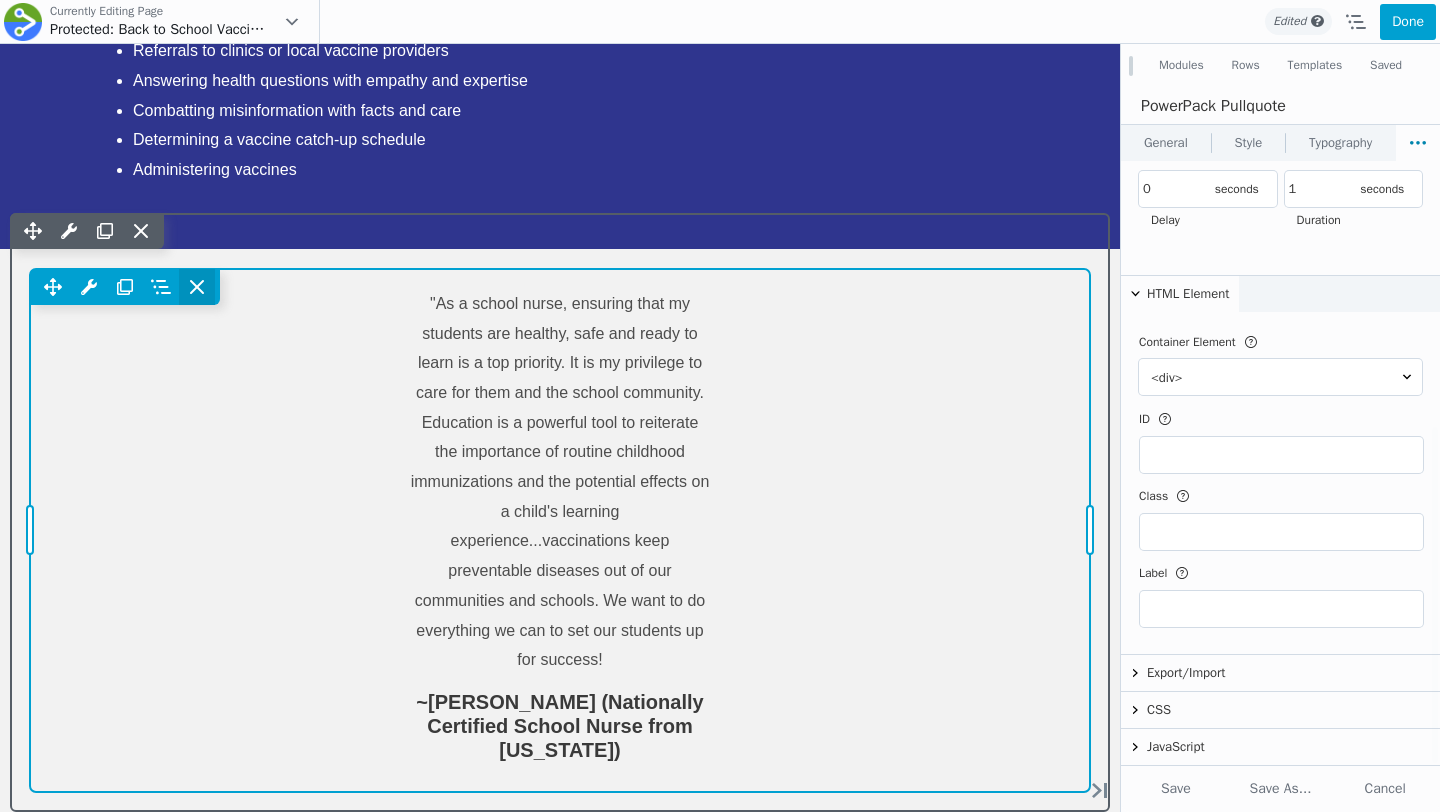 click 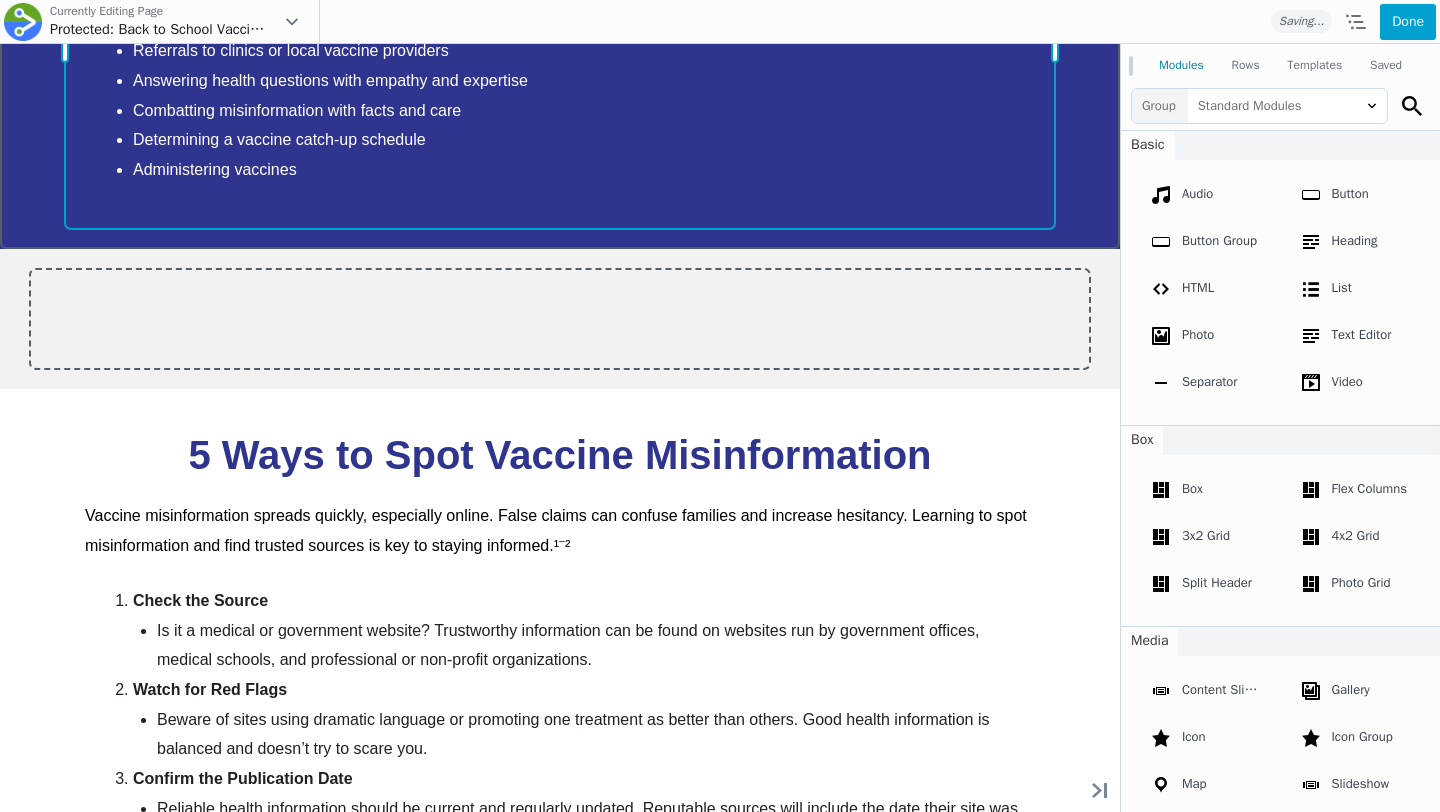 click on "Move Up
Move Down
Text Editor Settings
Copy Text Editor Settings
Paste Text Editor Settings
Row
Row Settings
Move Row
Duplicate Row
Remove Row" at bounding box center [560, 37] 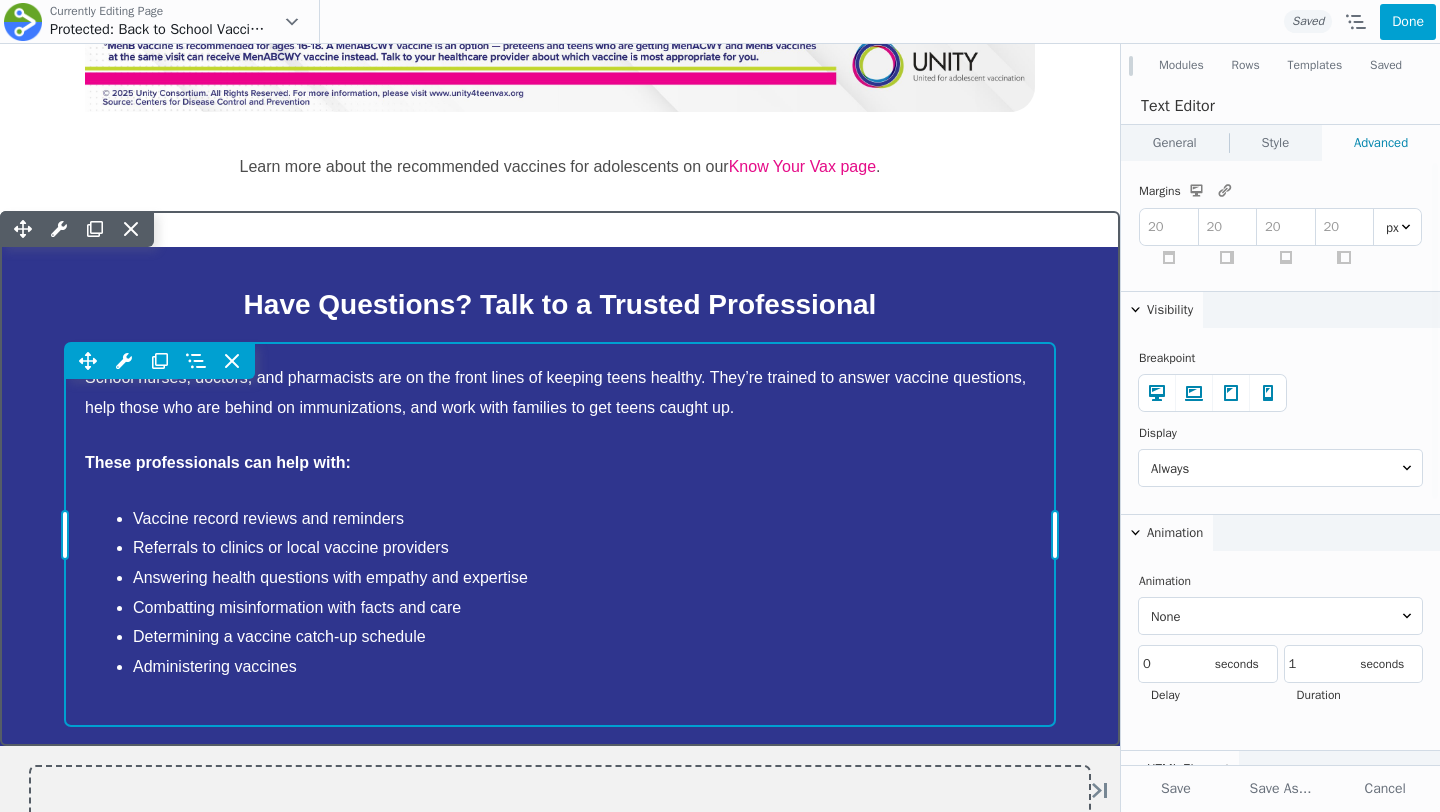 scroll, scrollTop: 2515, scrollLeft: 0, axis: vertical 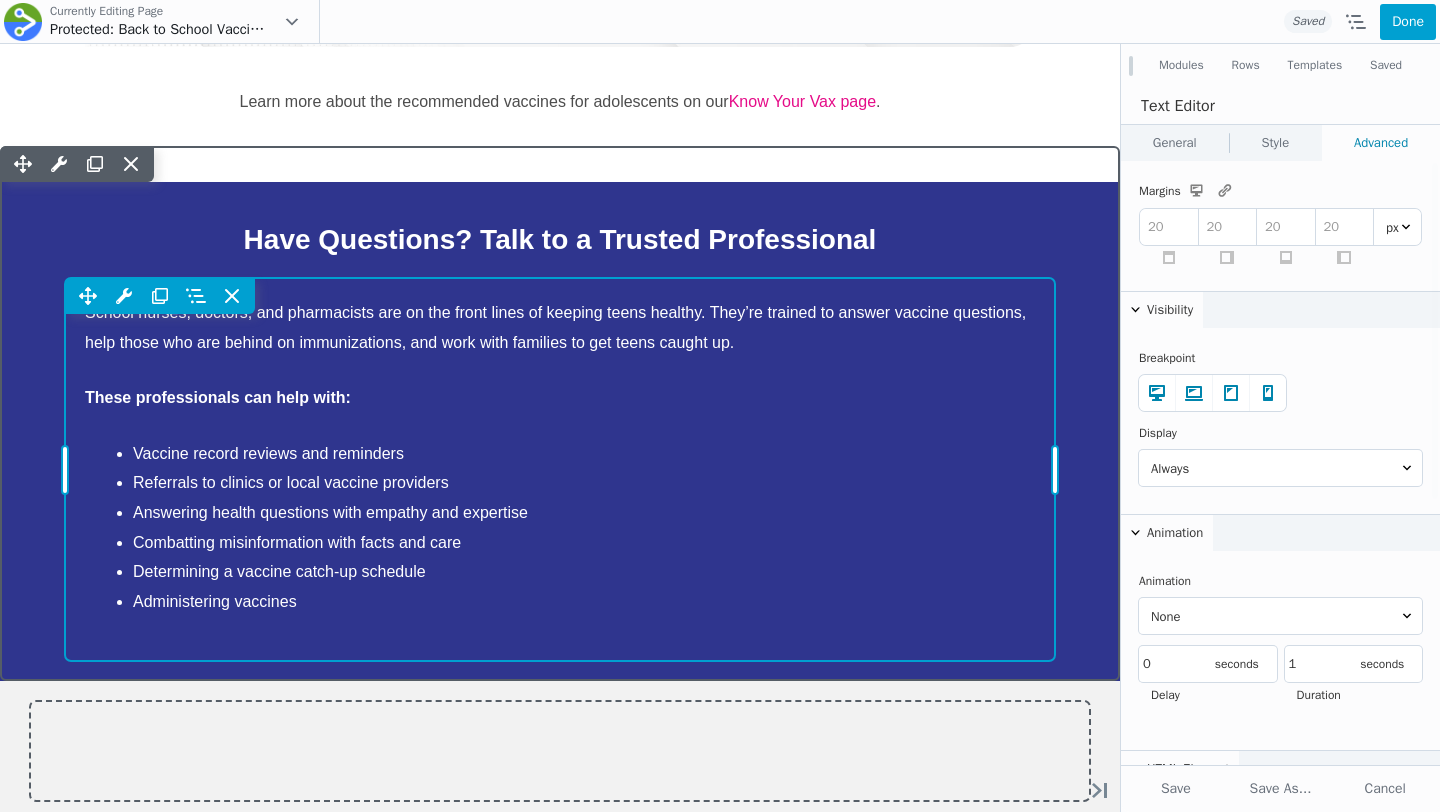click on "School nurses, doctors, and pharmacists are on the front lines of keeping teens healthy. They’re trained to answer vaccine questions, help those who are behind on immunizations, and work with families to get teens caught up. These professionals can help with:
Vaccine record reviews and reminders
Referrals to clinics or local vaccine providers
Answering health questions with empathy and expertise
Combatting misinformation with facts and care
Determining a vaccine catch-up schedule
Administering vaccines
Move Up
Move Down
Text Editor Settings
Copy Text Editor Settings
Paste Text Editor Settings" at bounding box center [560, 469] 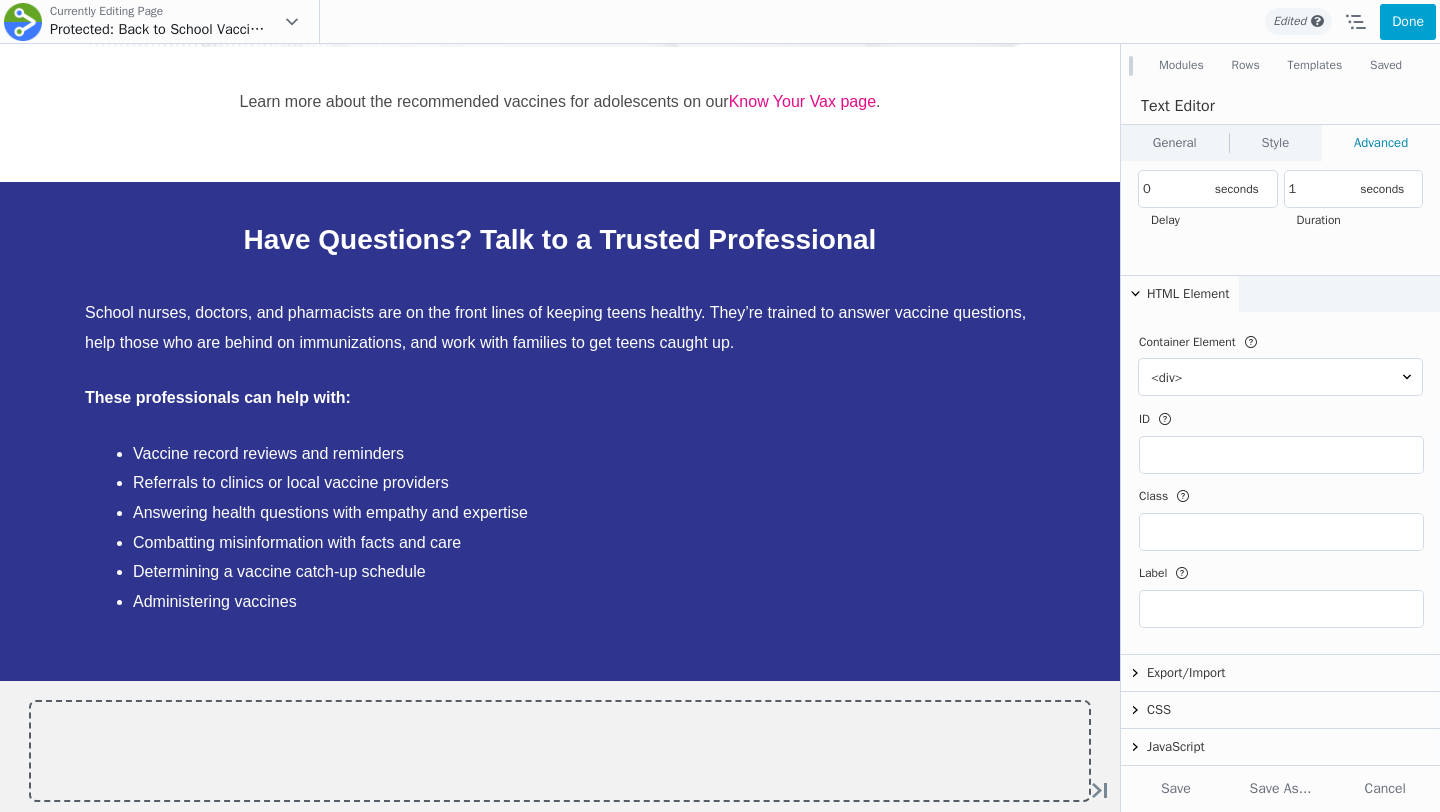 click on "General" at bounding box center (1175, 143) 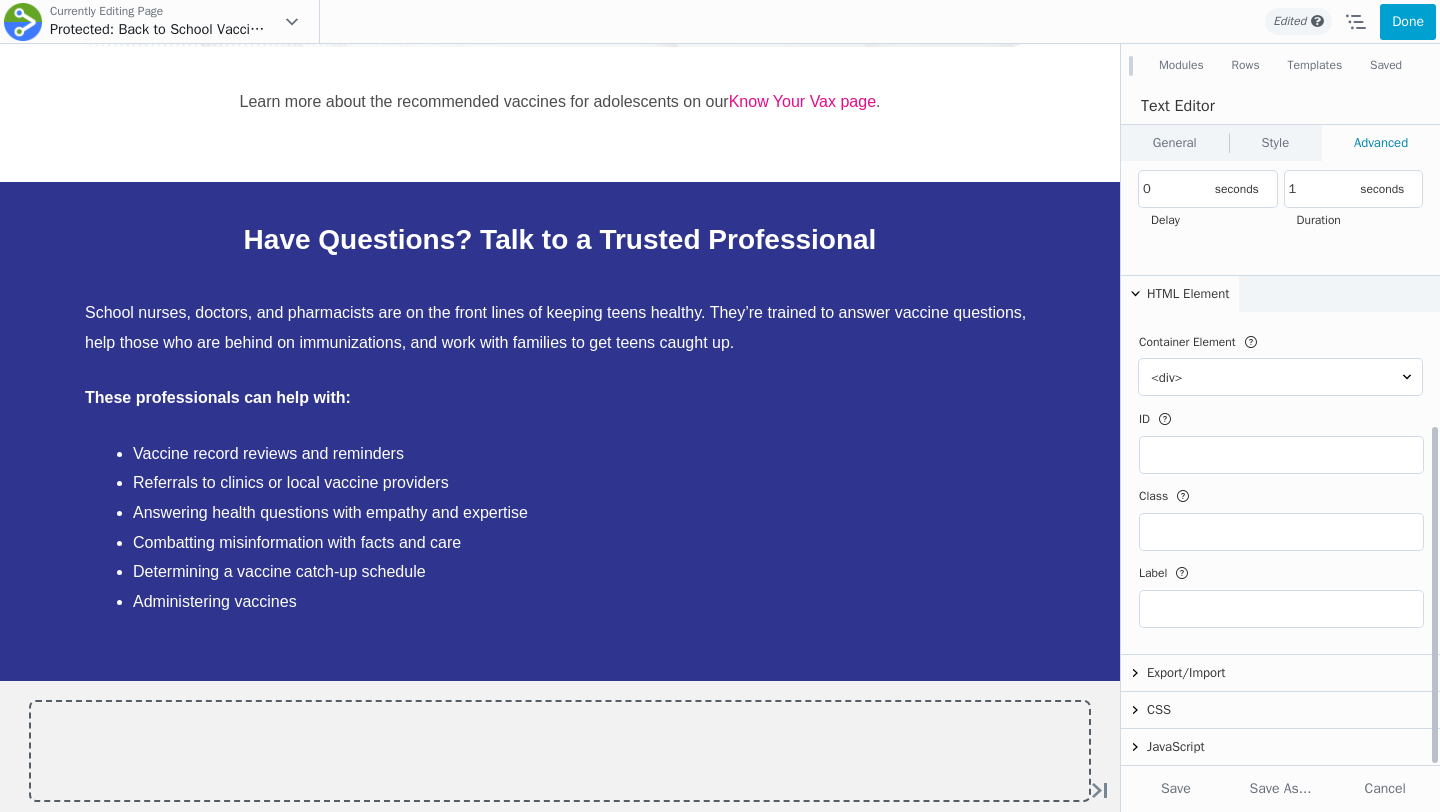 scroll, scrollTop: 24, scrollLeft: 0, axis: vertical 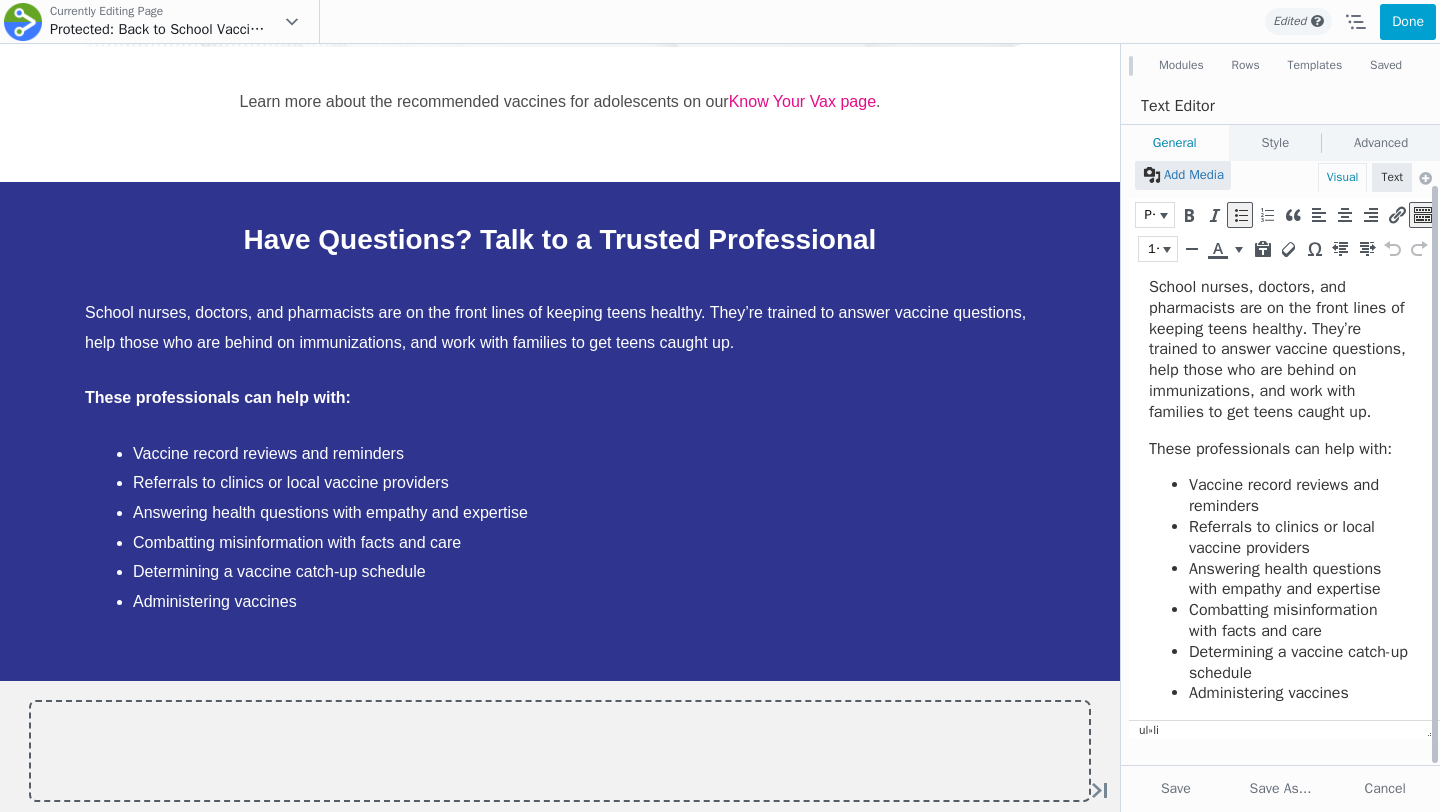 click on "Administering vaccines" at bounding box center (1299, 693) 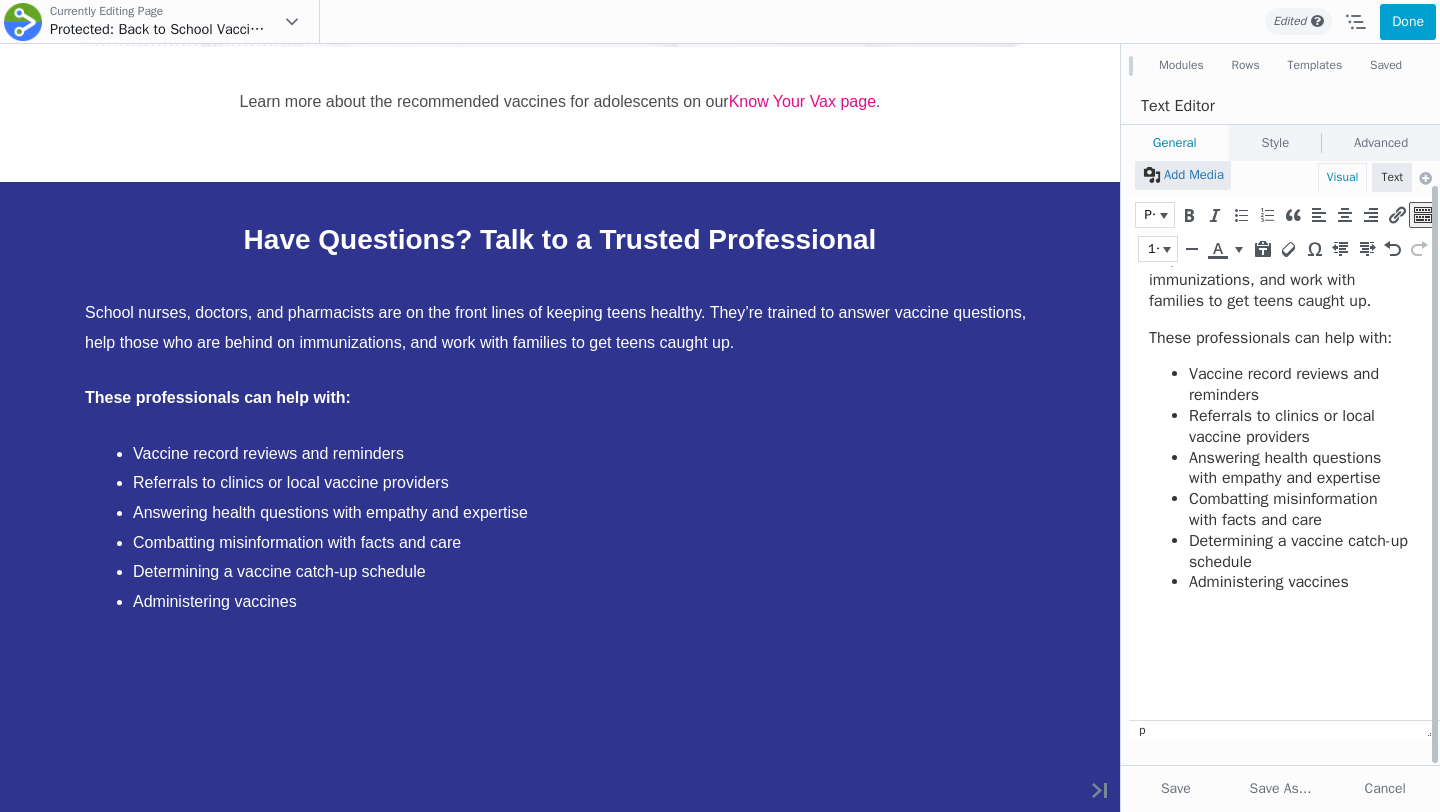 paste 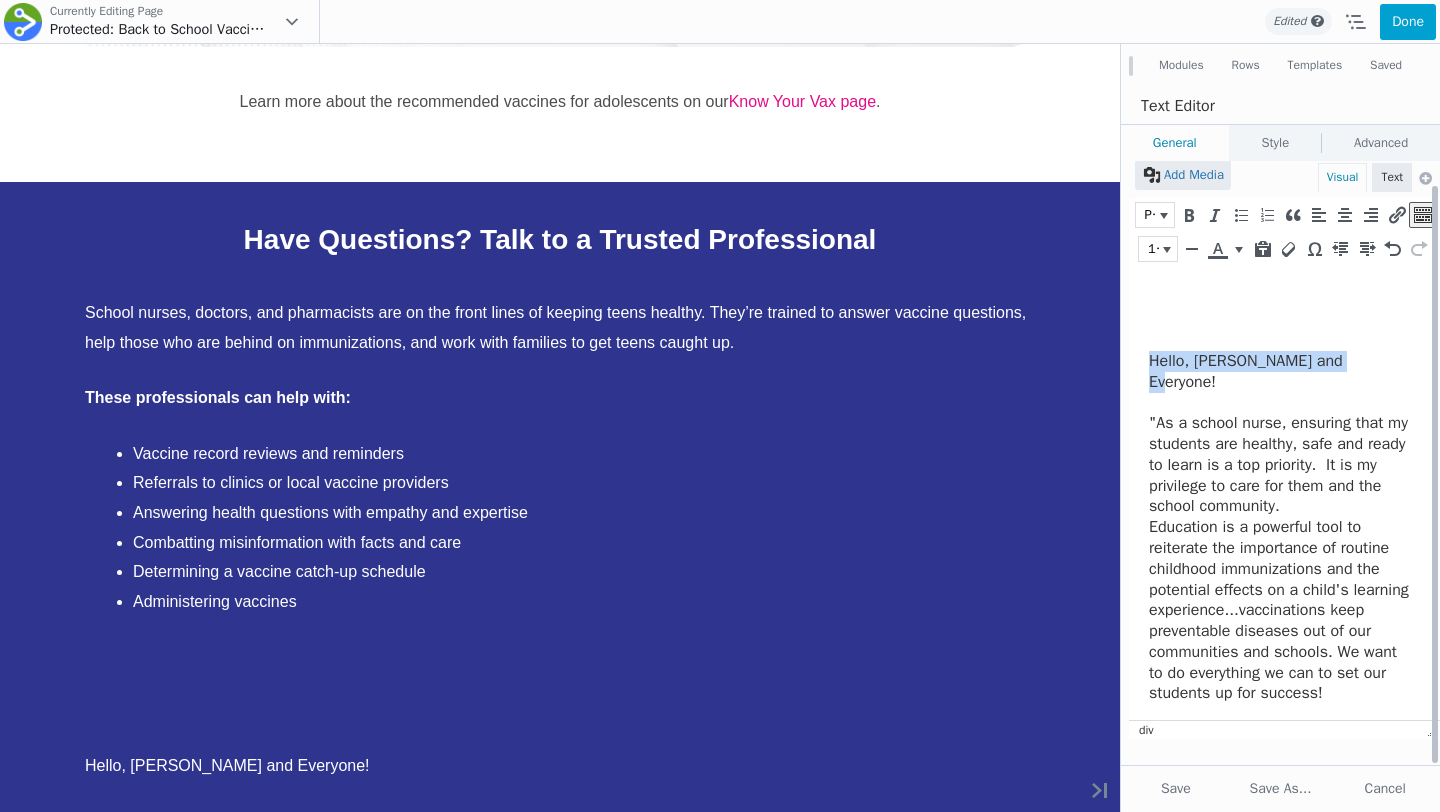 drag, startPoint x: 1383, startPoint y: 391, endPoint x: 1109, endPoint y: 391, distance: 274 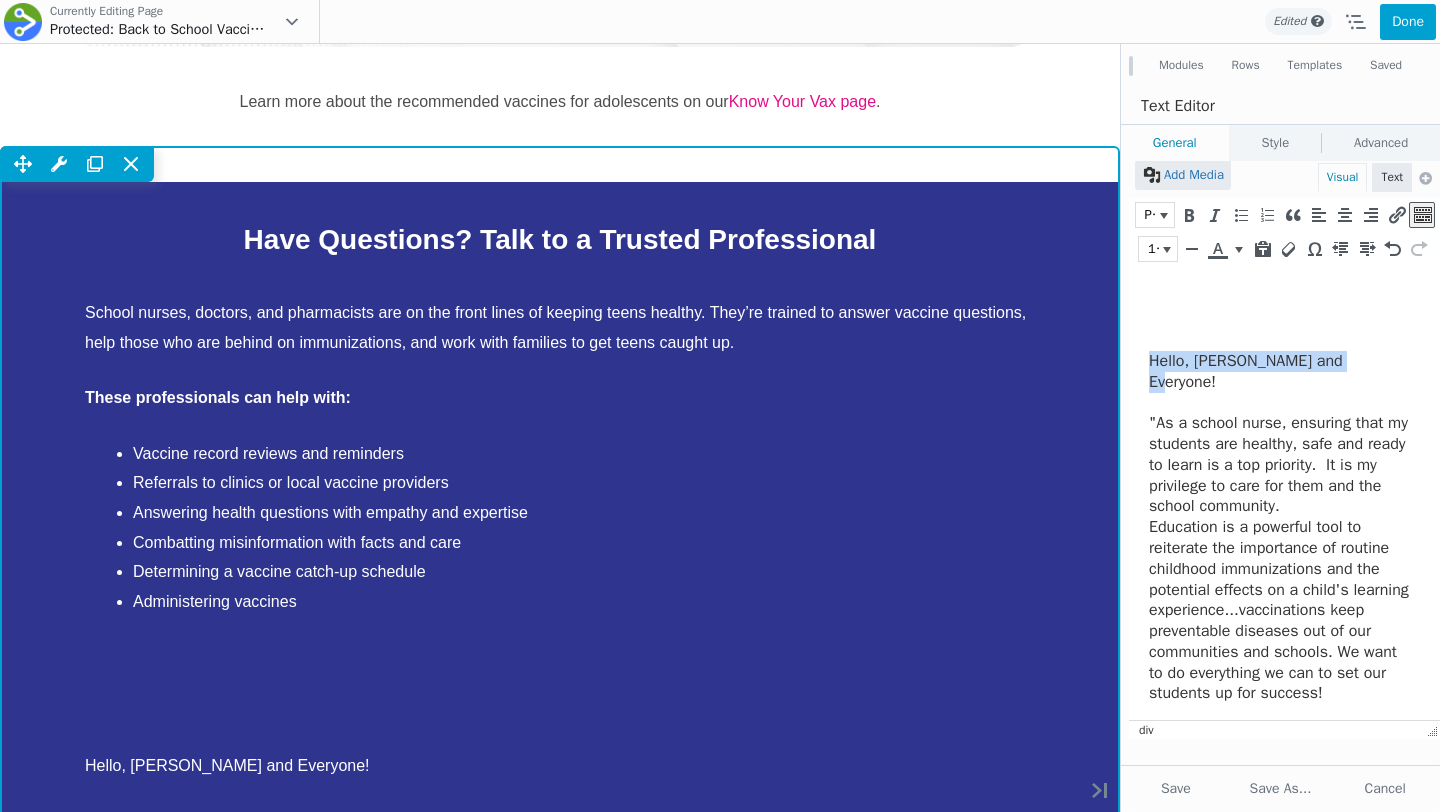 type 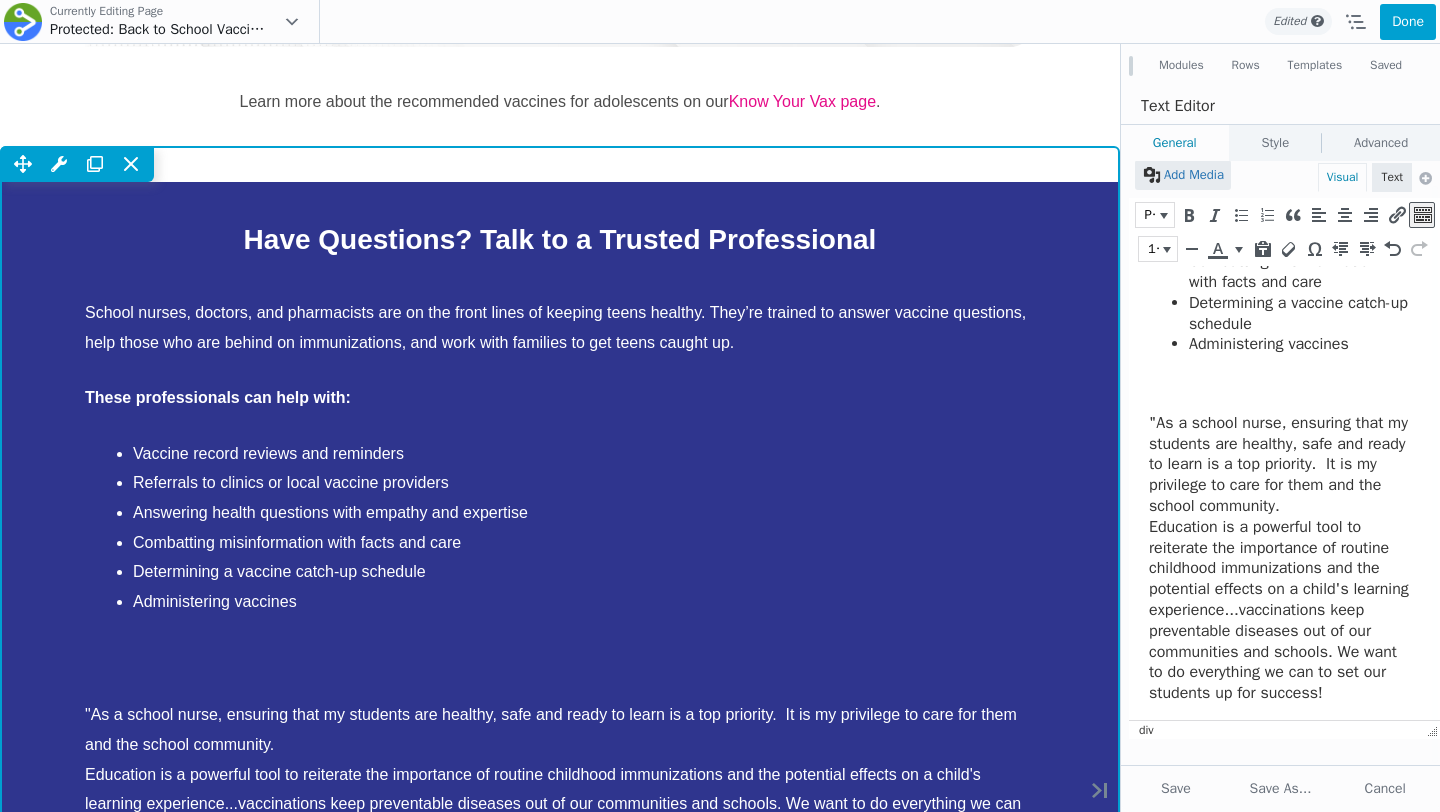 scroll, scrollTop: 374, scrollLeft: 0, axis: vertical 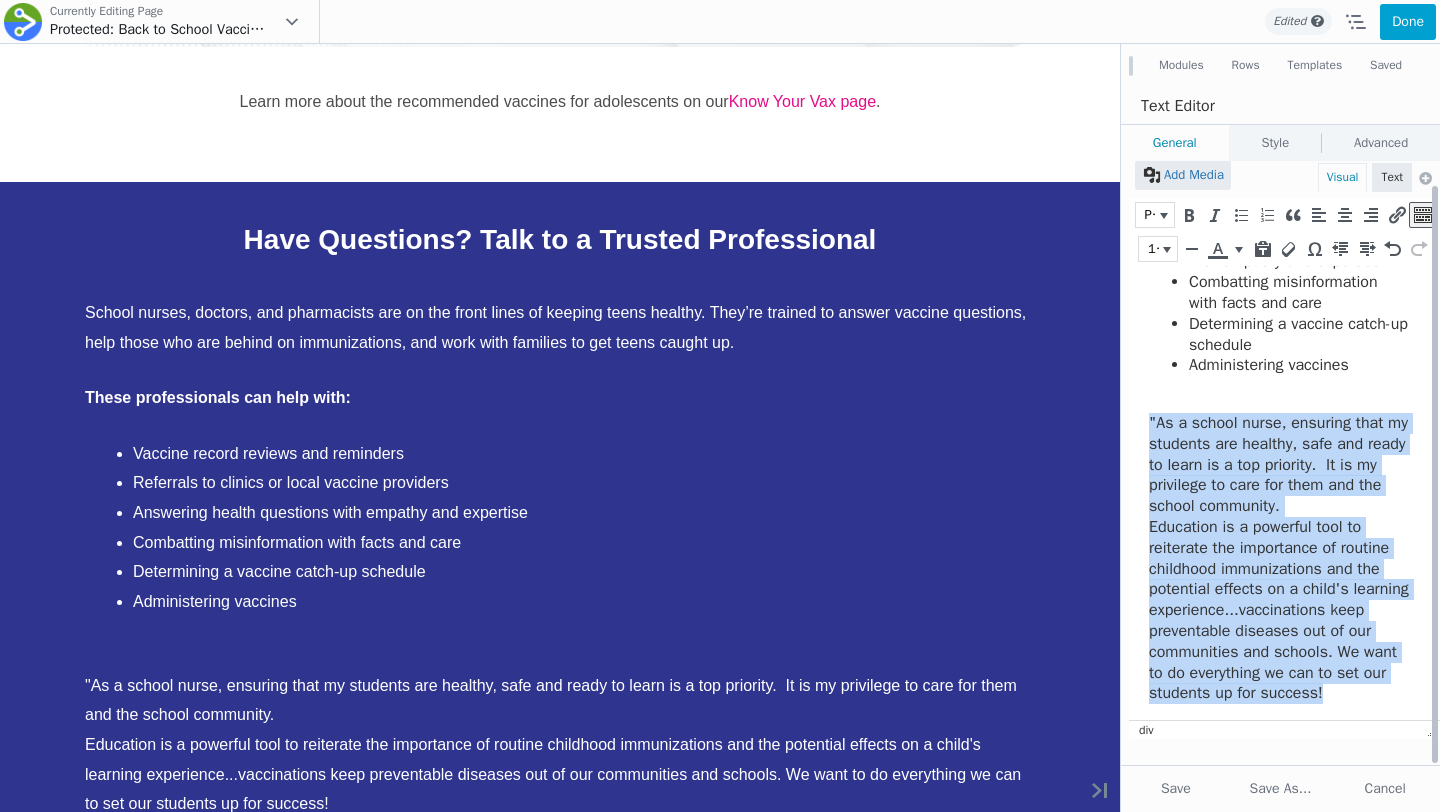 drag, startPoint x: 1362, startPoint y: 690, endPoint x: 1125, endPoint y: 417, distance: 361.5218 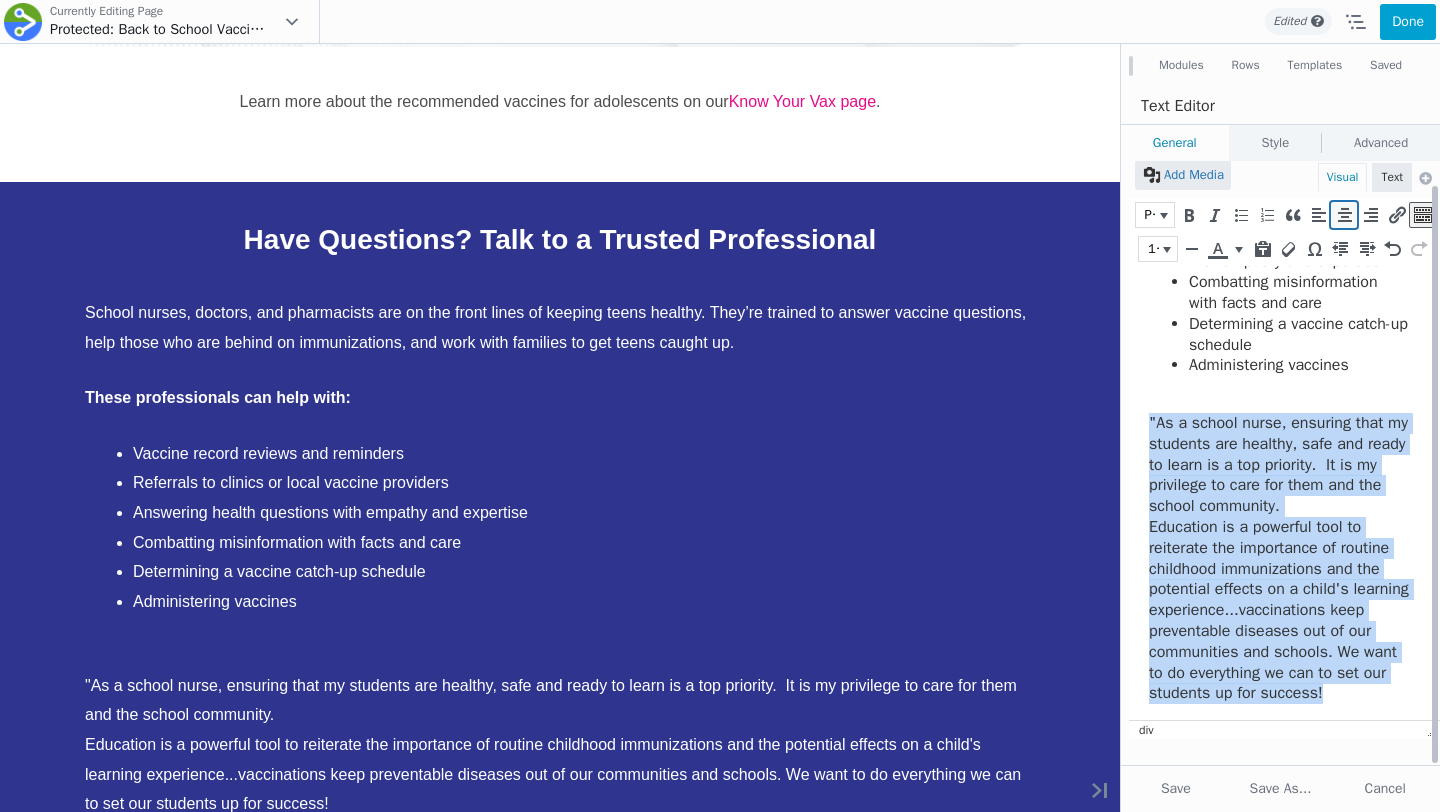 click at bounding box center (1344, 215) 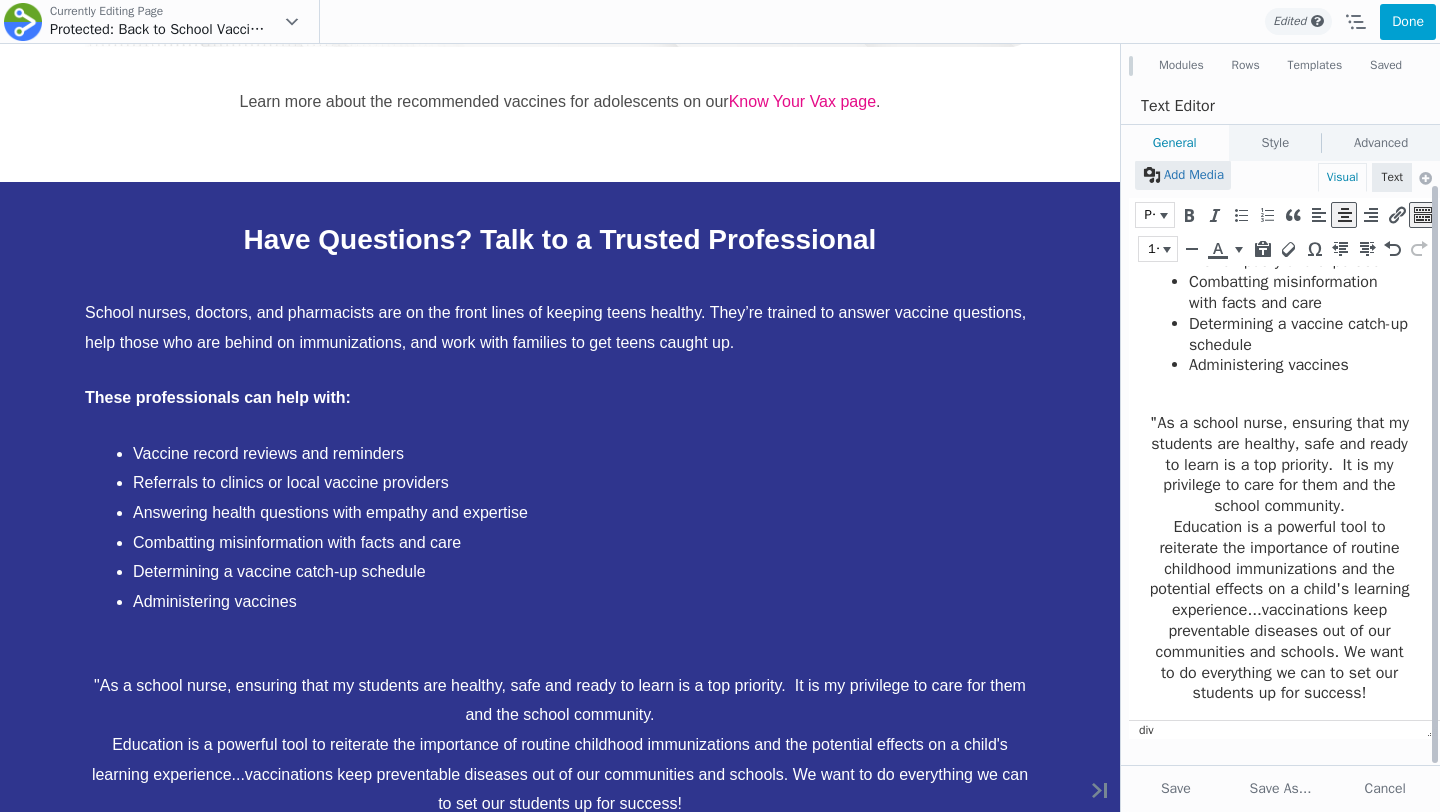 click on ""As a school nurse, ensuring that my students are healthy, safe and ready to learn is a top priority.  It is my privilege to care for them and the school community." at bounding box center (1279, 465) 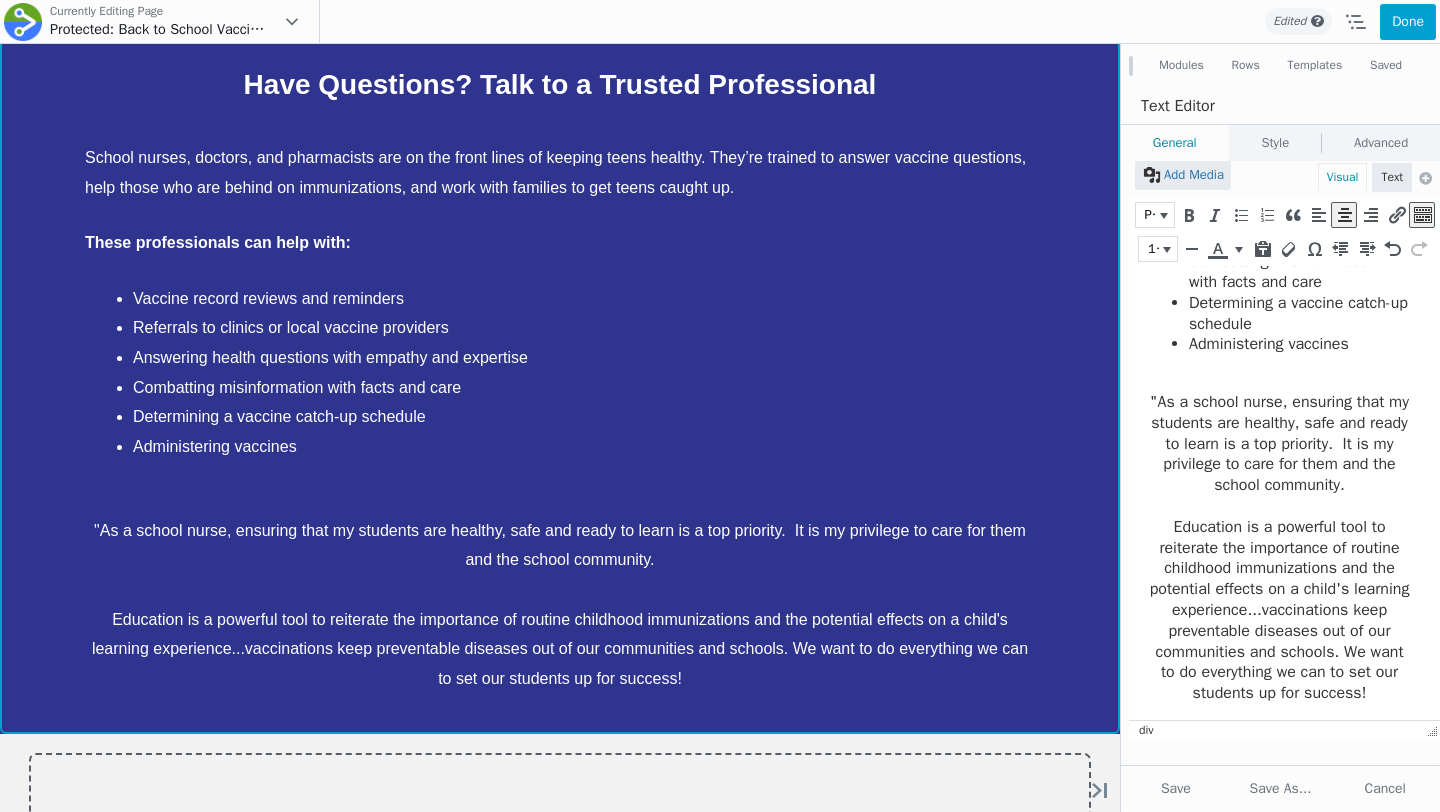 scroll, scrollTop: 2688, scrollLeft: 0, axis: vertical 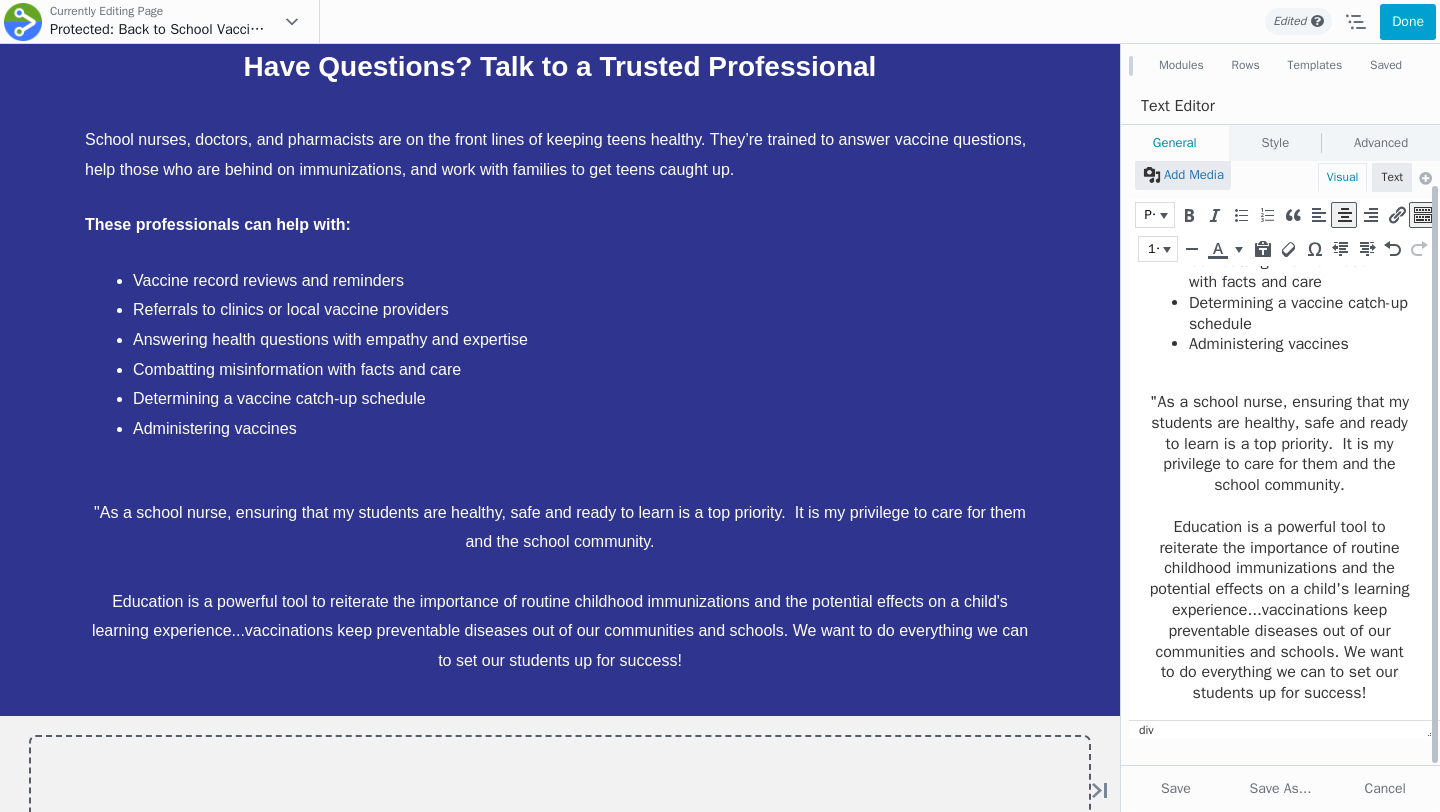 click on "Education is a powerful tool to reiterate the importance of routine childhood immunizations and the potential effects on a child's learning experience...vaccinations keep preventable diseases out of our communities and schools. We want to do everything we can to set our students up for success!" at bounding box center [1279, 610] 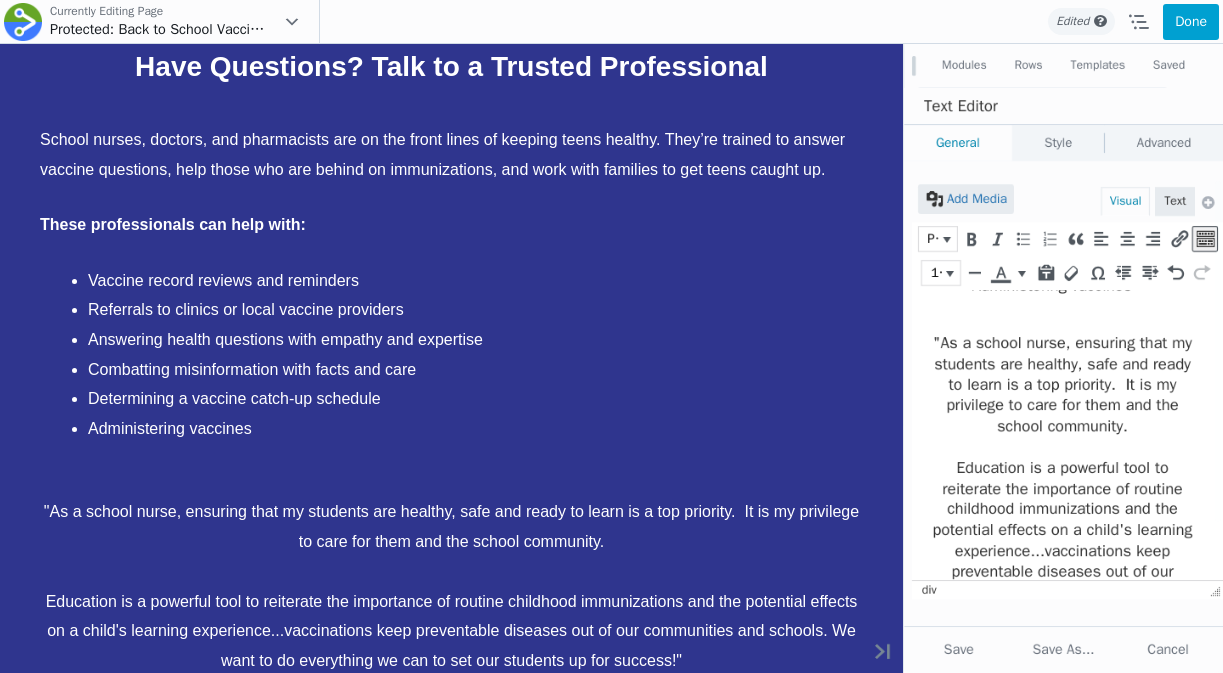 scroll, scrollTop: 458, scrollLeft: 0, axis: vertical 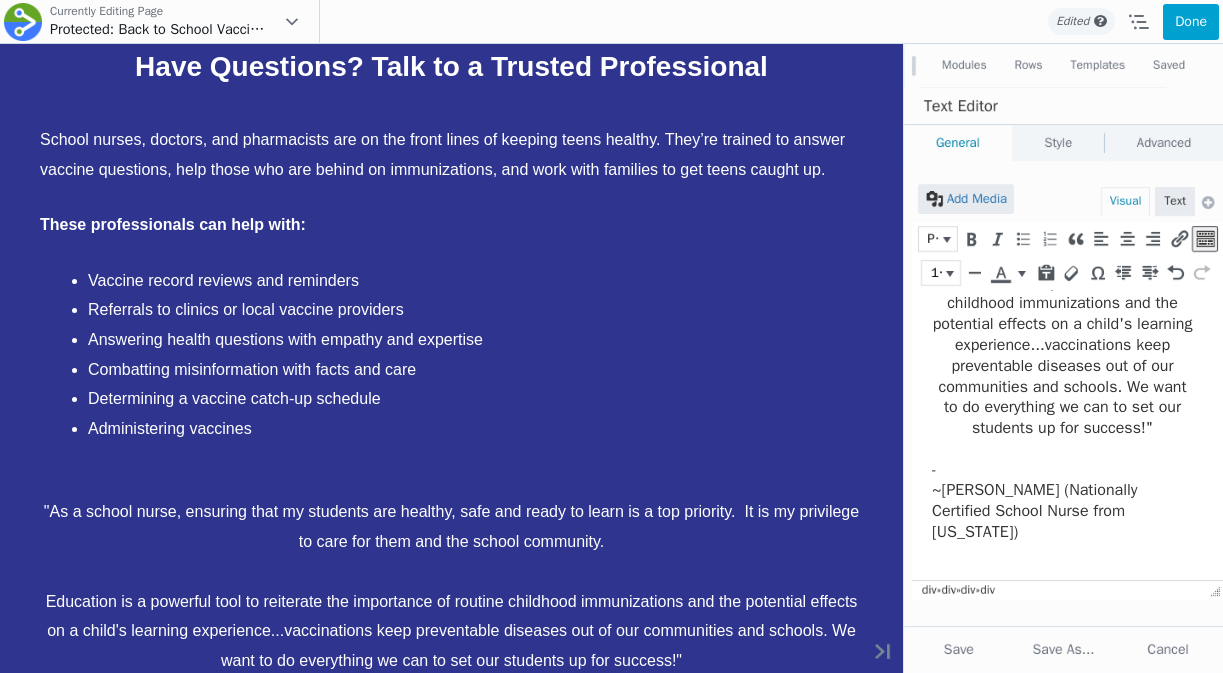 click on "- ~Alicia Warden, RN (Nationally Certified School Nurse from West Virginia)" at bounding box center [1062, 512] 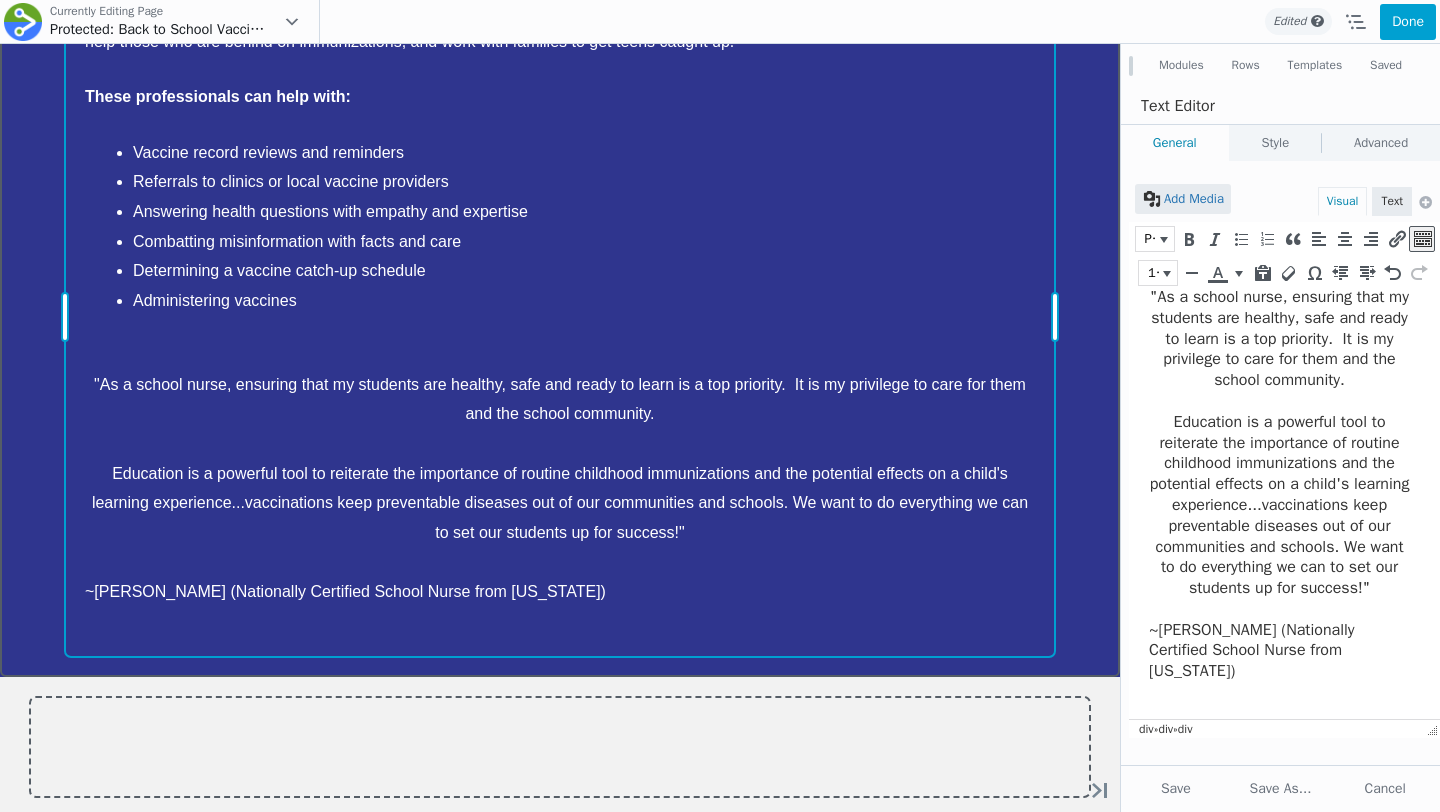 scroll, scrollTop: 2824, scrollLeft: 0, axis: vertical 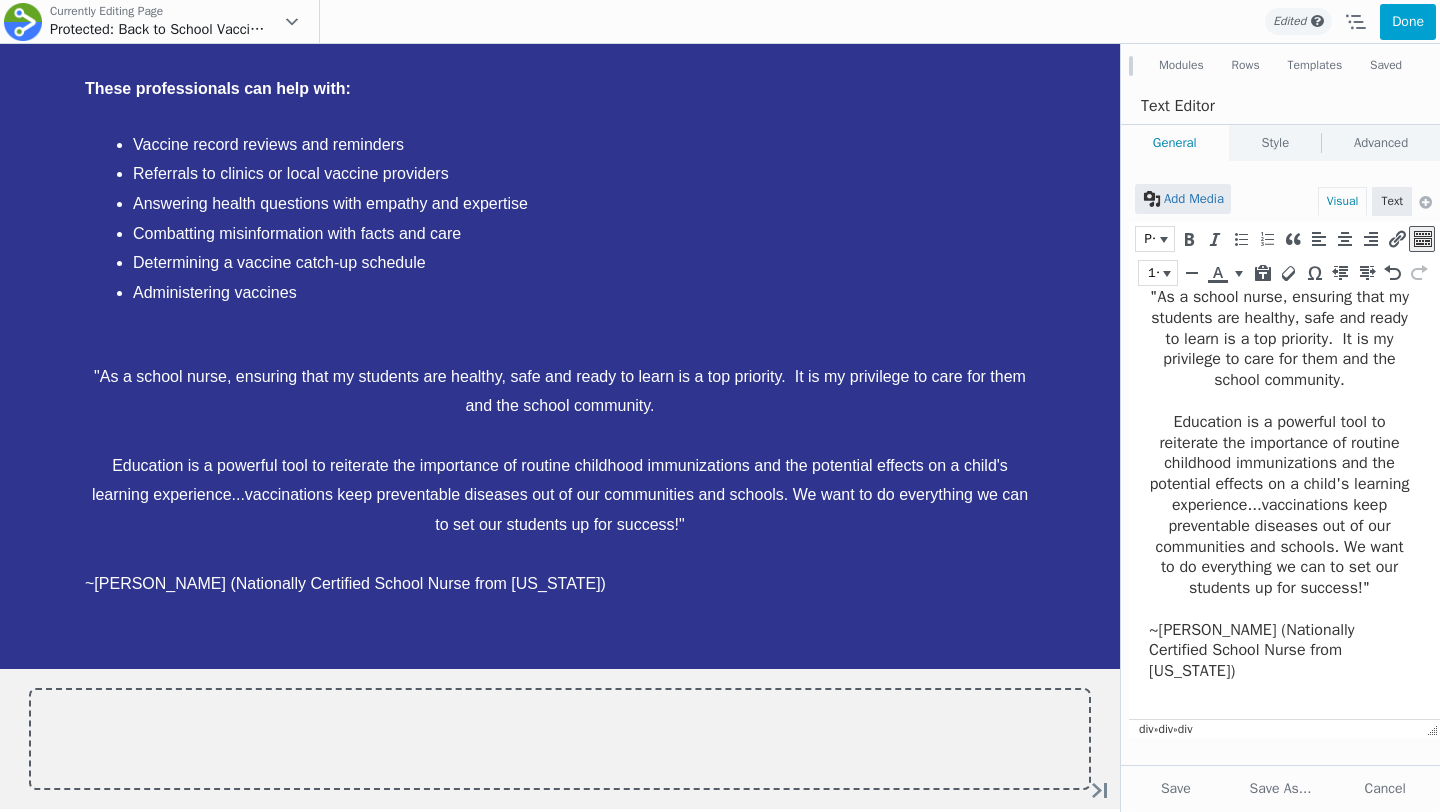 drag, startPoint x: 1238, startPoint y: 662, endPoint x: 1128, endPoint y: 645, distance: 111.305885 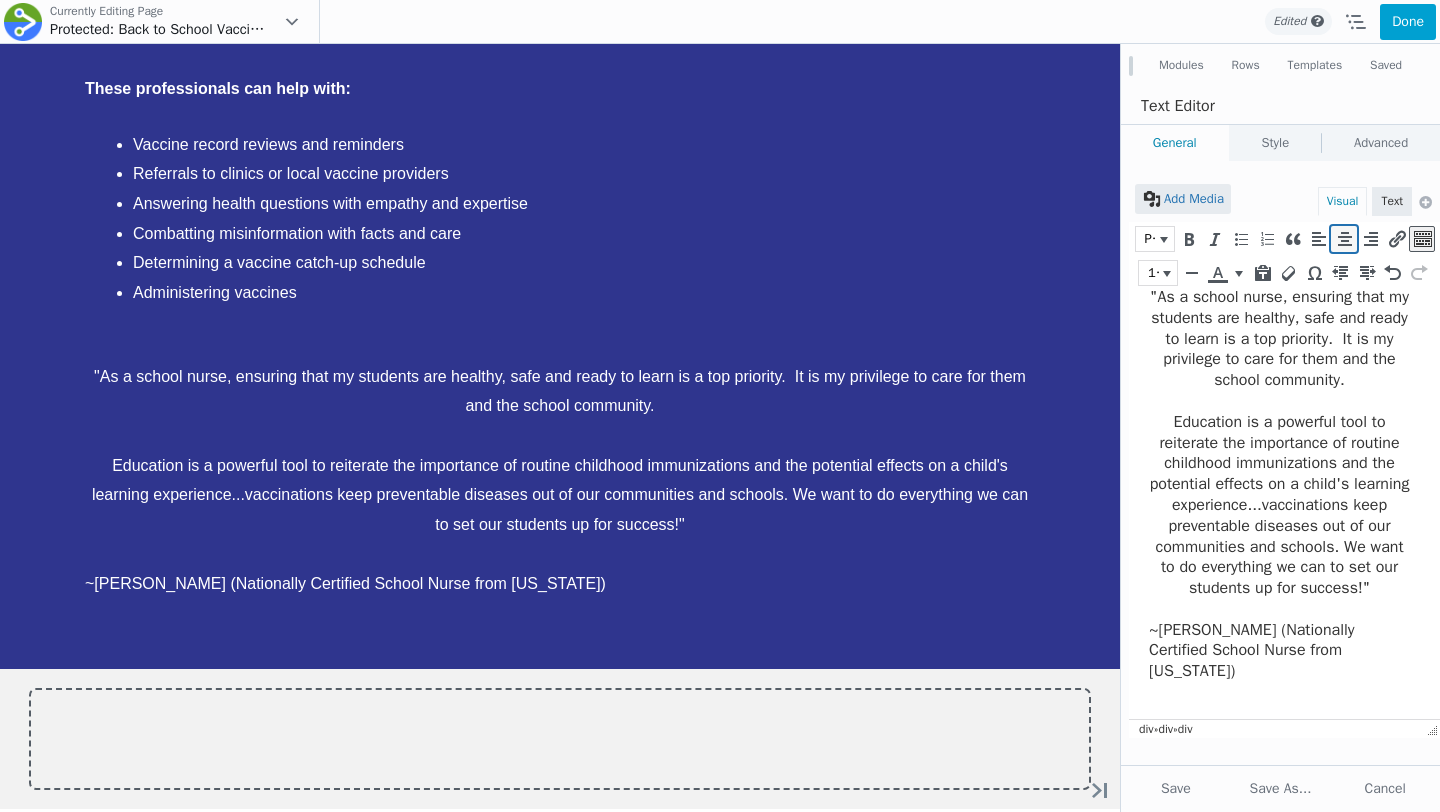 click at bounding box center (1344, 239) 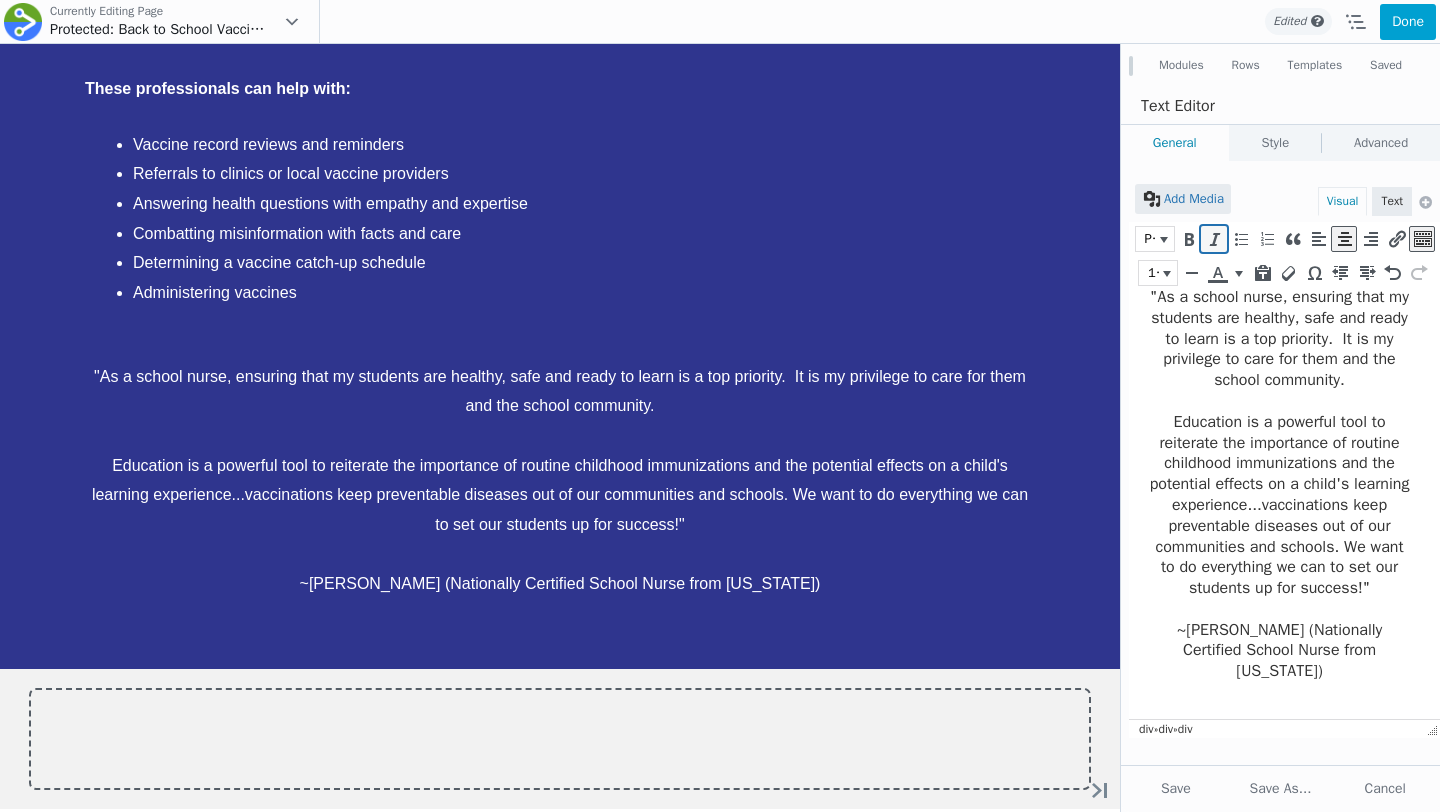 click at bounding box center [1214, 239] 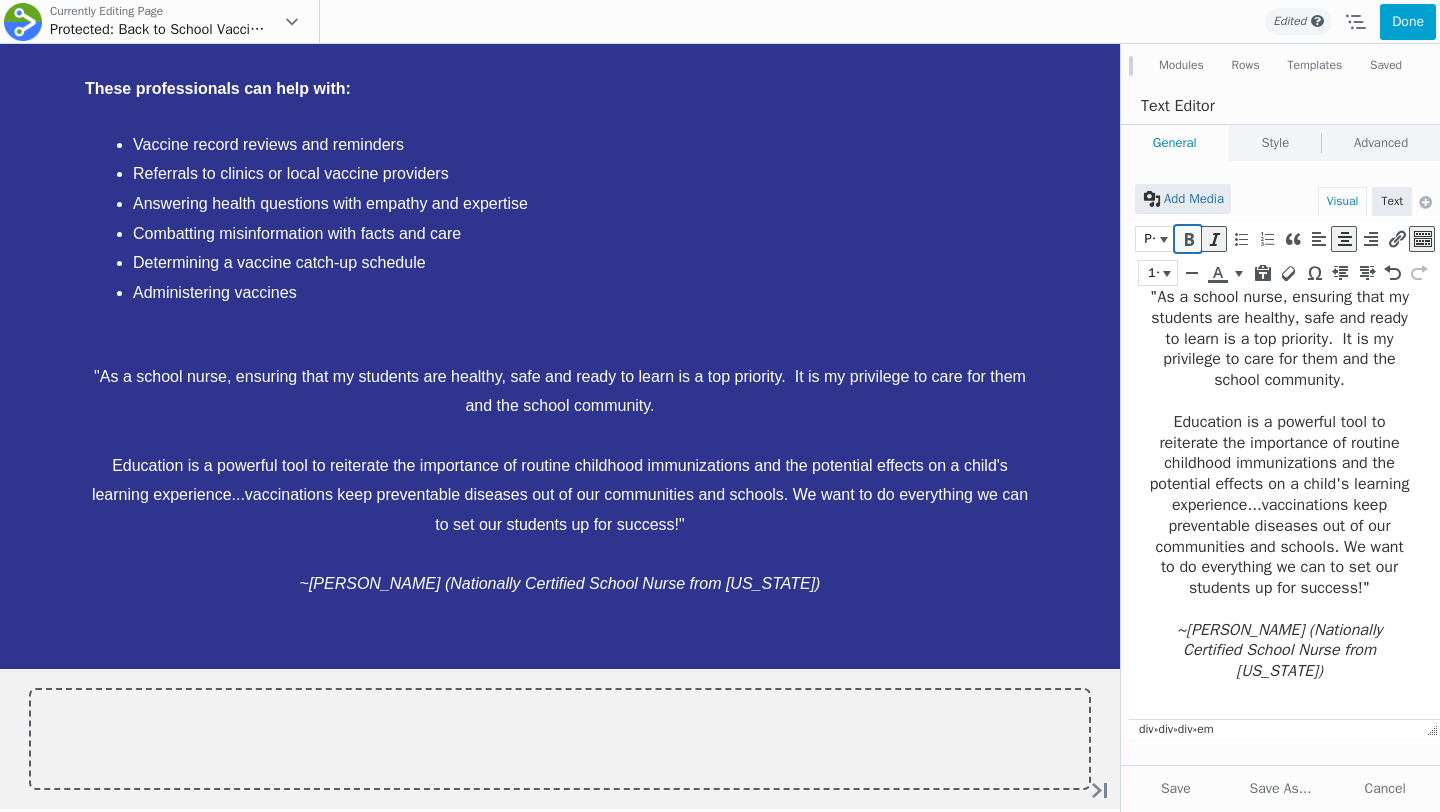 click at bounding box center (1188, 239) 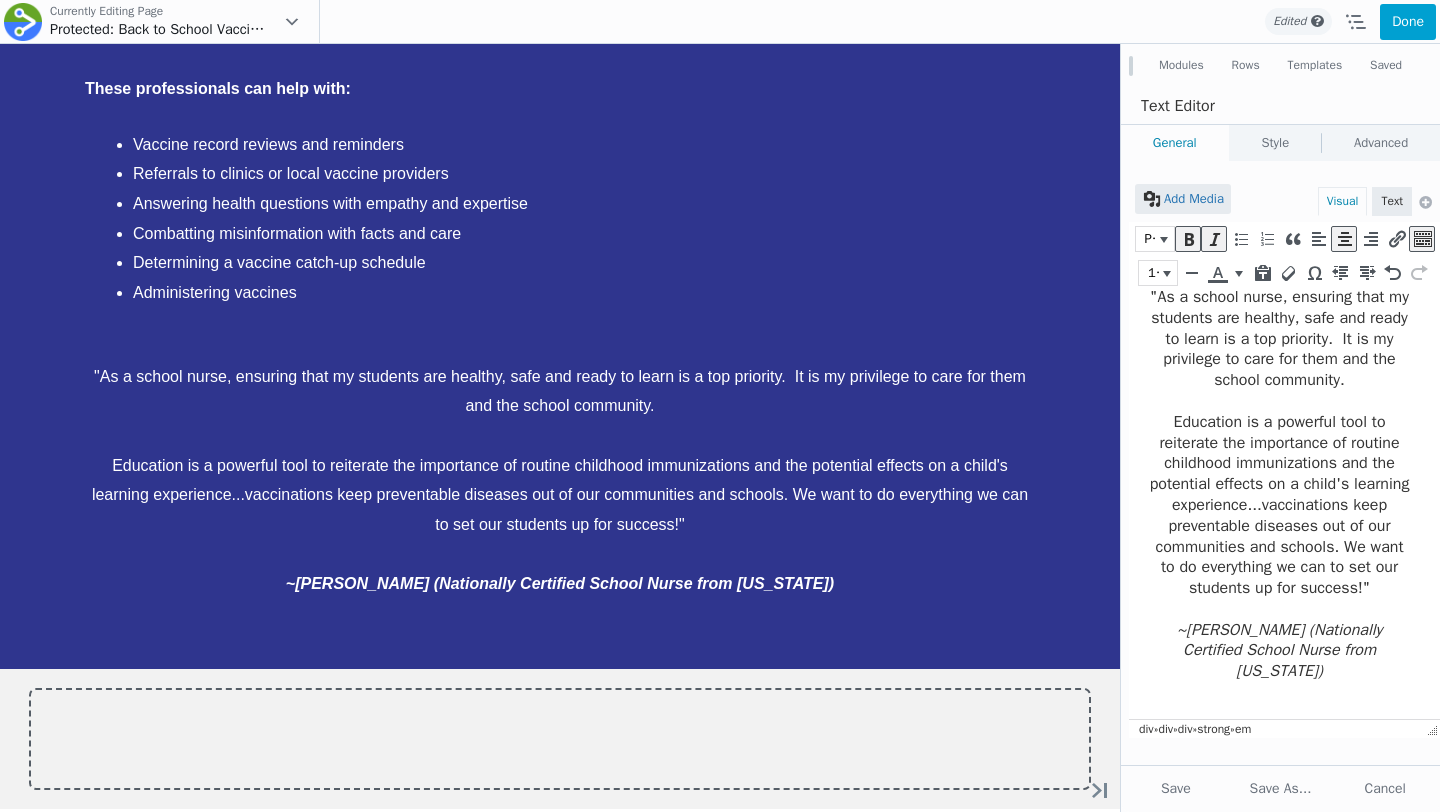 click on "Education is a powerful tool to reiterate the importance of routine childhood immunizations and the potential effects on a child's learning experience...vaccinations keep preventable diseases out of our communities and schools. We want to do everything we can to set our students up for success!"" at bounding box center (1279, 505) 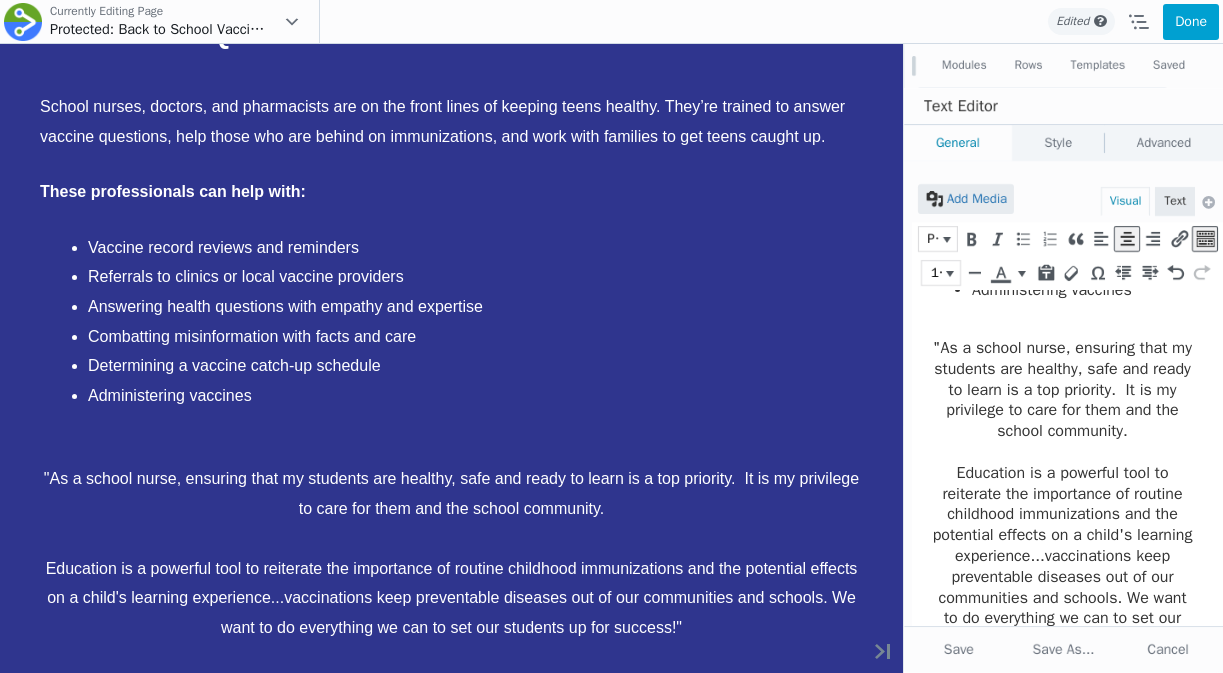 scroll, scrollTop: 2651, scrollLeft: 0, axis: vertical 